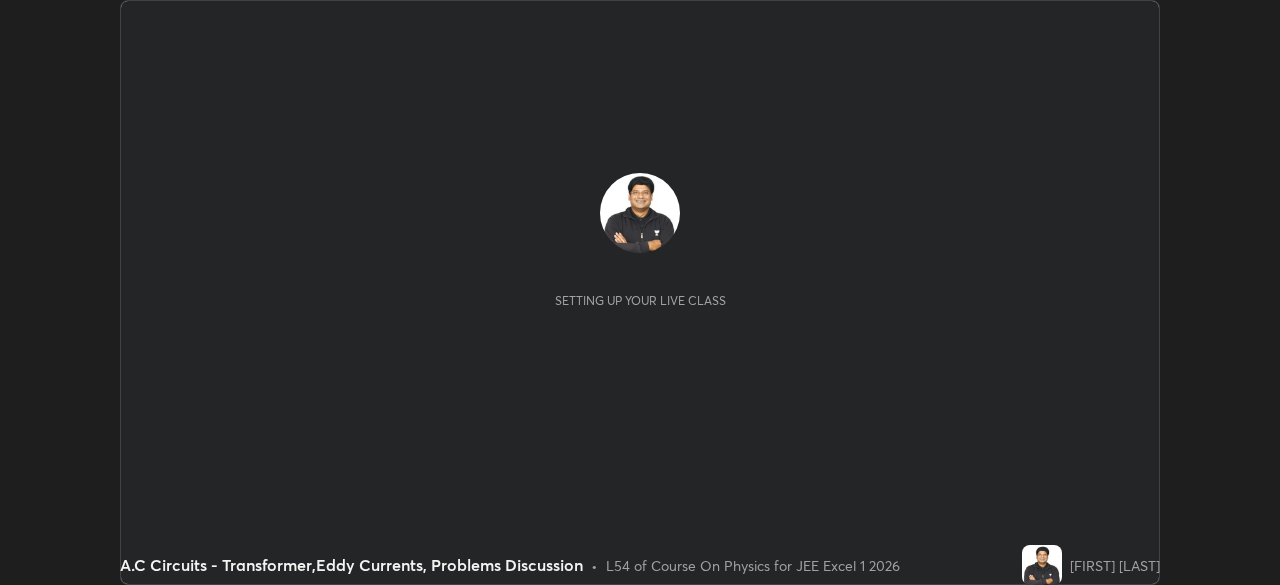 scroll, scrollTop: 0, scrollLeft: 0, axis: both 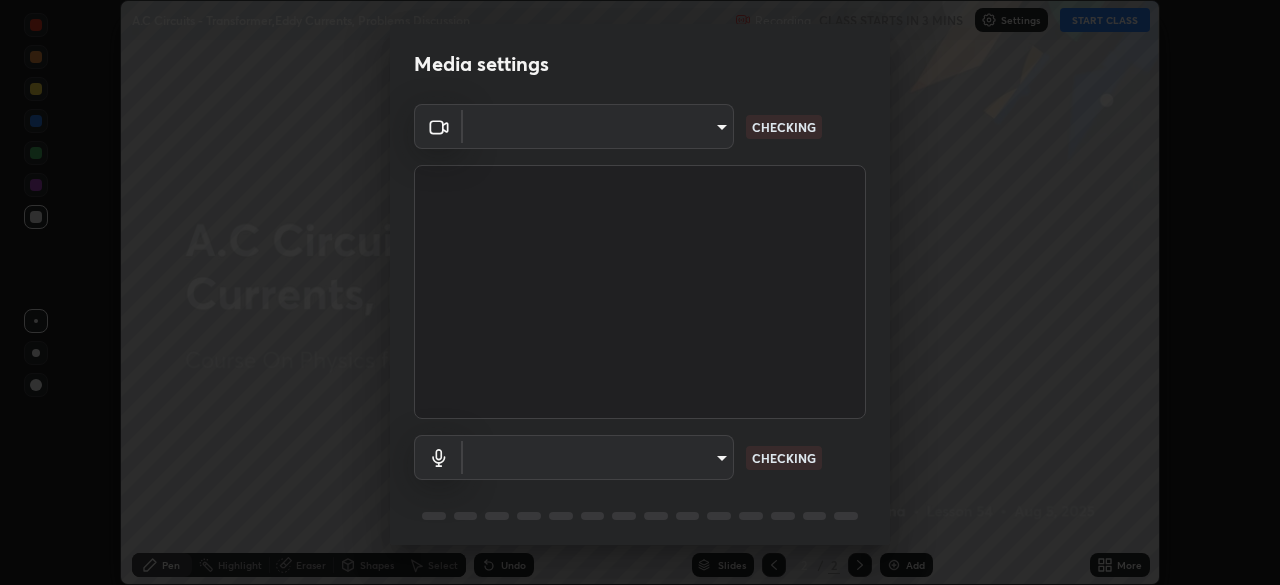 type on "[HASH]" 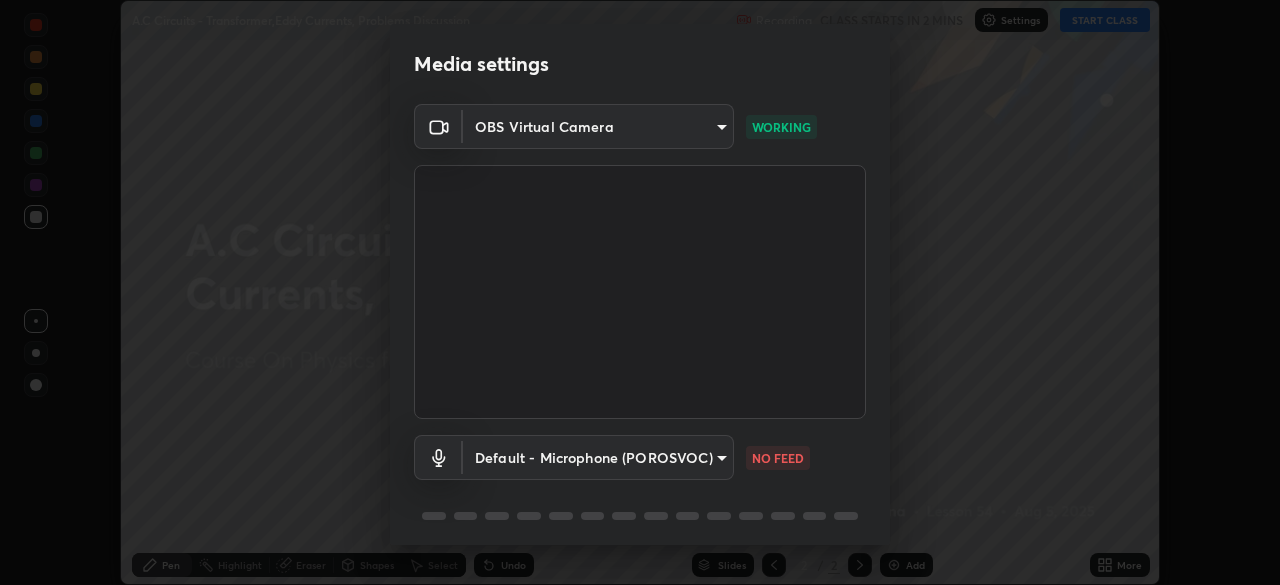 click on "Erase all A.C Circuits - Transformer,Eddy Currents, Problems Discussion Recording CLASS STARTS IN 2 MINS Settings START CLASS Setting up your live class A.C Circuits - Transformer,Eddy Currents, Problems Discussion • L54 of Course On Physics for JEE Excel 1 2026 [FIRST] [LAST] Pen Highlight Eraser Shapes Select Undo Slides 2 / 2 Add More No doubts shared Encourage your learners to ask a doubt for better clarity Report an issue Reason for reporting Buffering Chat not working Audio - Video sync issue Educator video quality low ​ Attach an image Report Media settings OBS Virtual Camera [HASH] WORKING Default - Microphone (POROSVOC) default NO FEED 1 / 5 Next" at bounding box center [640, 292] 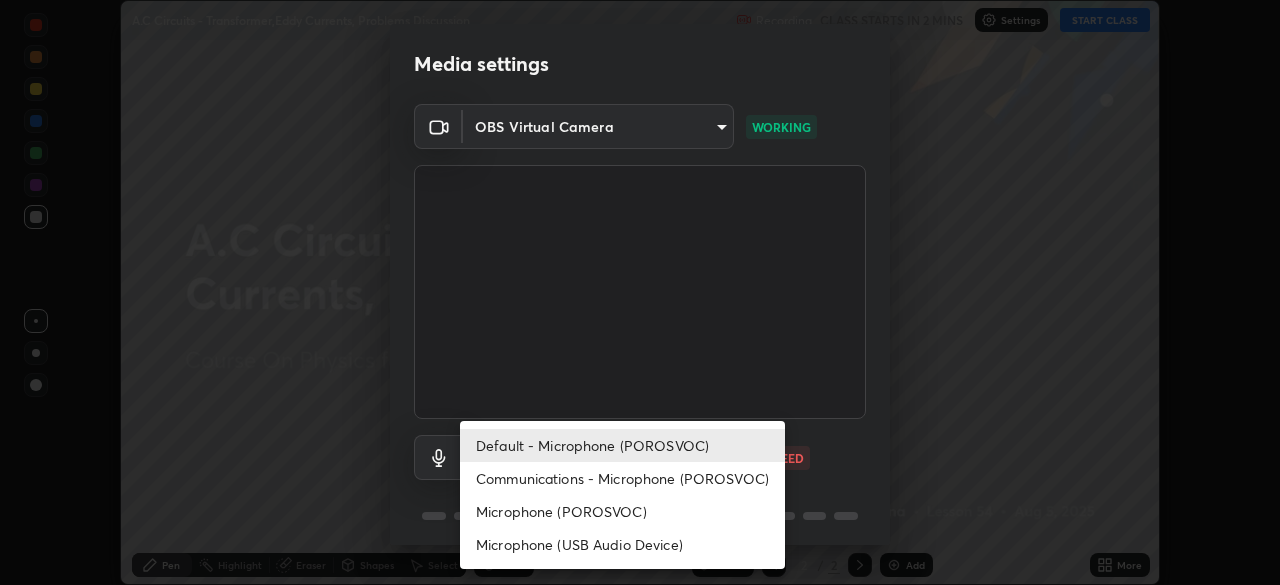 click on "Microphone (POROSVOC)" at bounding box center (622, 511) 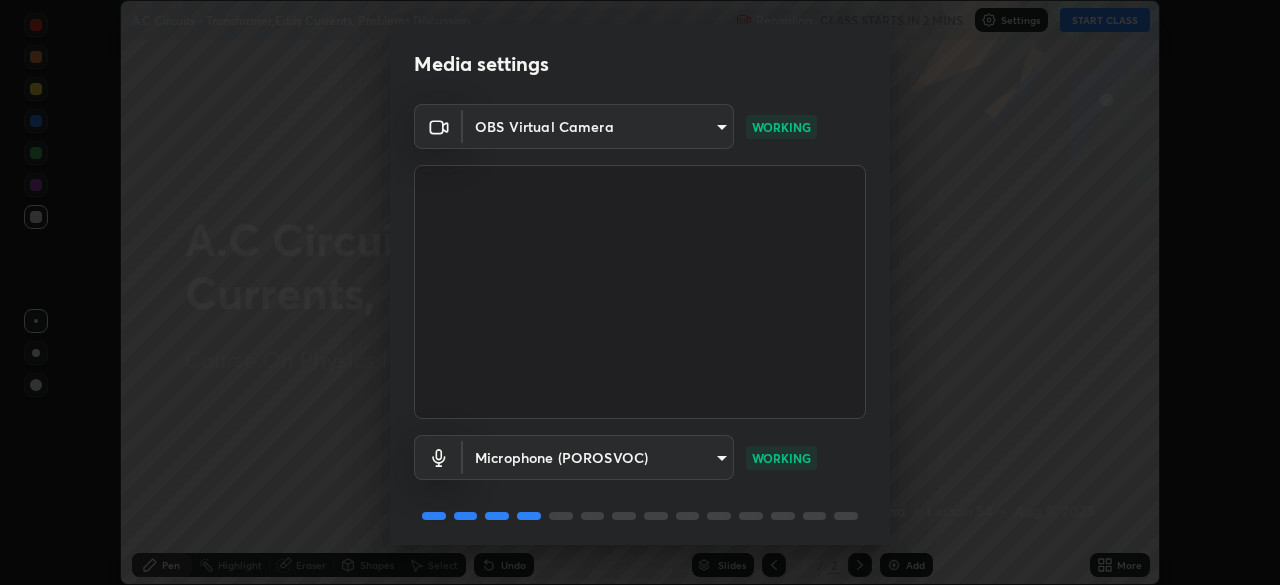 scroll, scrollTop: 71, scrollLeft: 0, axis: vertical 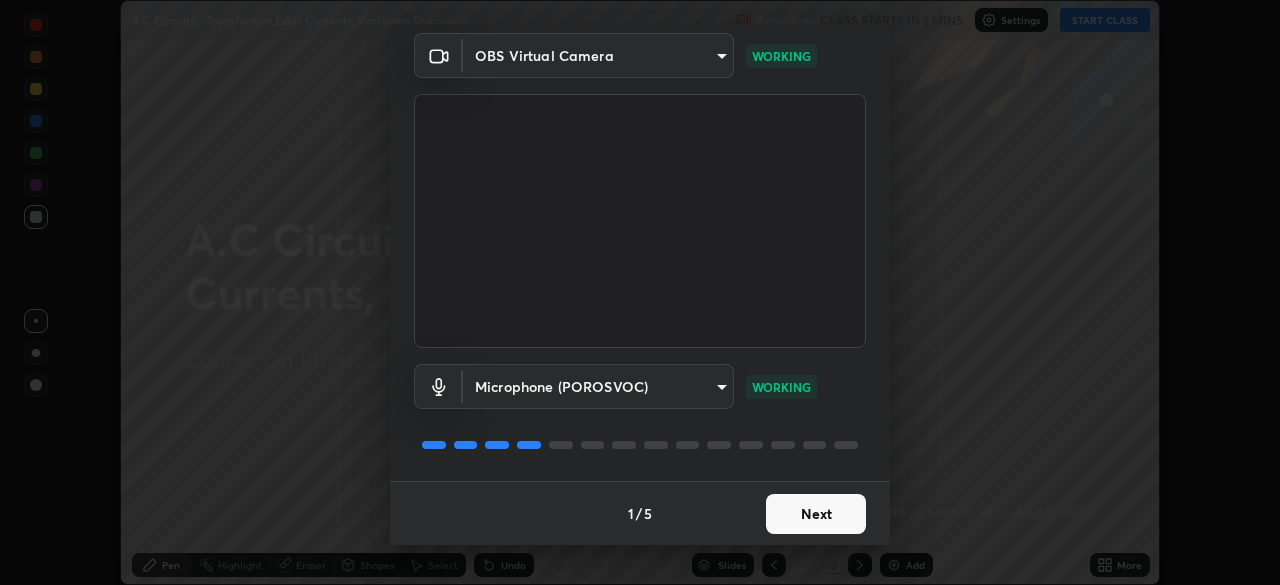 click on "Next" at bounding box center (816, 514) 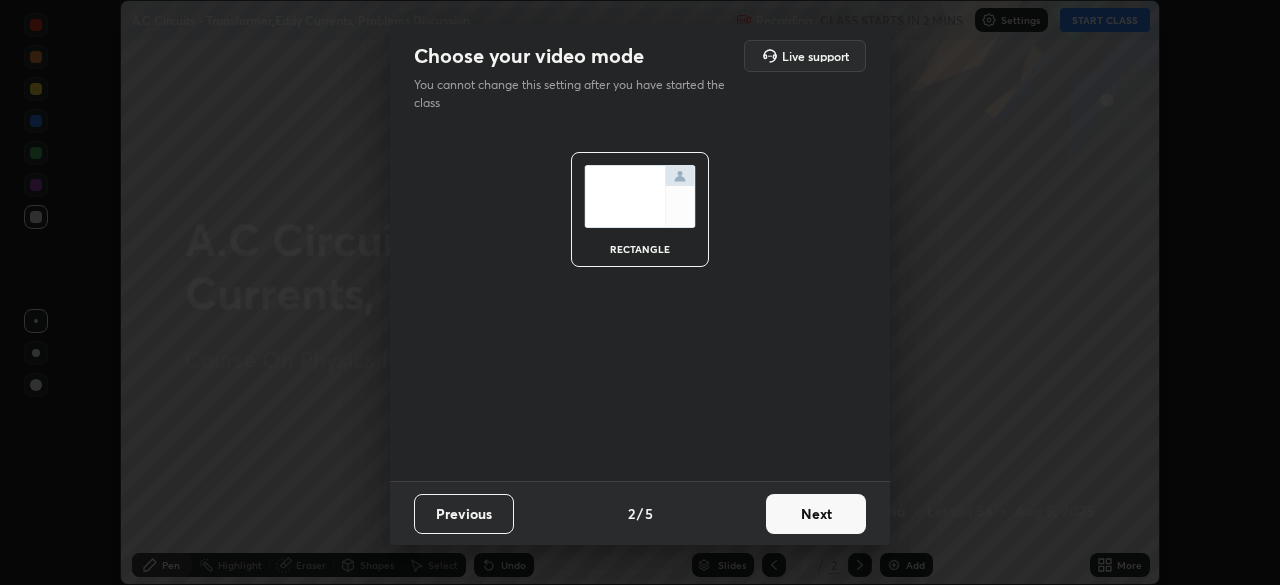 scroll, scrollTop: 0, scrollLeft: 0, axis: both 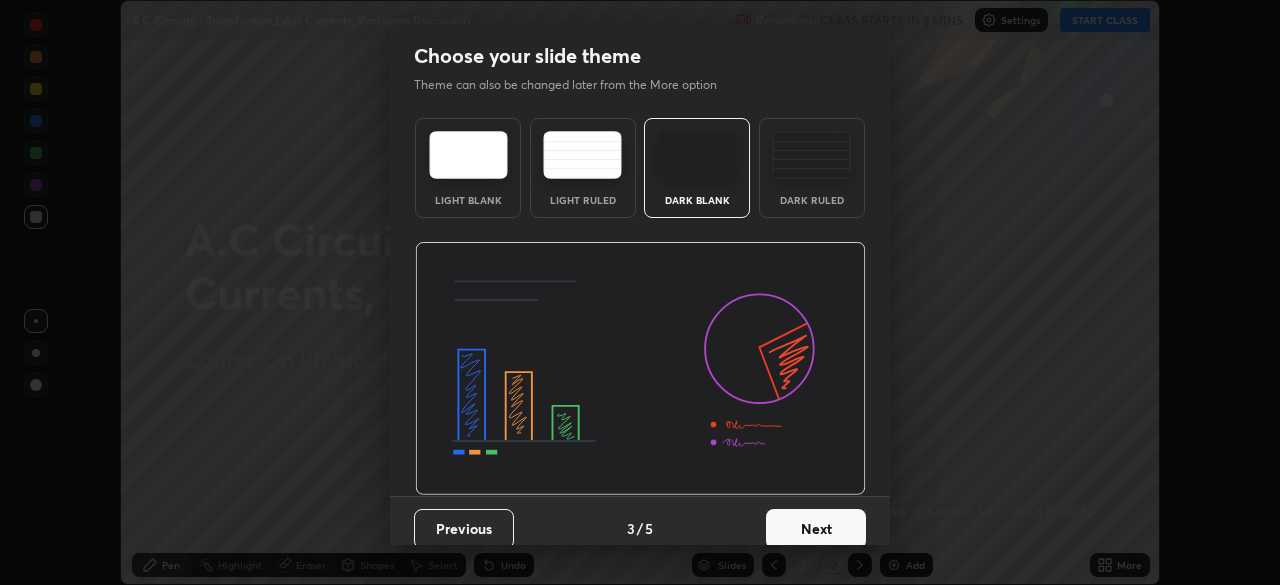 click on "Next" at bounding box center [816, 529] 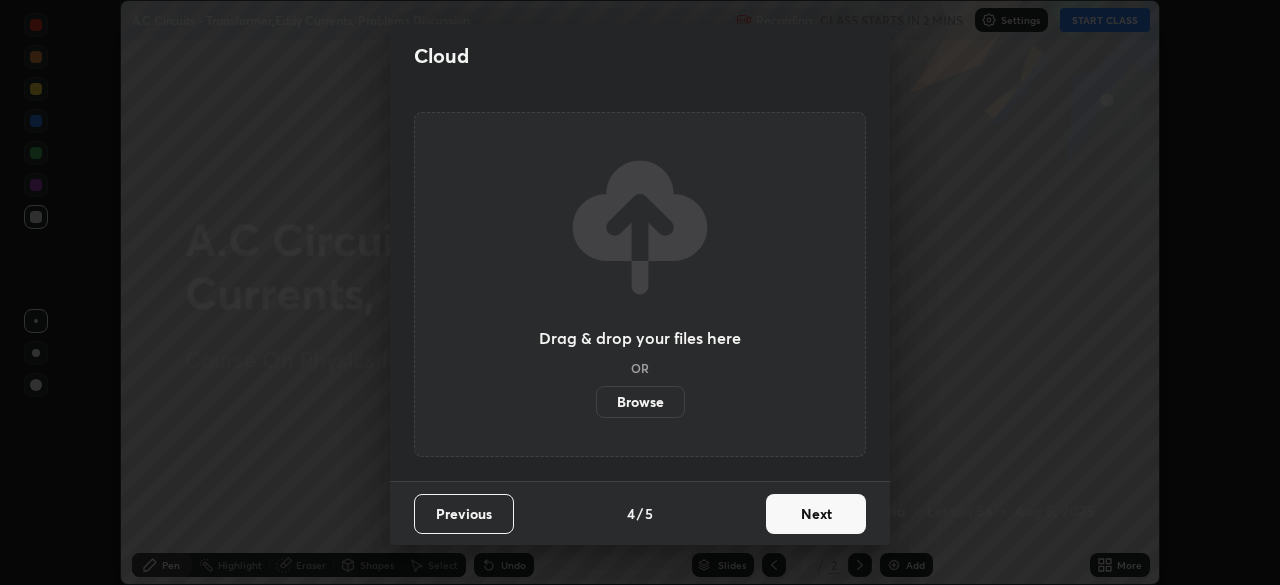 click on "Next" at bounding box center (816, 514) 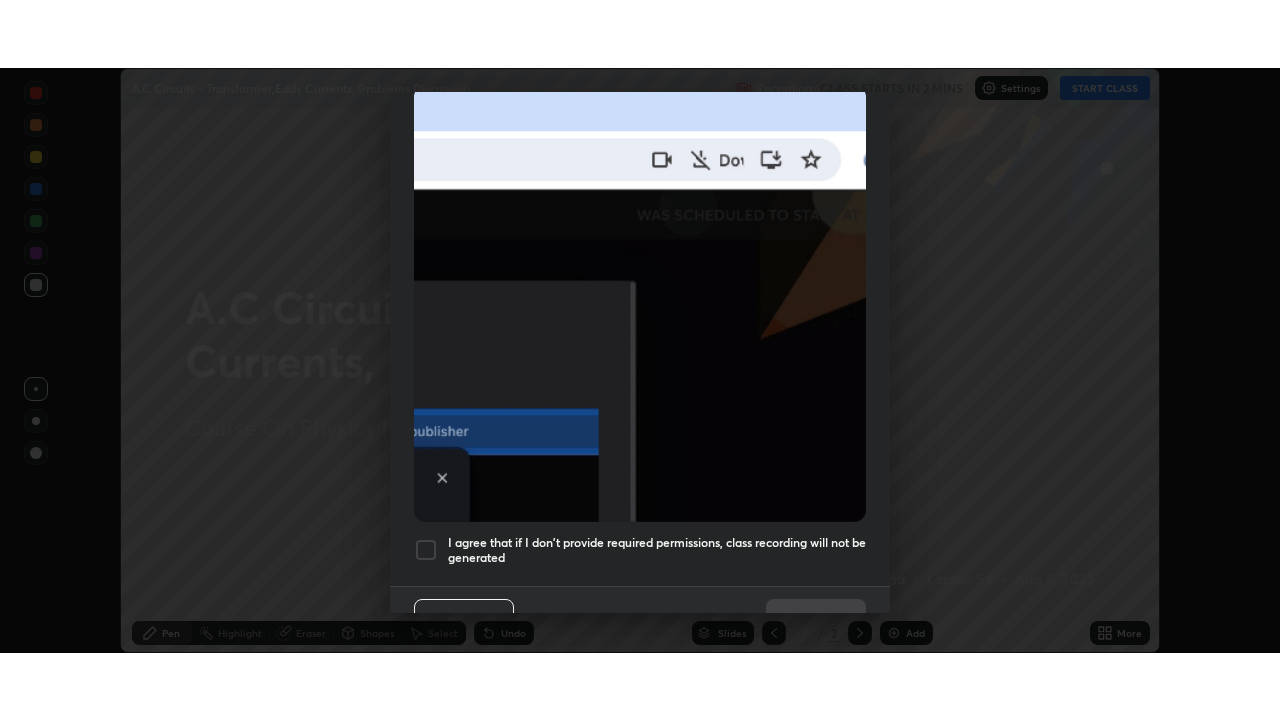 scroll, scrollTop: 479, scrollLeft: 0, axis: vertical 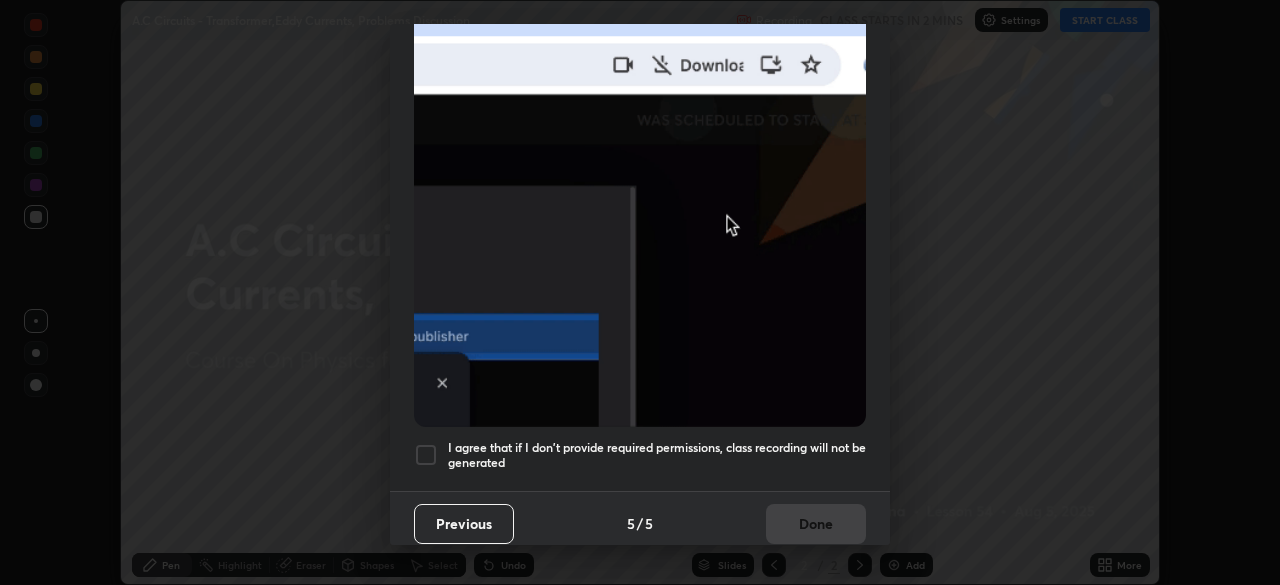 click at bounding box center [426, 455] 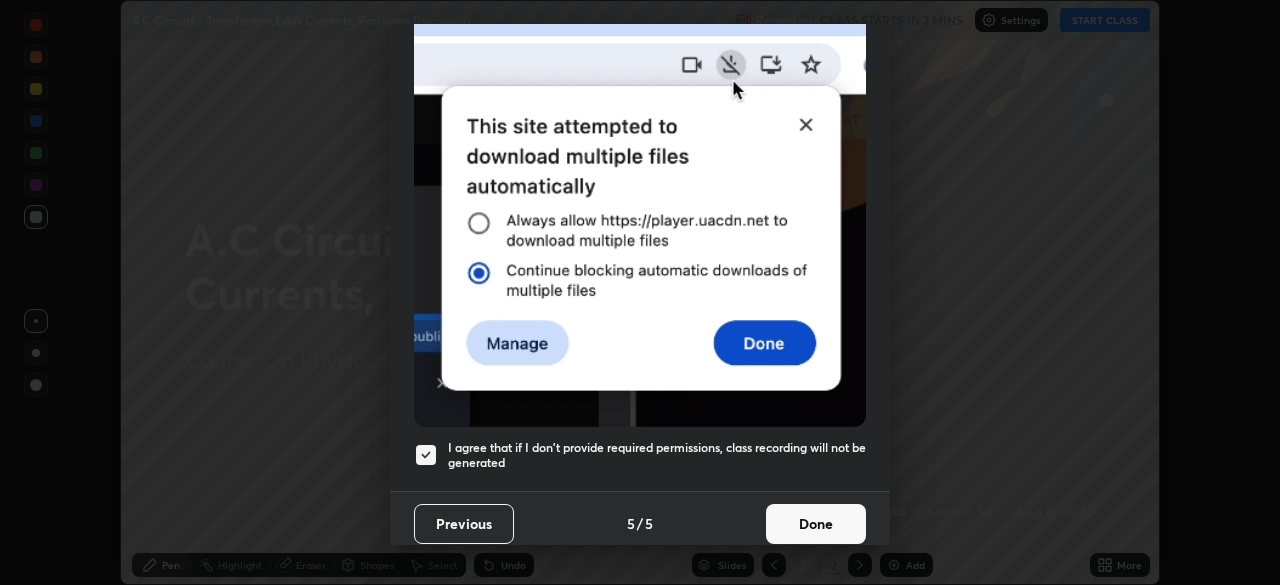 click on "Done" at bounding box center (816, 524) 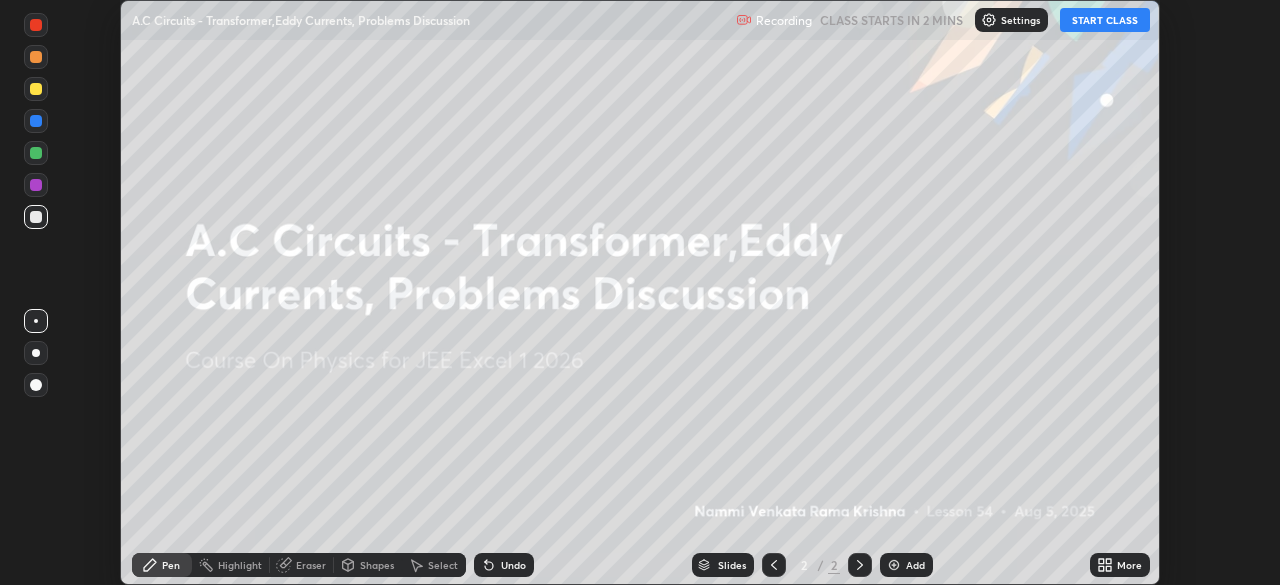 click on "START CLASS" at bounding box center [1105, 20] 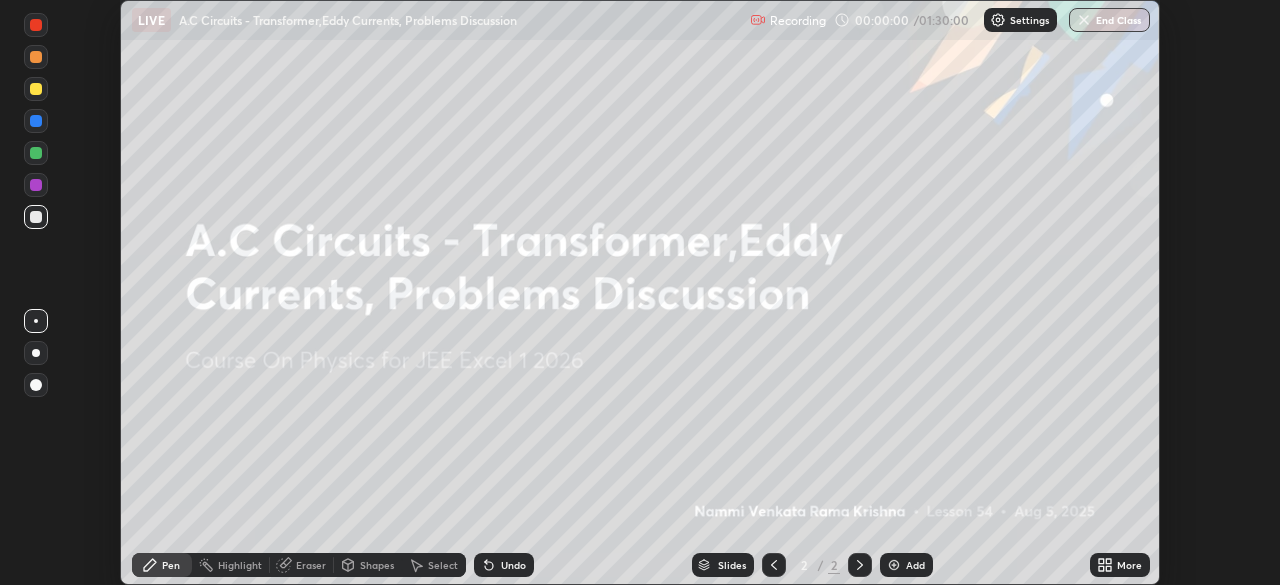 click 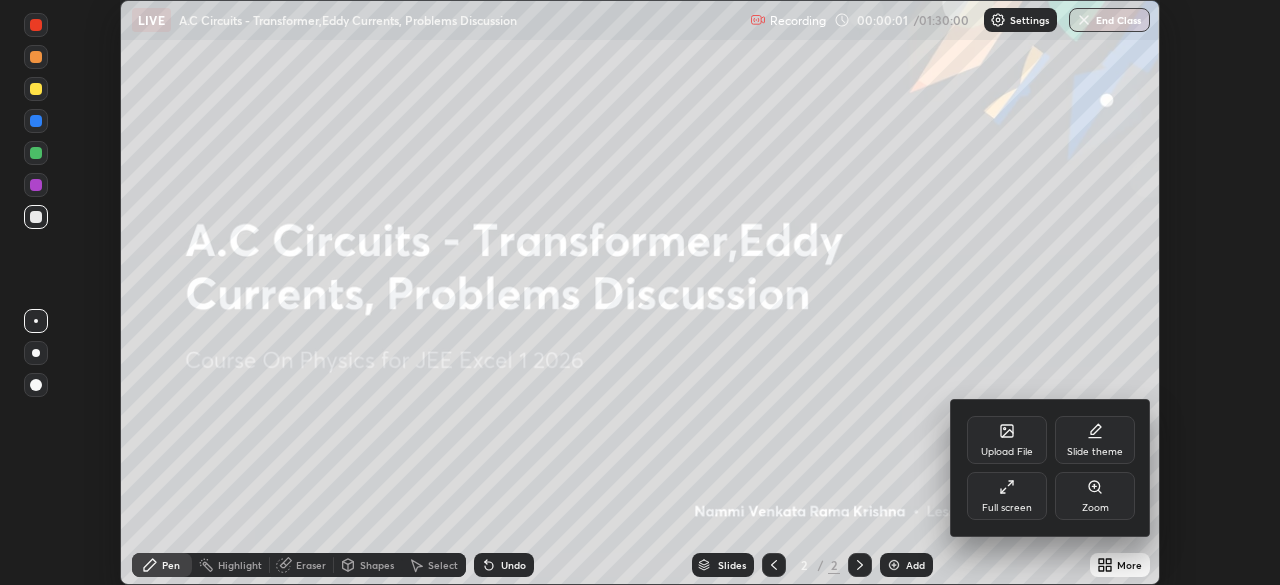 click on "Full screen" at bounding box center (1007, 496) 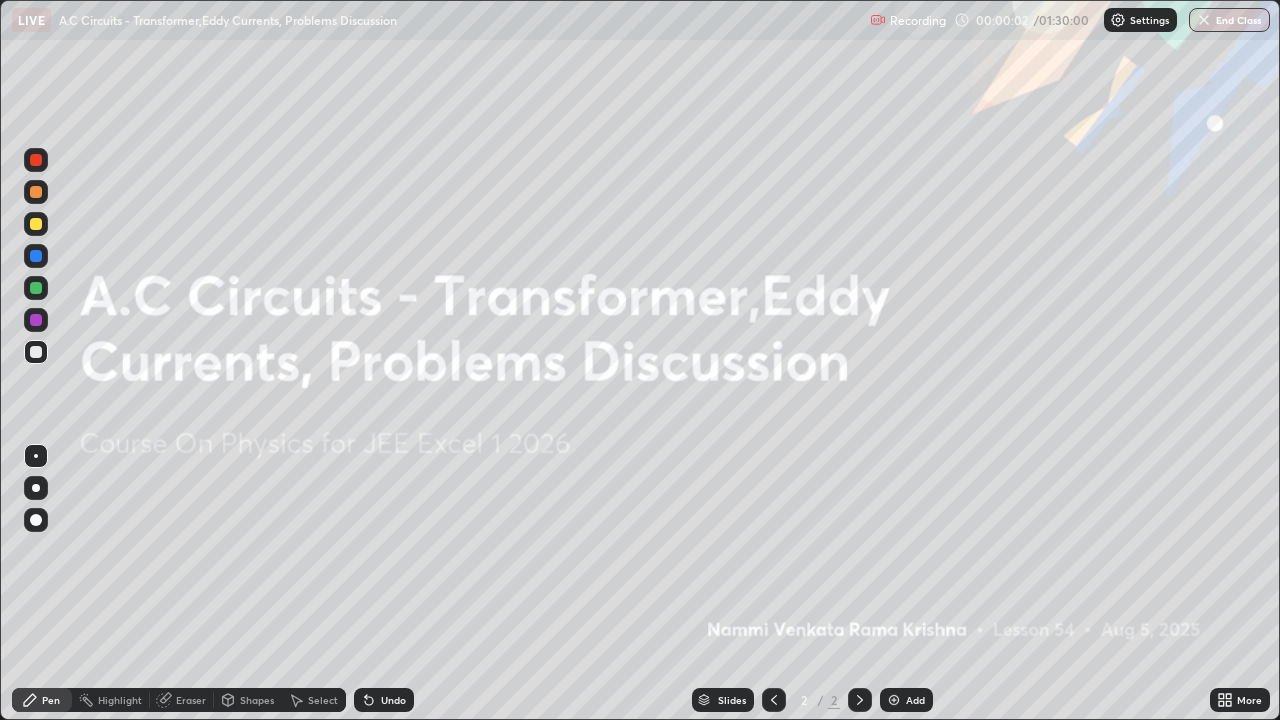 scroll, scrollTop: 99280, scrollLeft: 98720, axis: both 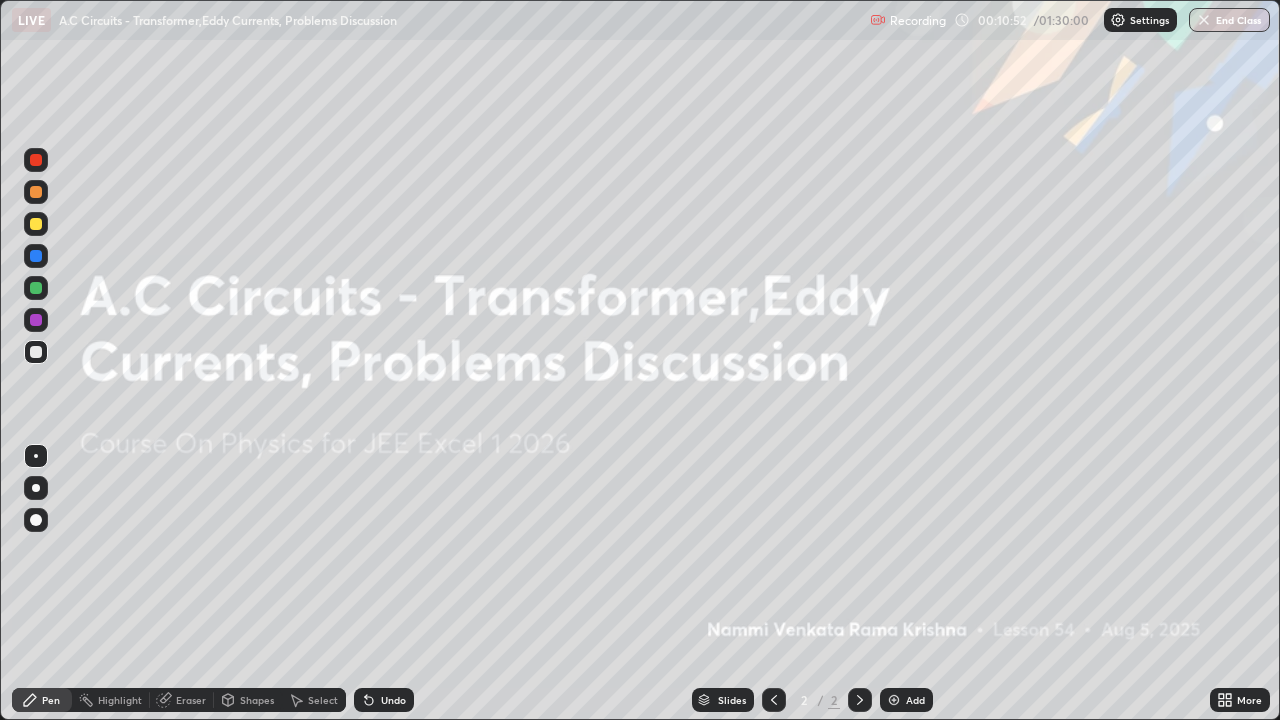 click 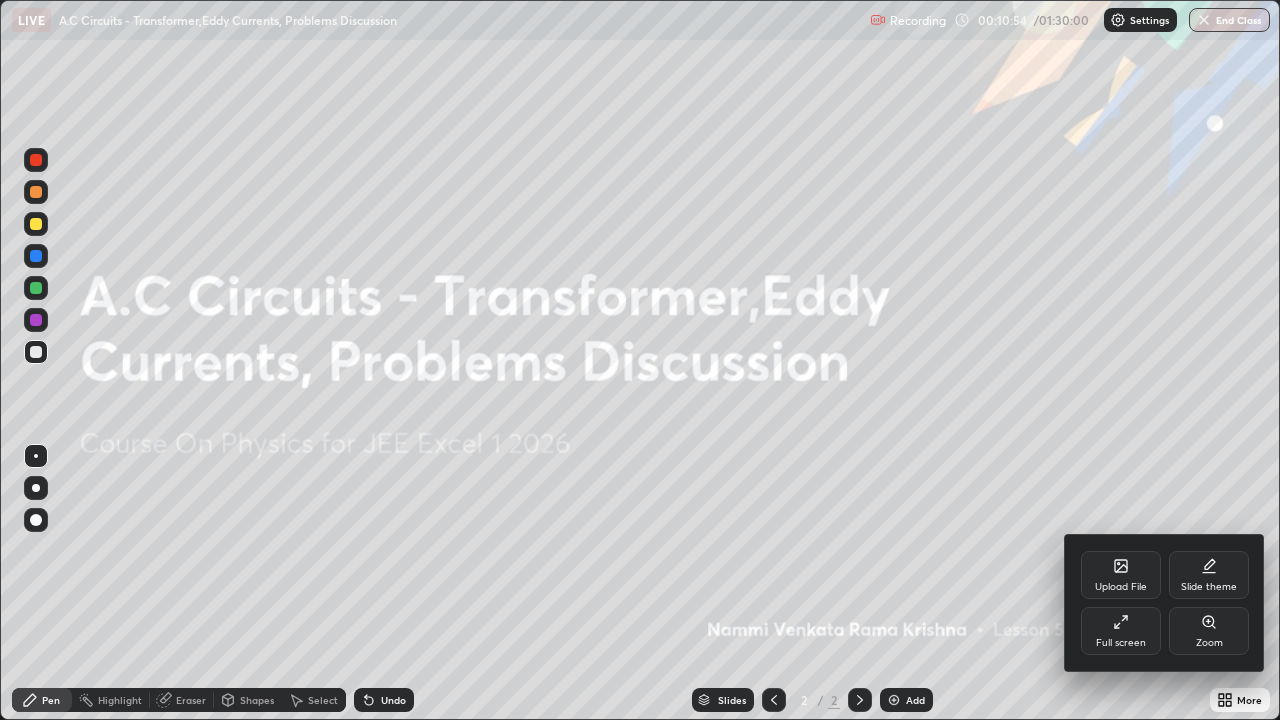 click 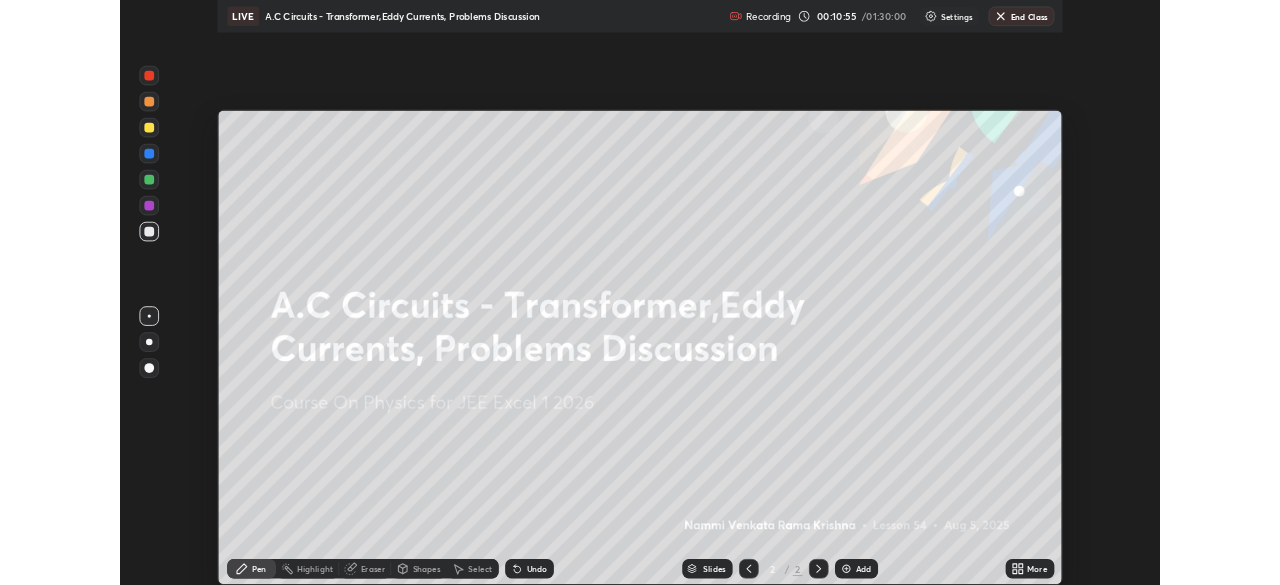 scroll, scrollTop: 585, scrollLeft: 1280, axis: both 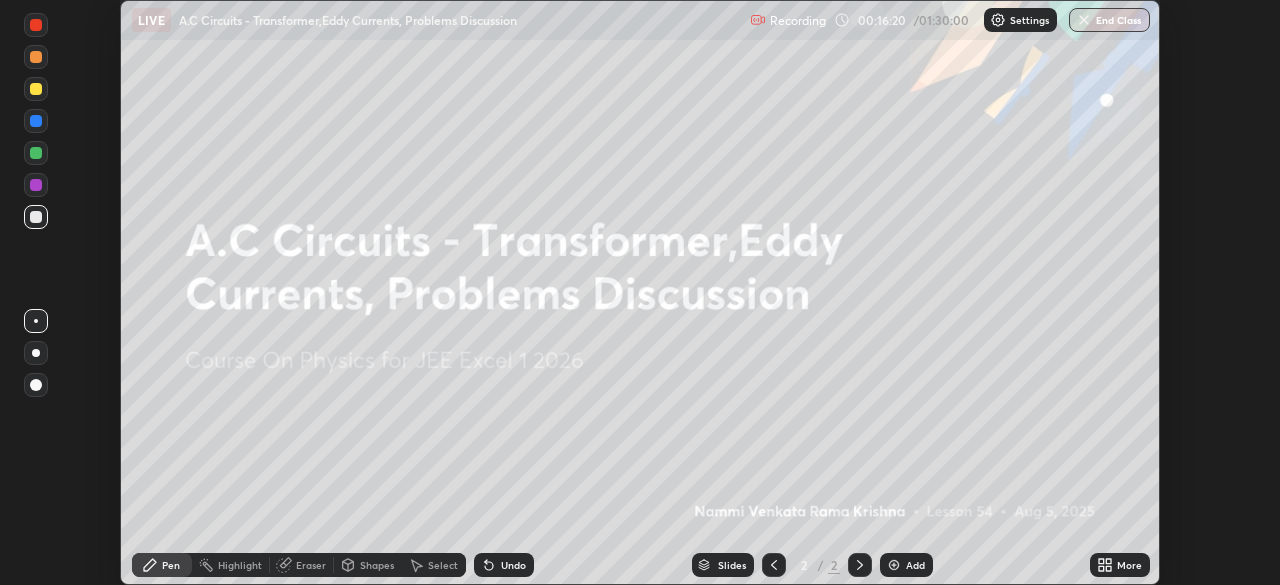 click 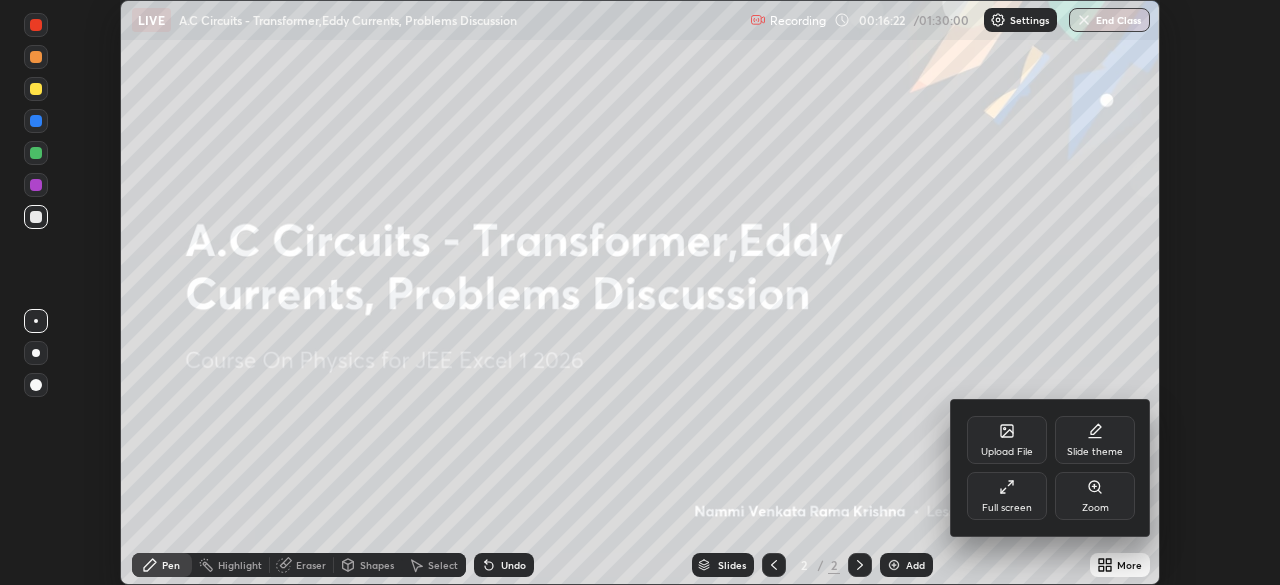 click on "Upload File" at bounding box center [1007, 452] 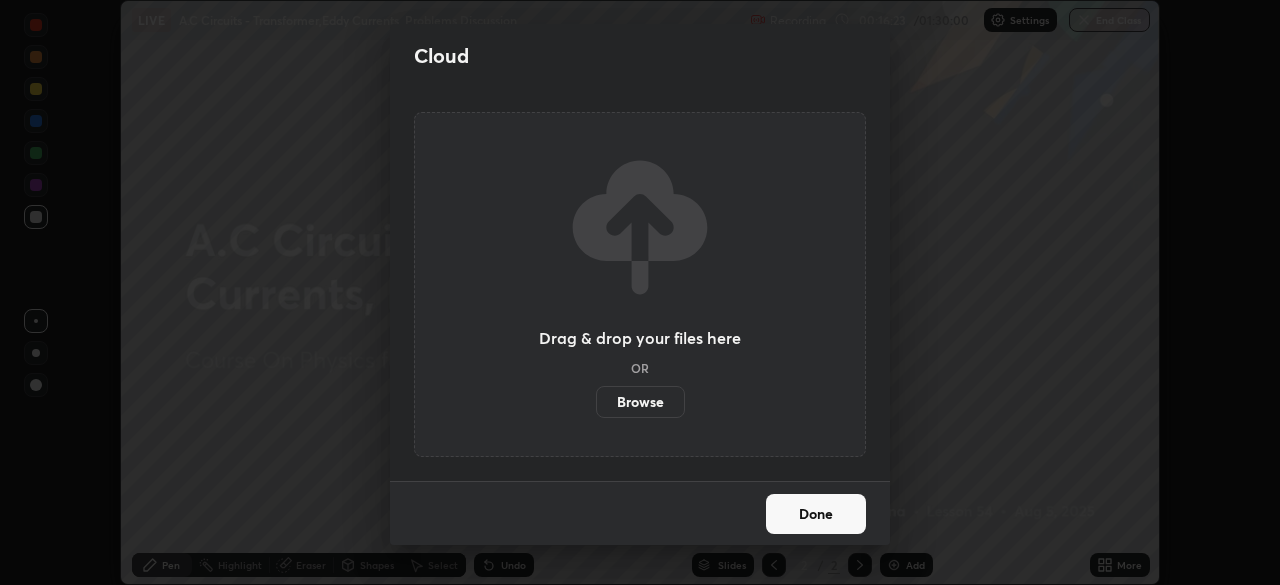 click on "Browse" at bounding box center (640, 402) 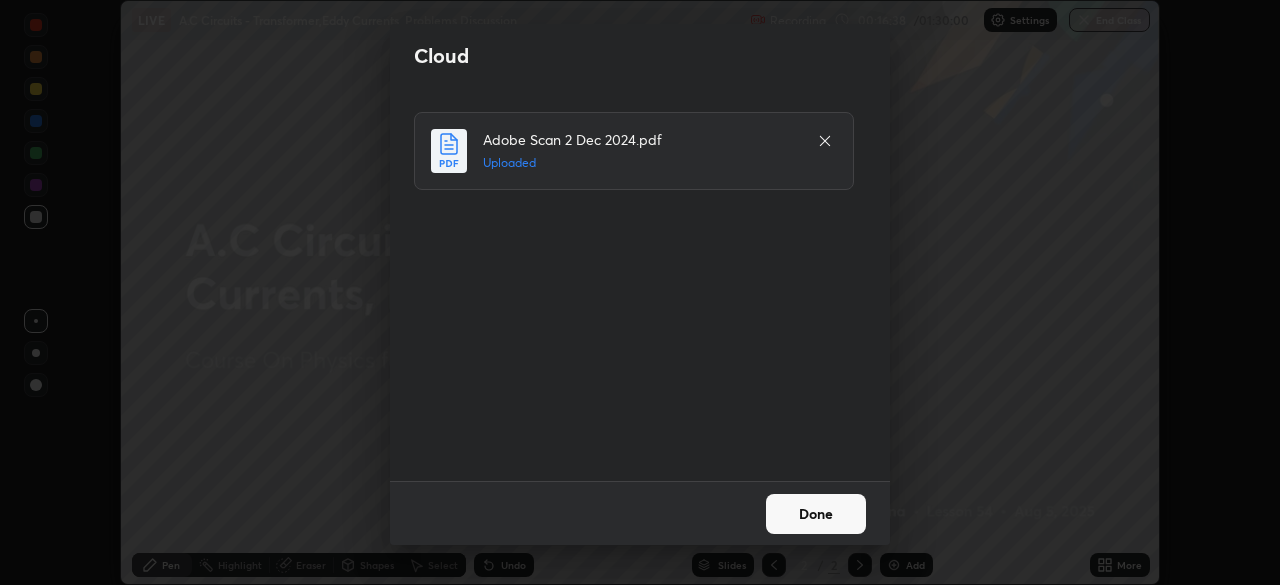 click on "Done" at bounding box center (816, 514) 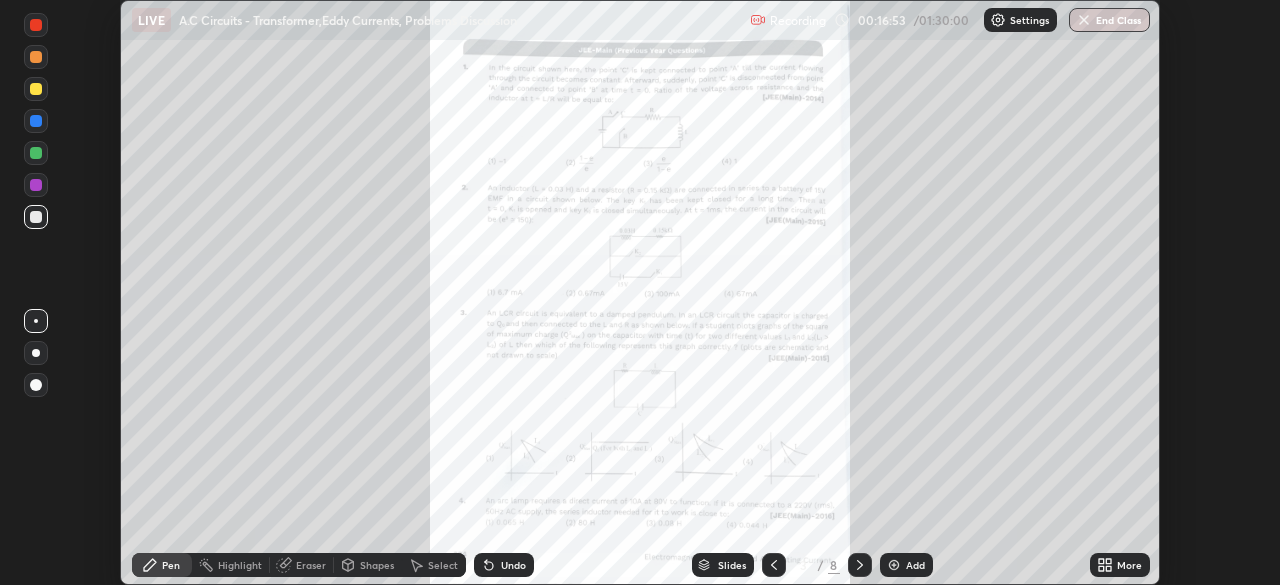 click 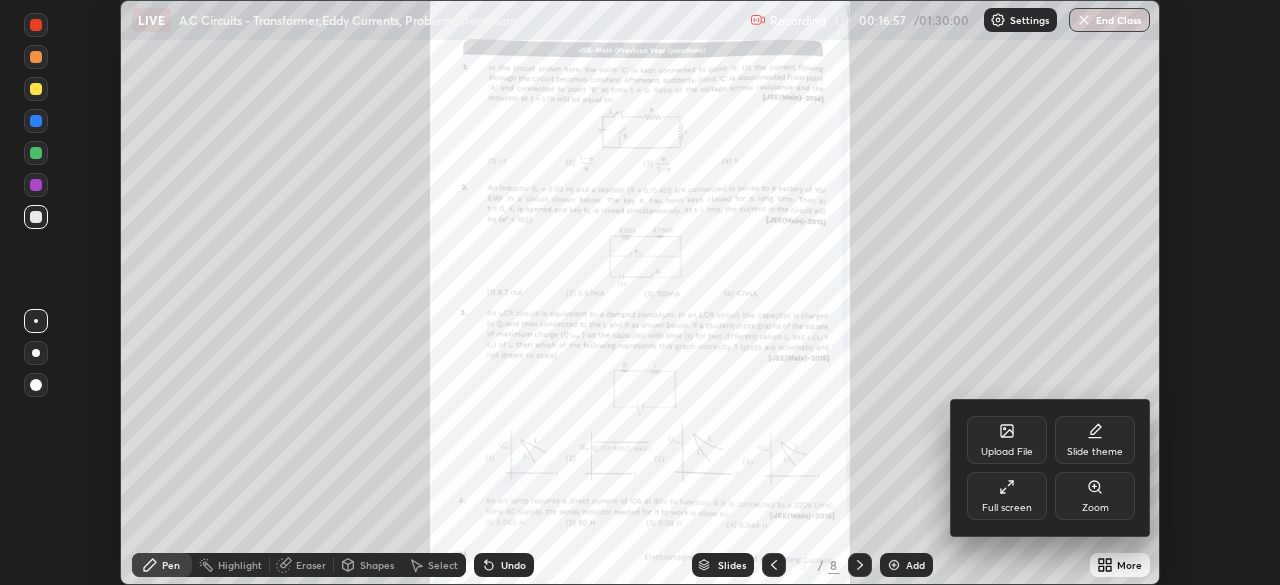 click 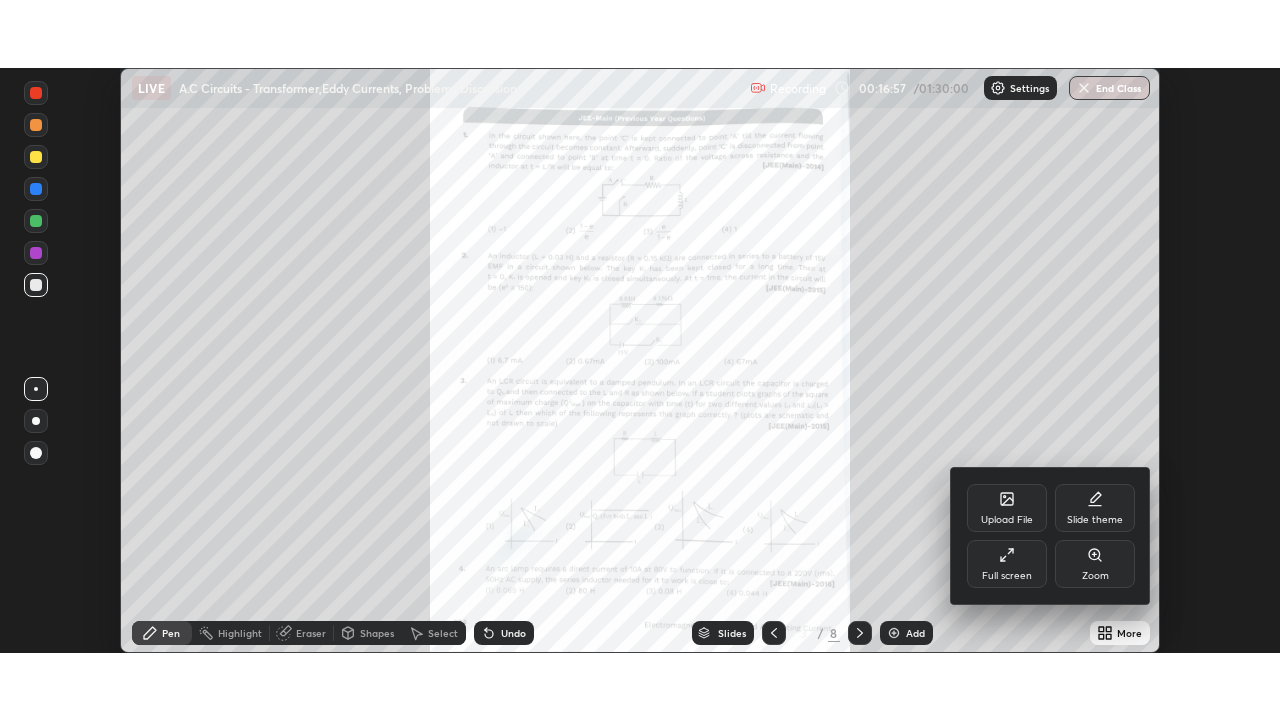 scroll, scrollTop: 99280, scrollLeft: 98720, axis: both 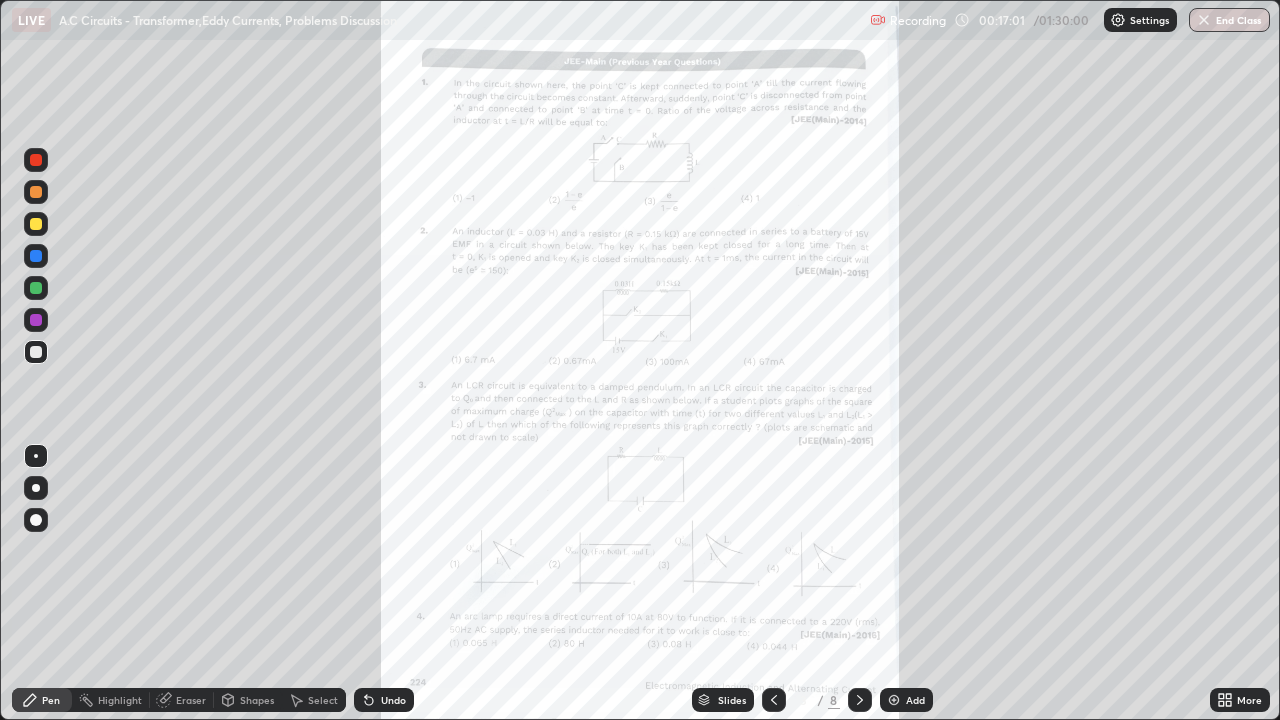 click 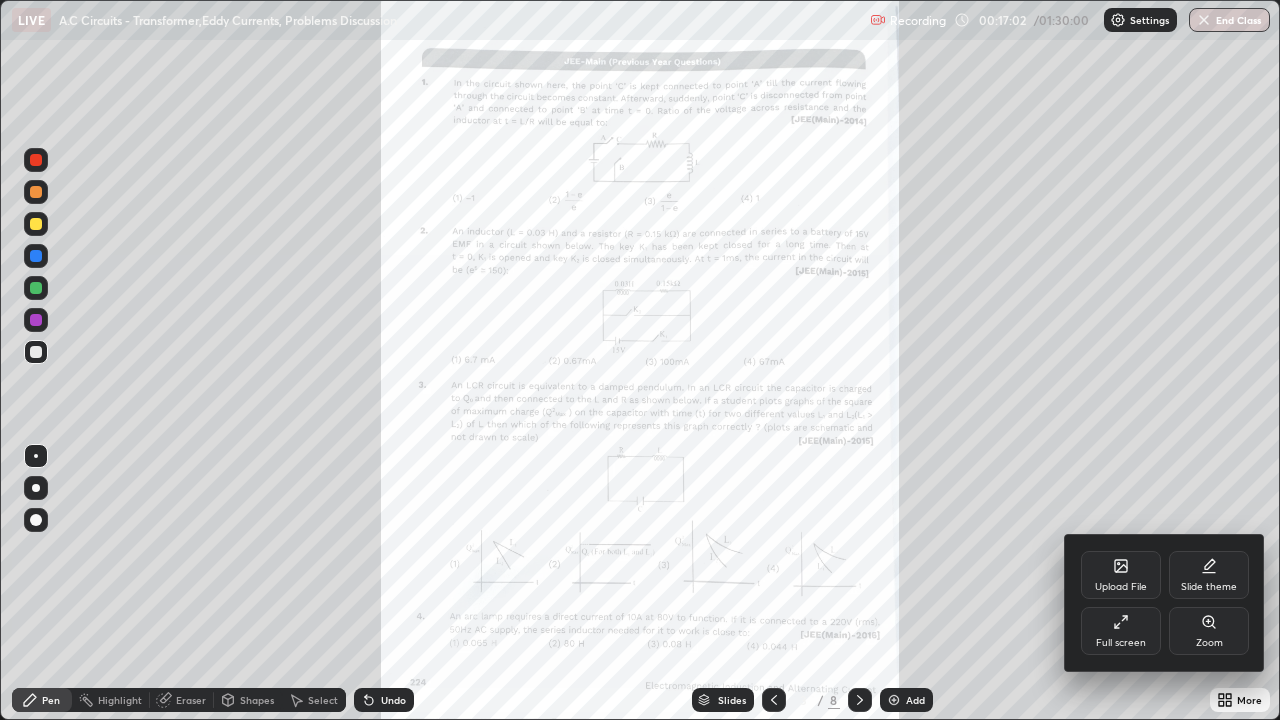 click on "Full screen" at bounding box center (1121, 631) 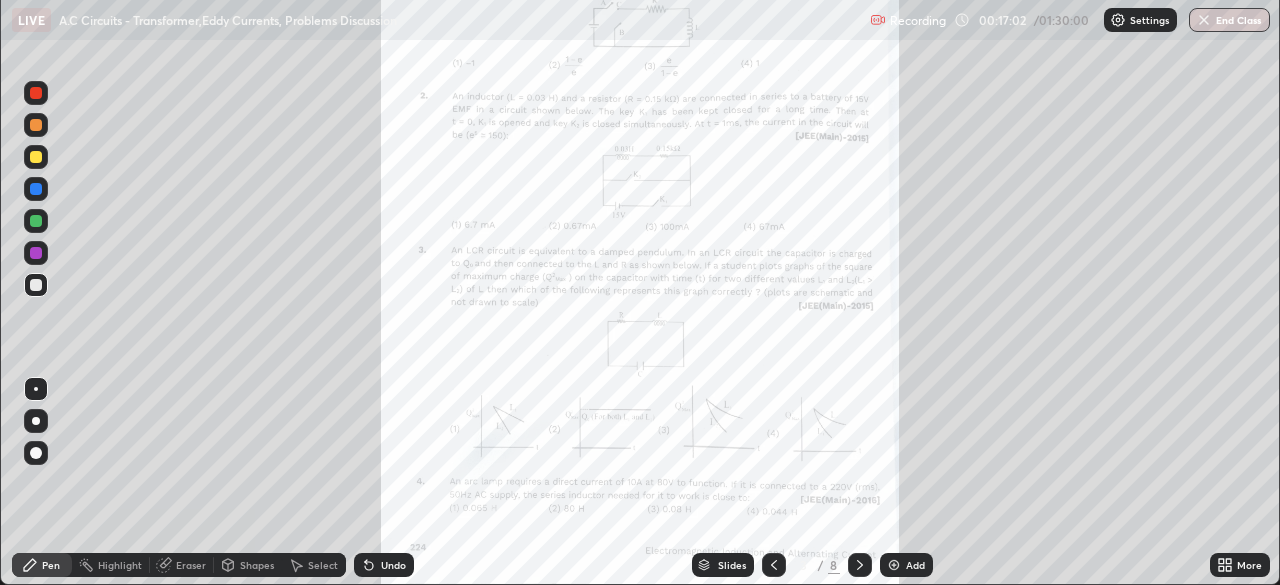 scroll, scrollTop: 585, scrollLeft: 1280, axis: both 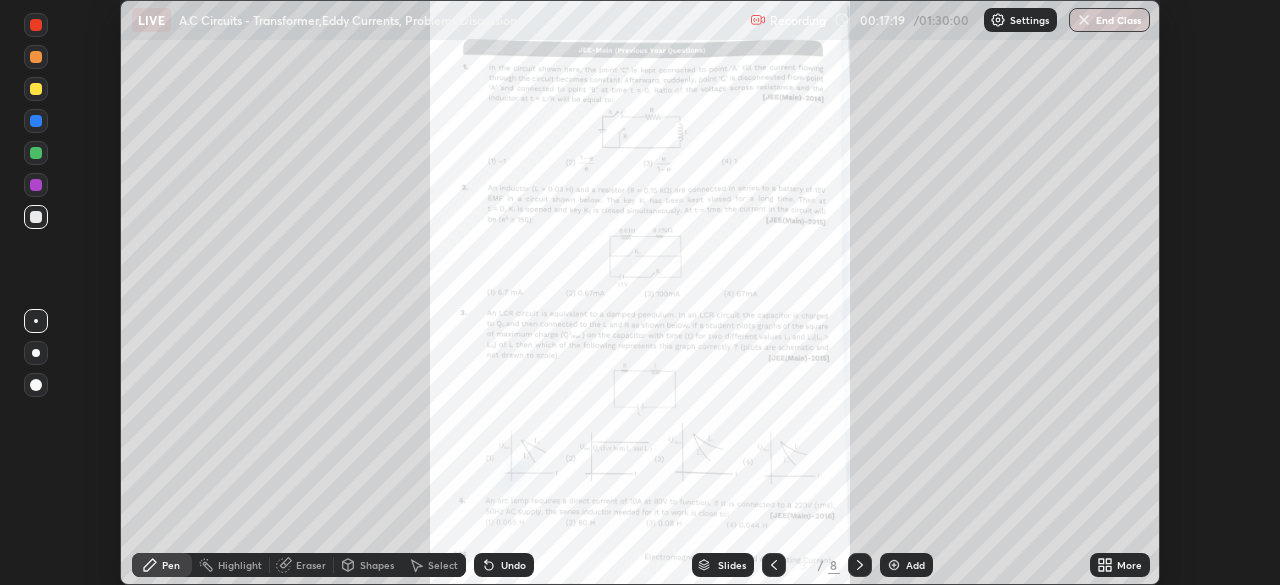 click 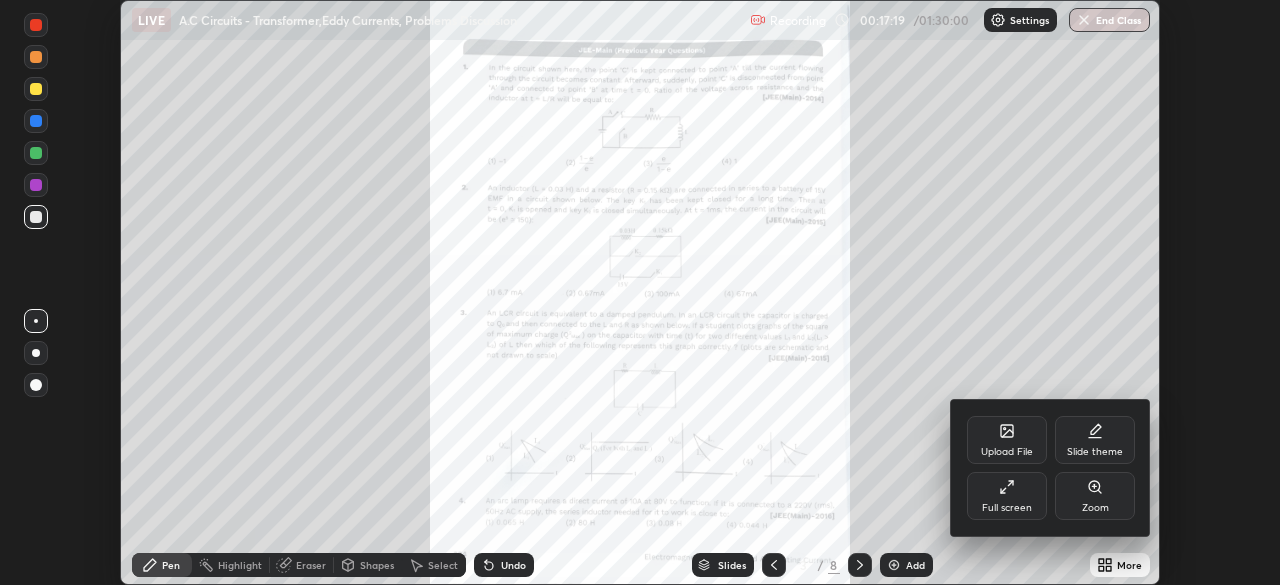 click on "Full screen" at bounding box center [1007, 496] 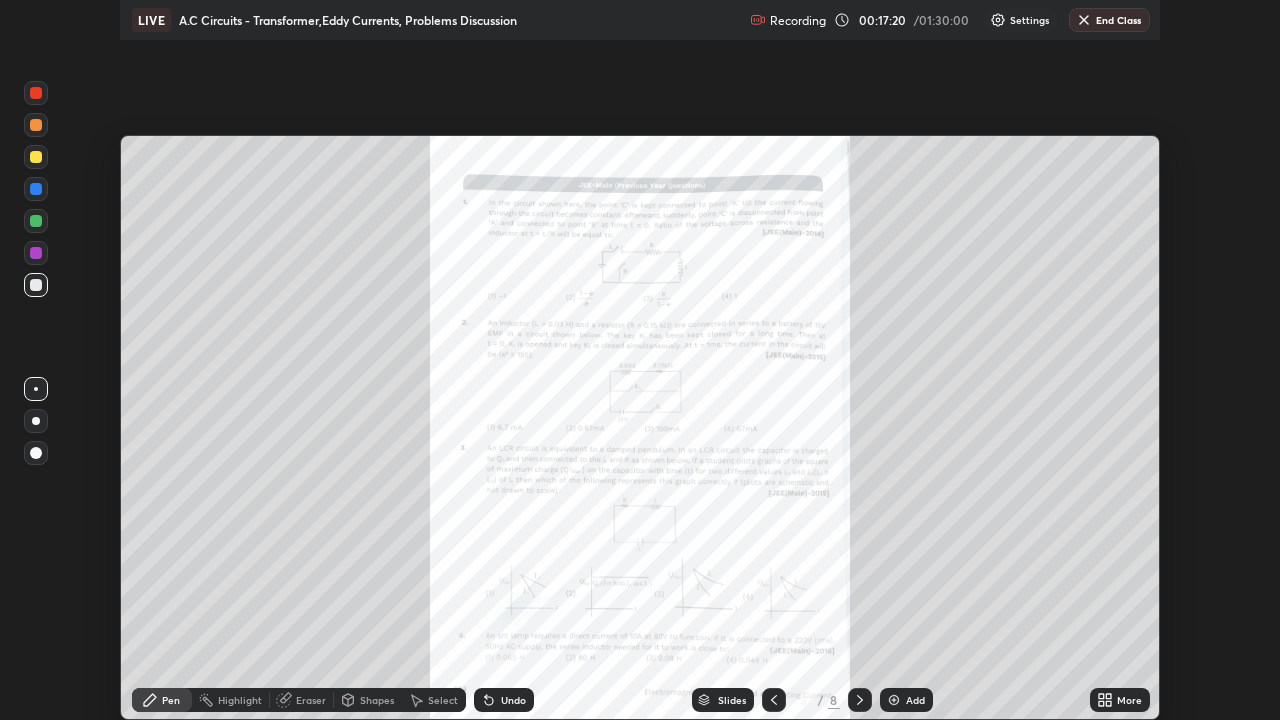 scroll, scrollTop: 99280, scrollLeft: 98720, axis: both 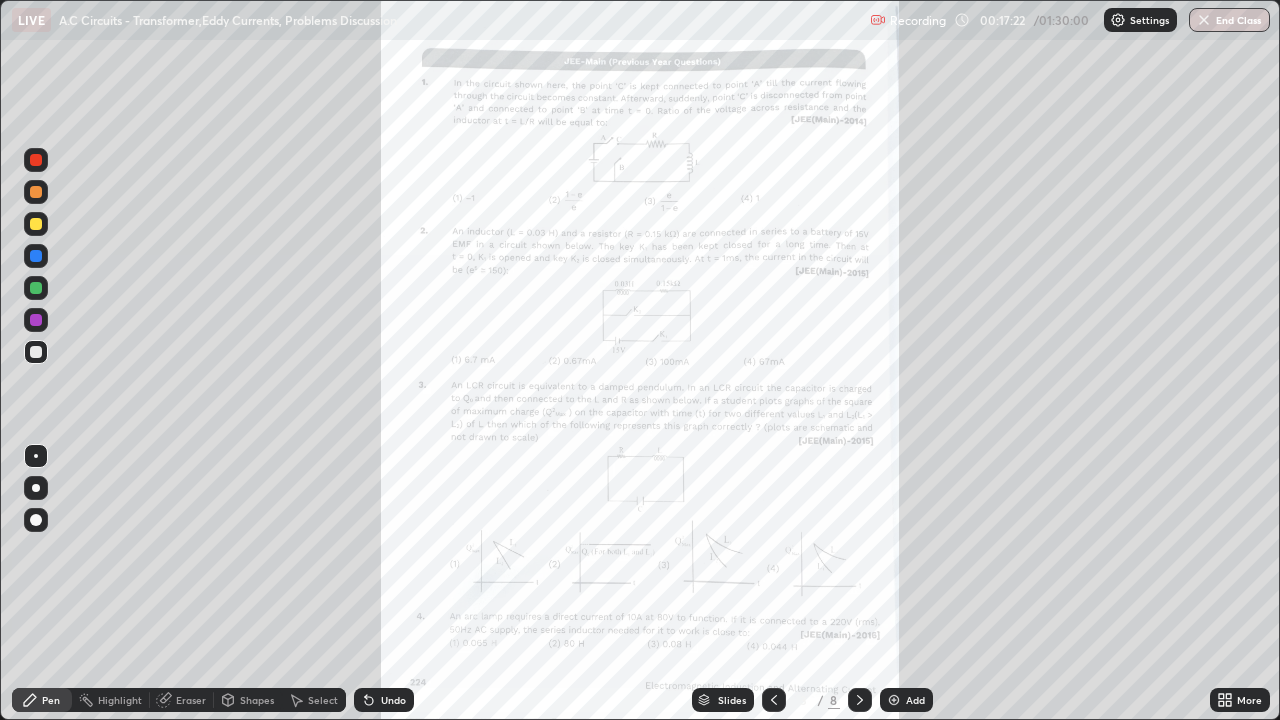 click 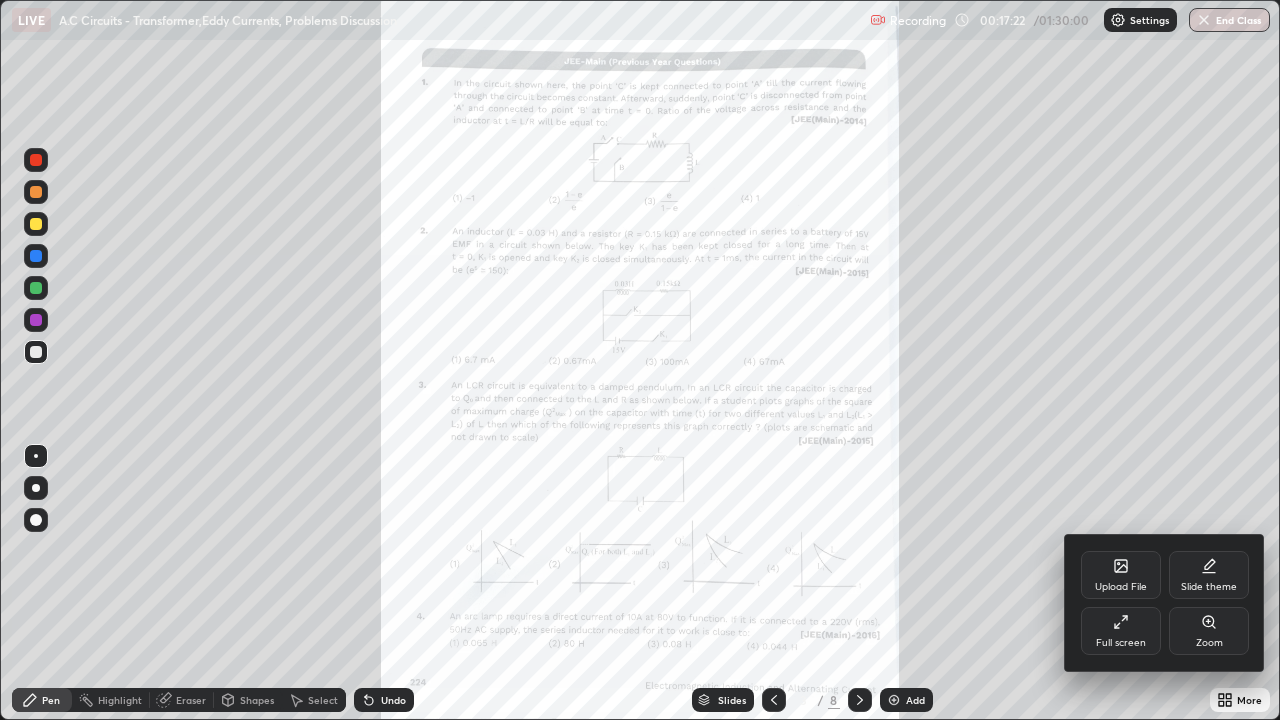 click on "Zoom" at bounding box center (1209, 631) 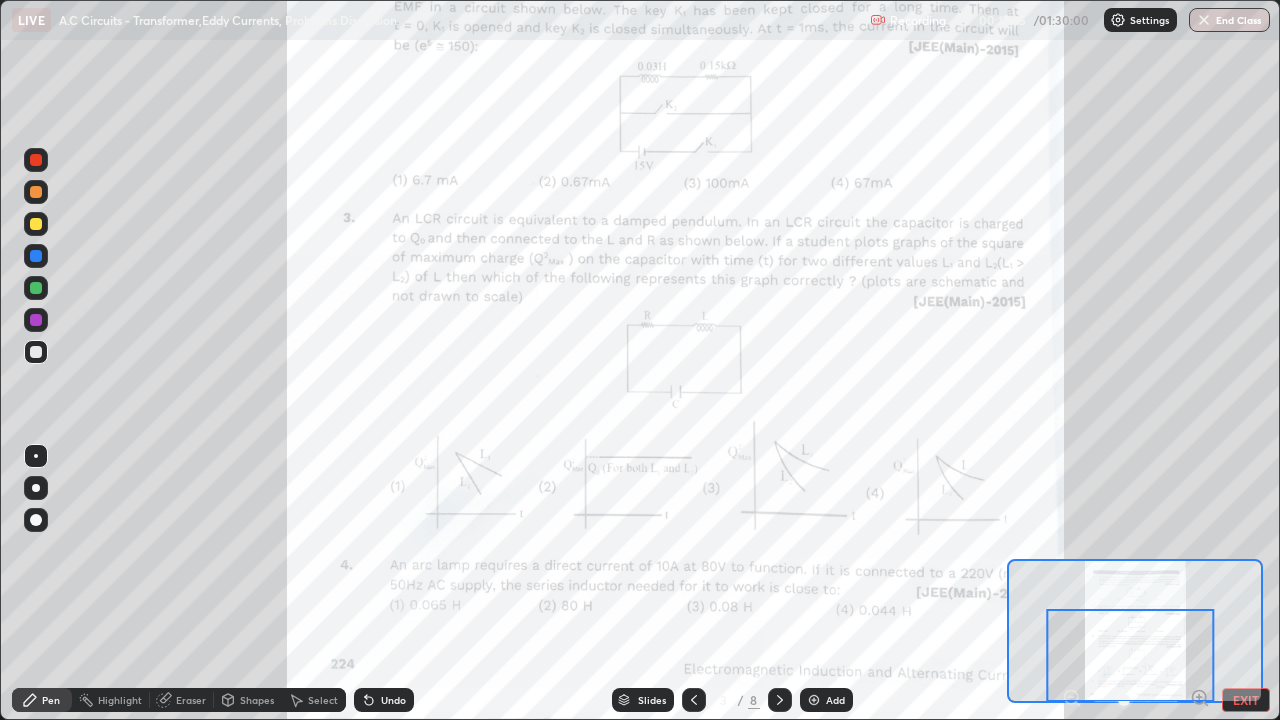click 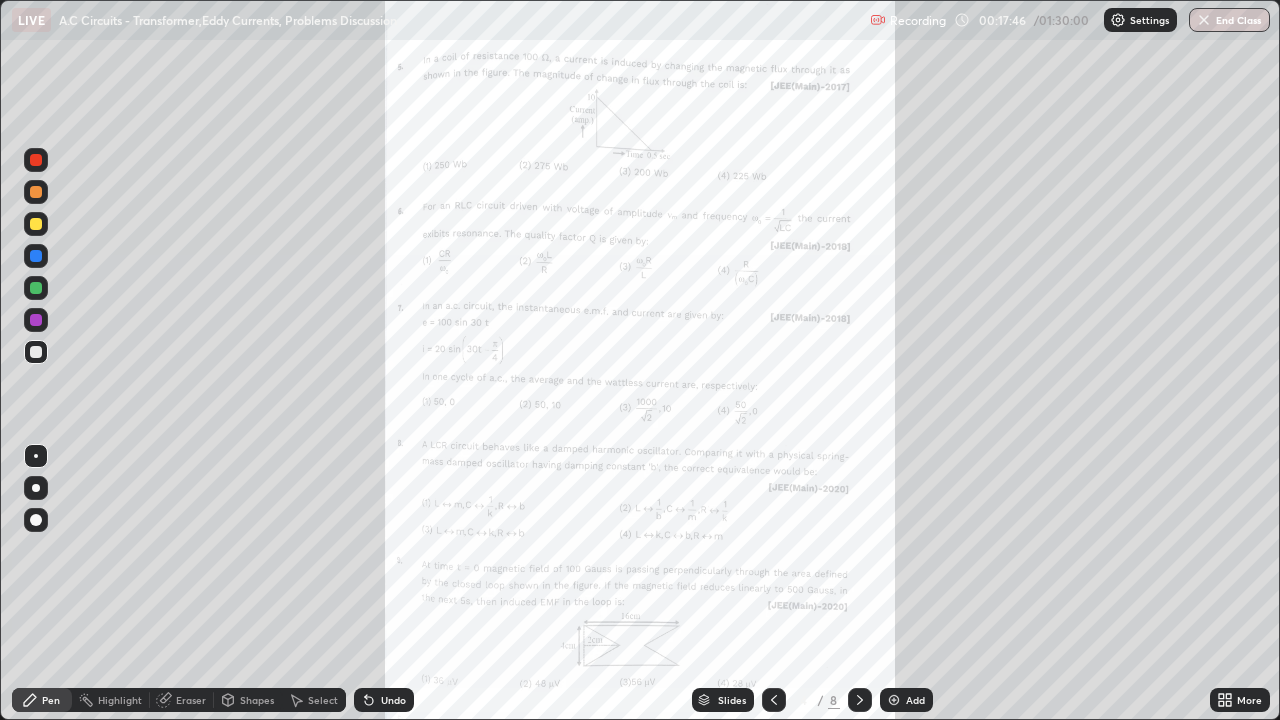click 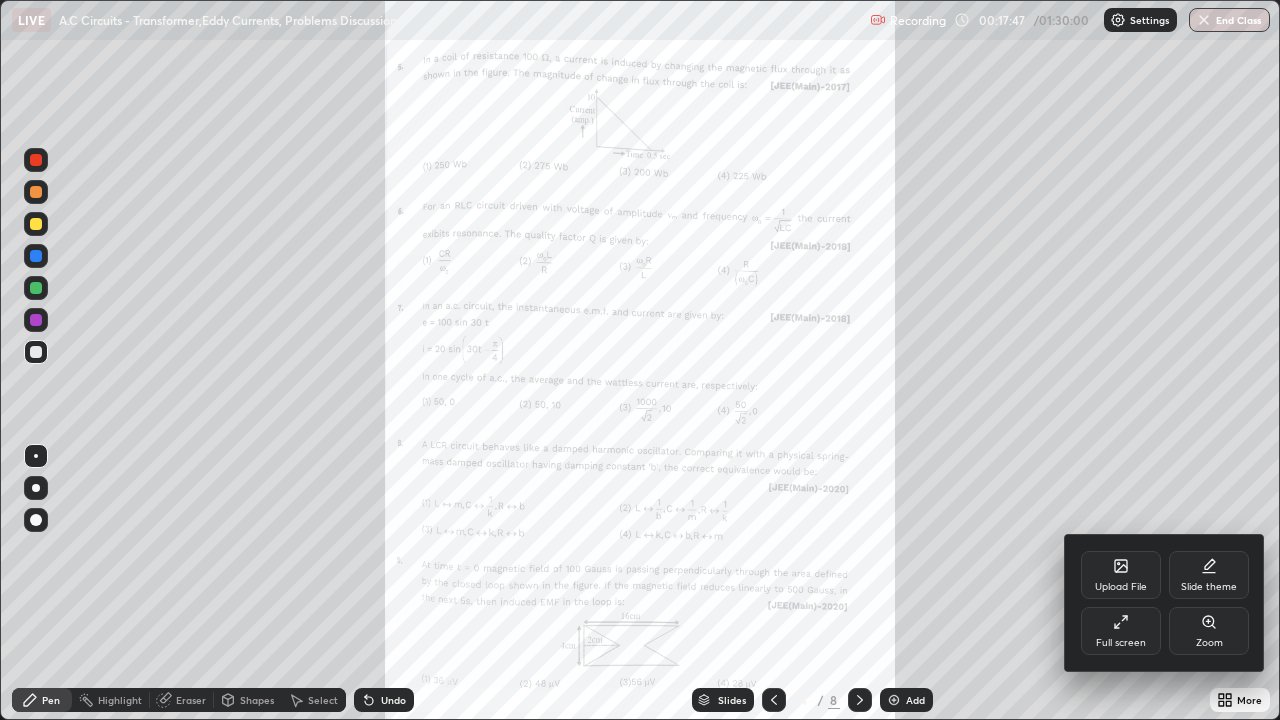 click on "Zoom" at bounding box center (1209, 631) 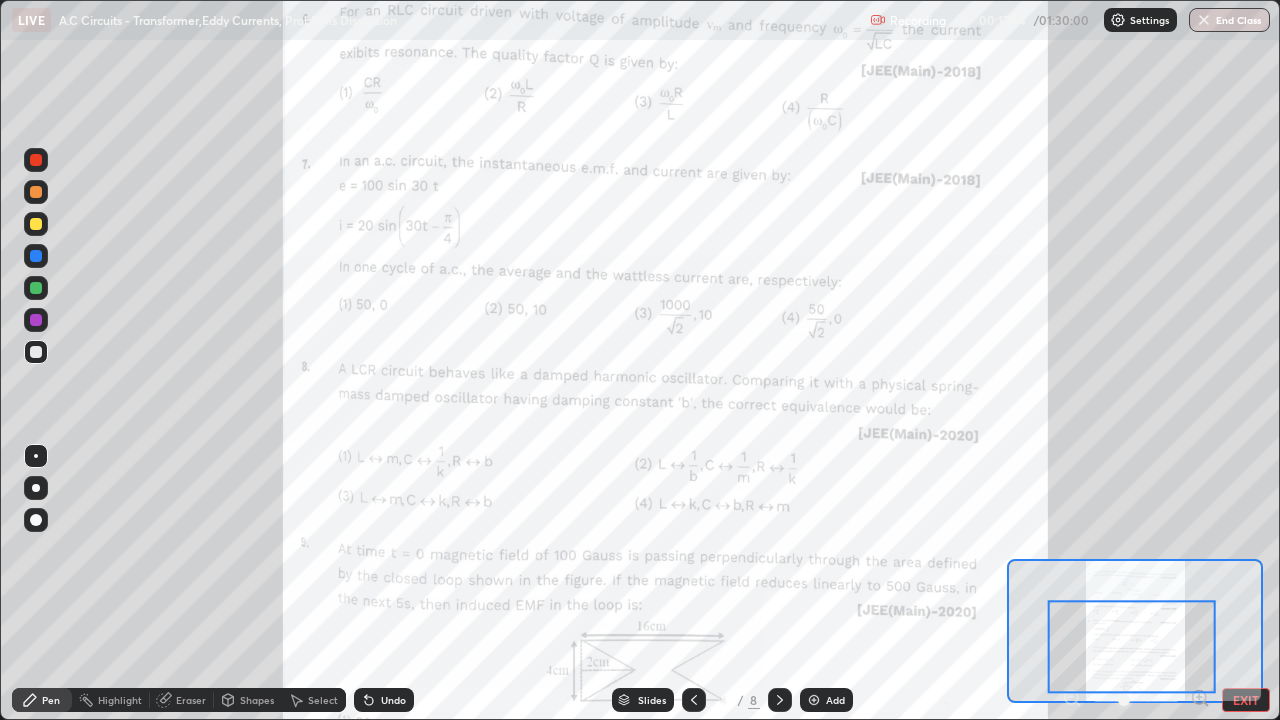 click 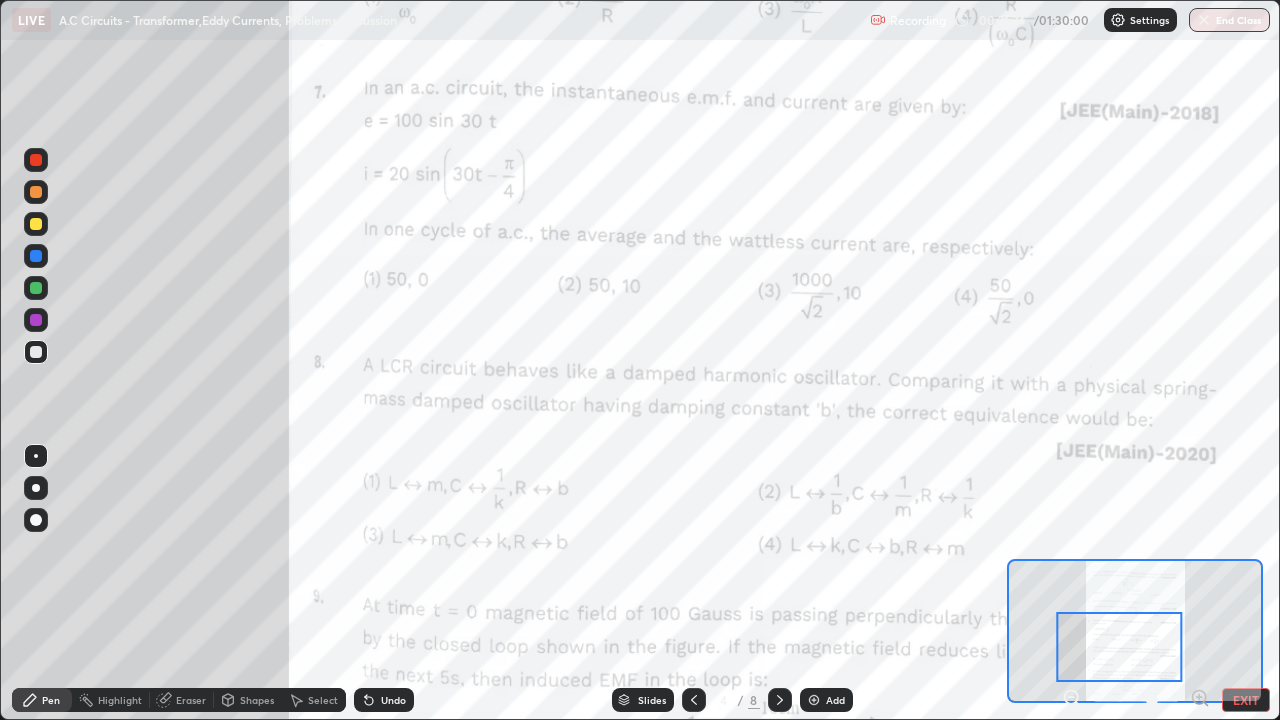 click at bounding box center (36, 320) 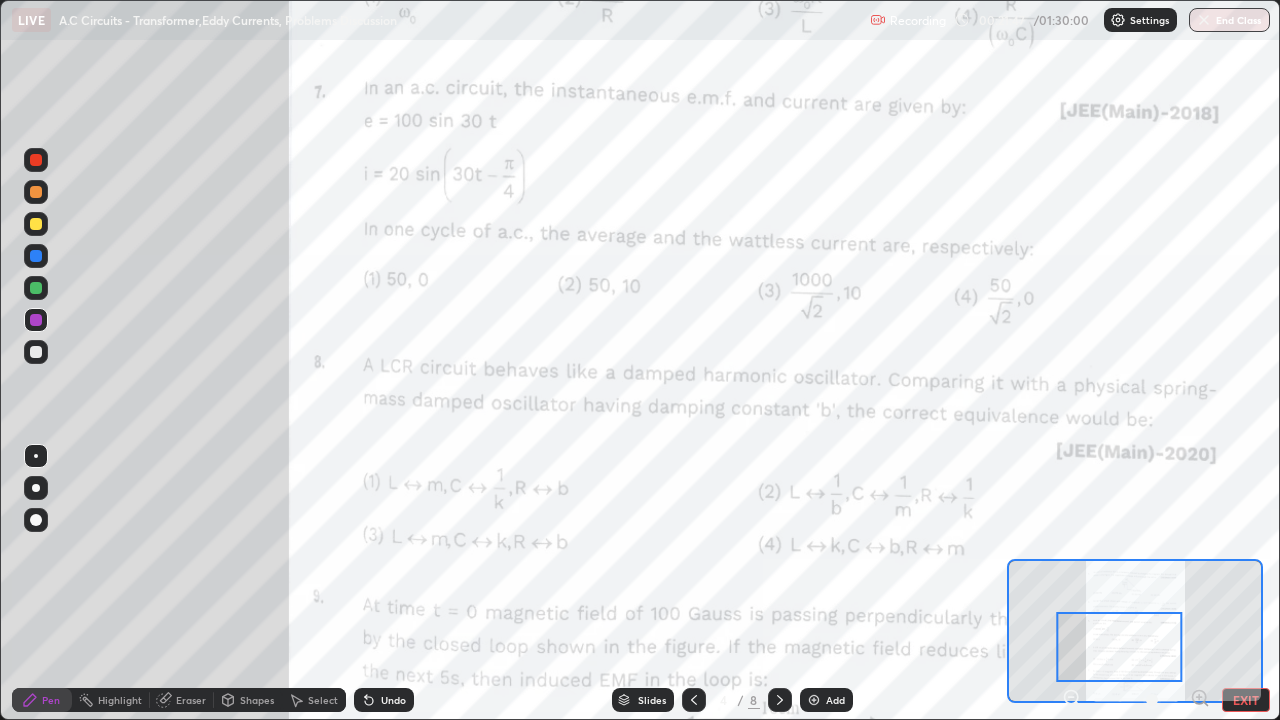 click on "Undo" at bounding box center [393, 700] 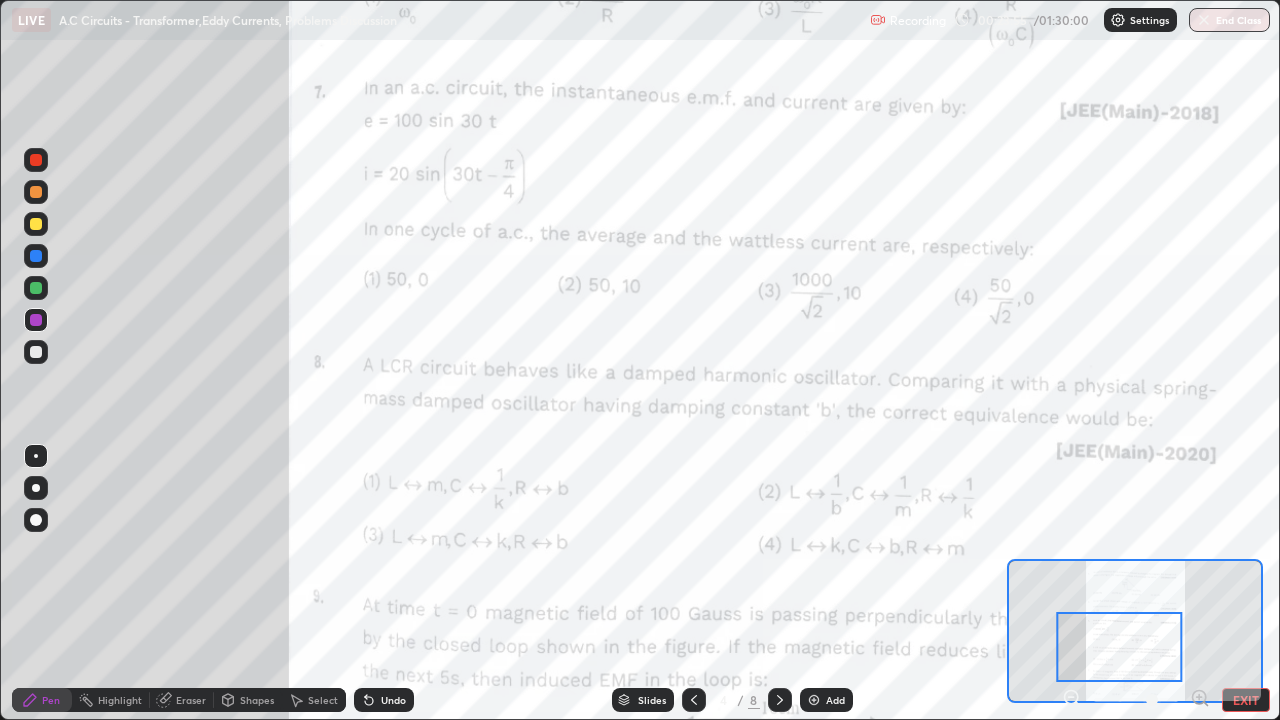 click on "Shapes" at bounding box center [257, 700] 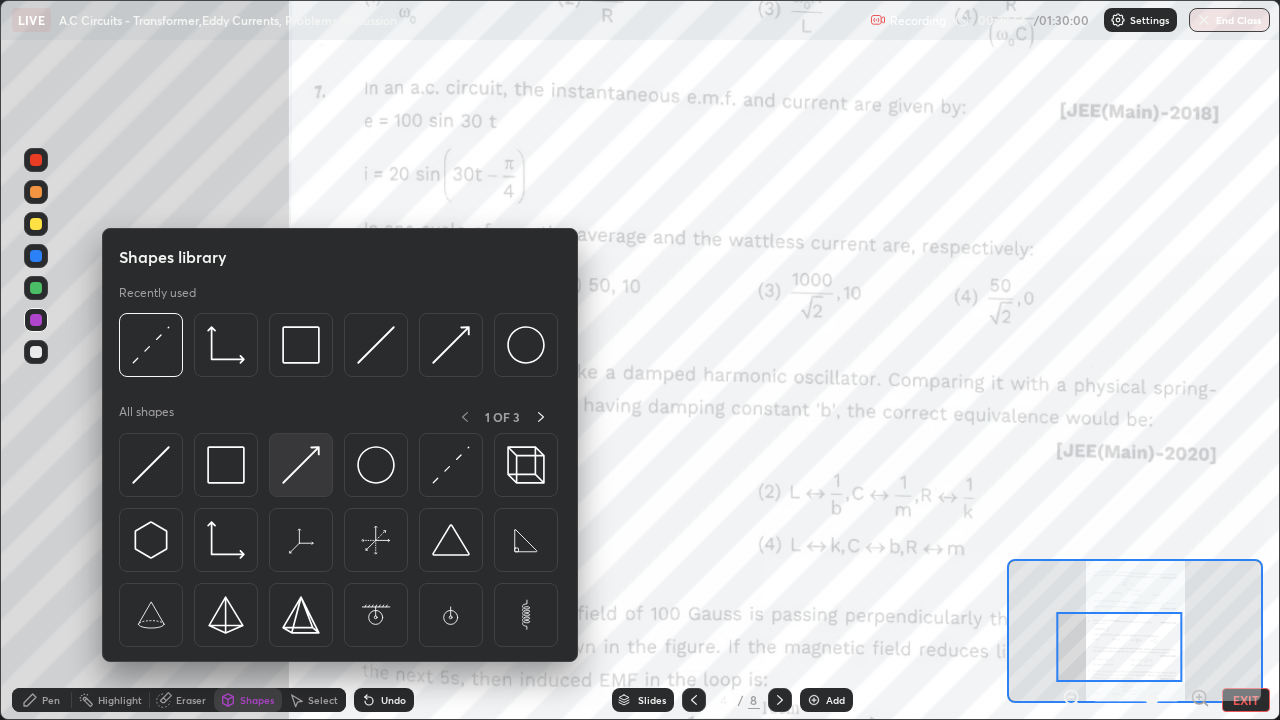 click at bounding box center (301, 465) 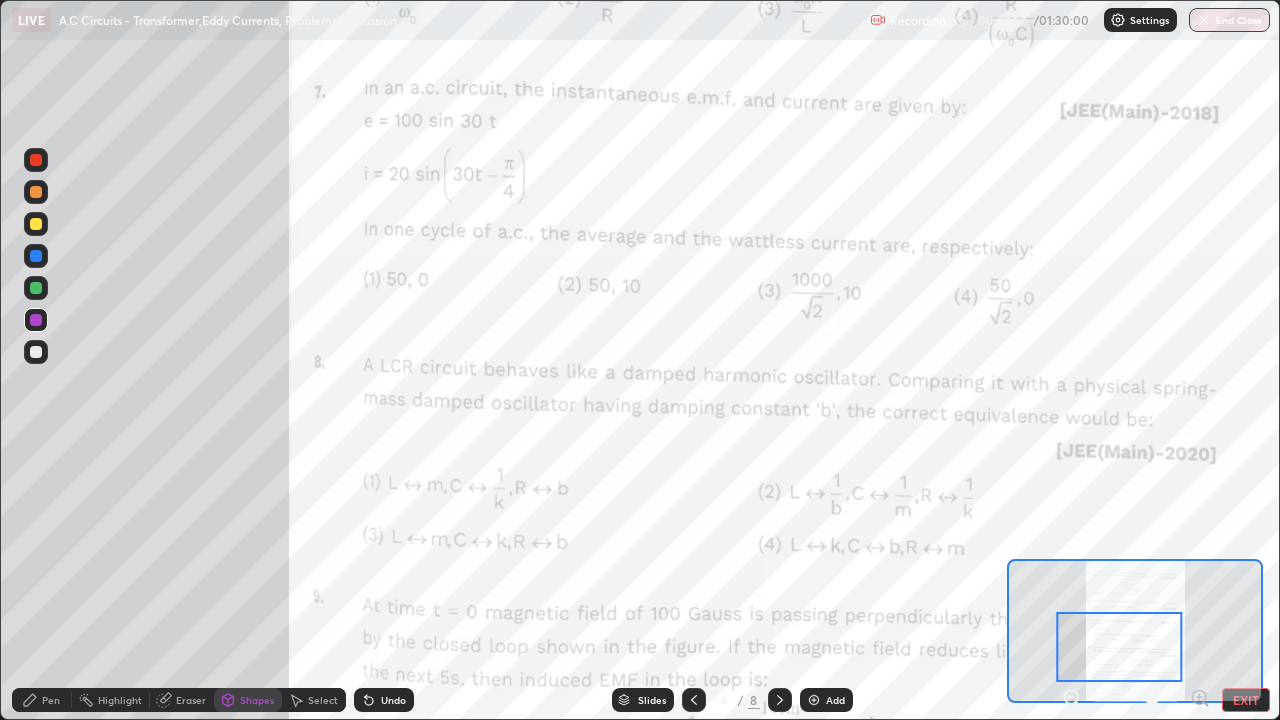 click at bounding box center [36, 224] 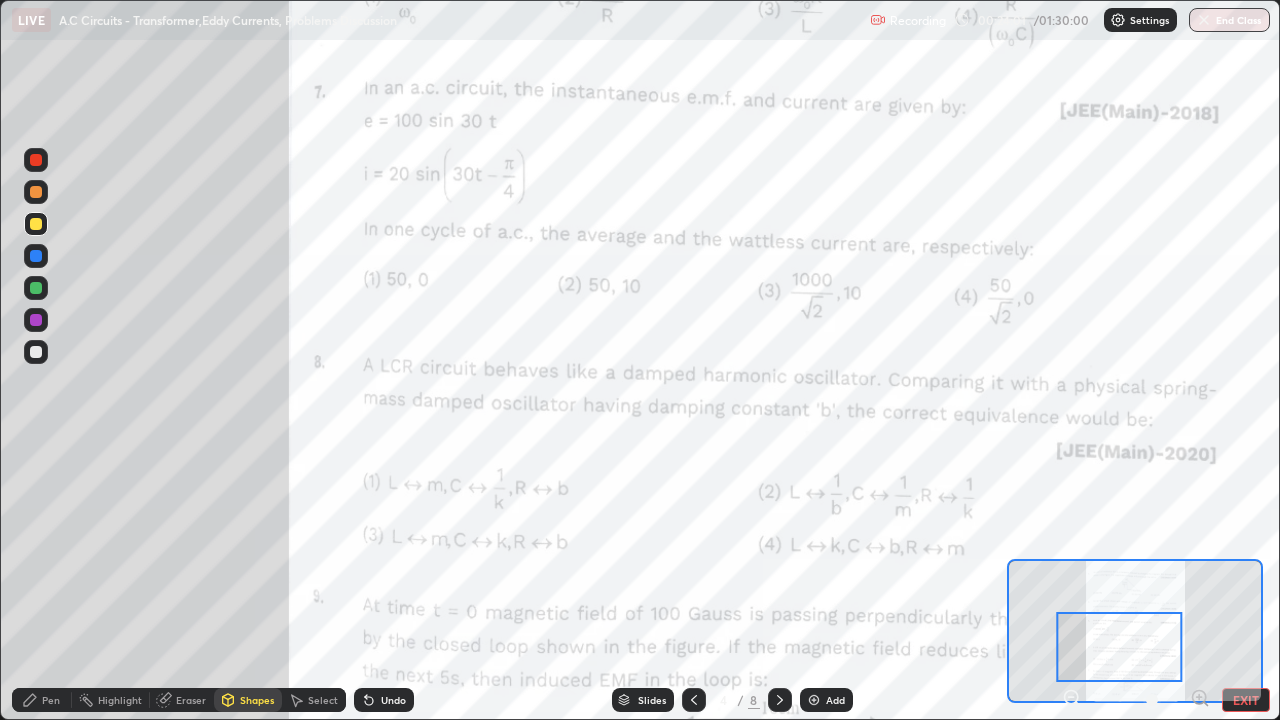 click on "Pen" at bounding box center [51, 700] 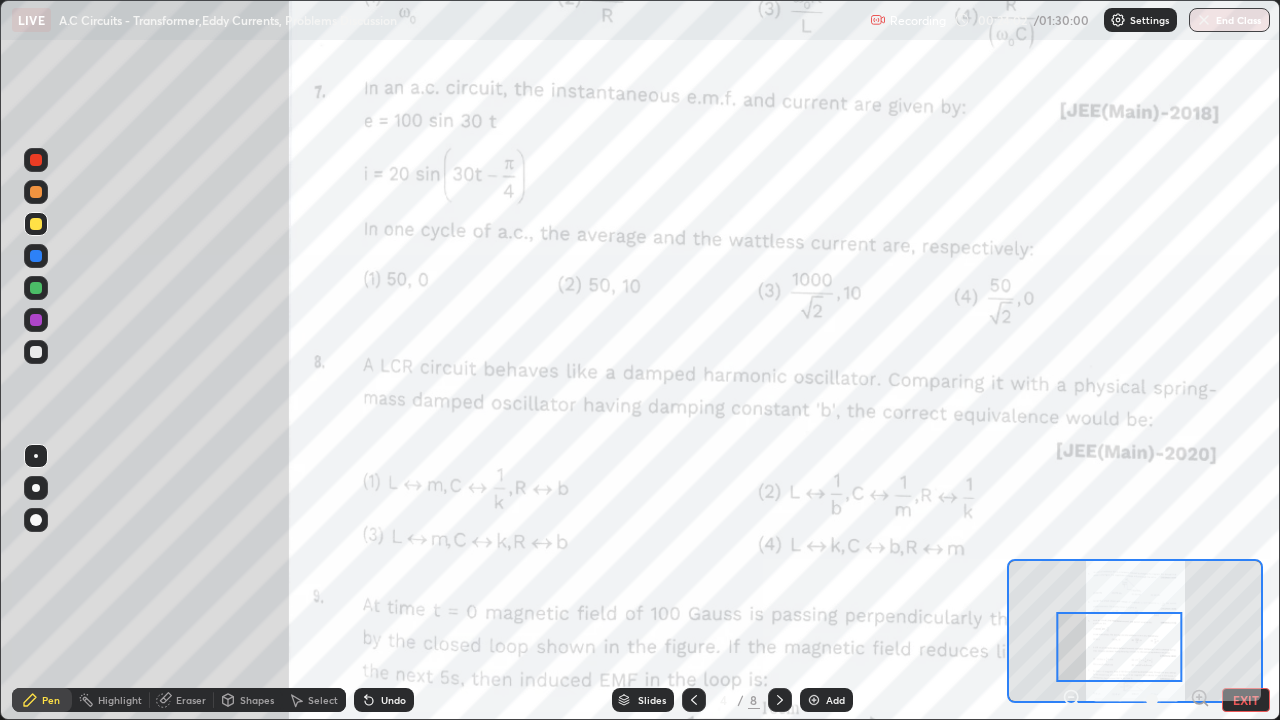 click at bounding box center [36, 352] 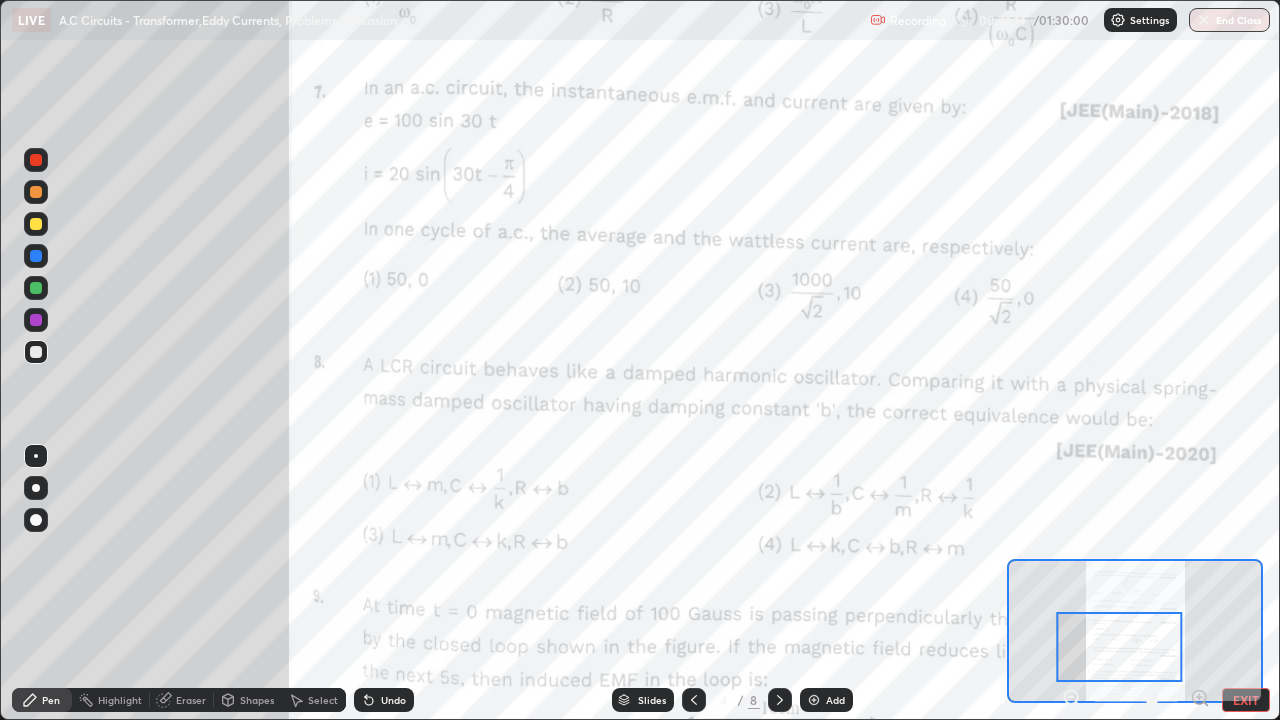 click on "Eraser" at bounding box center [191, 700] 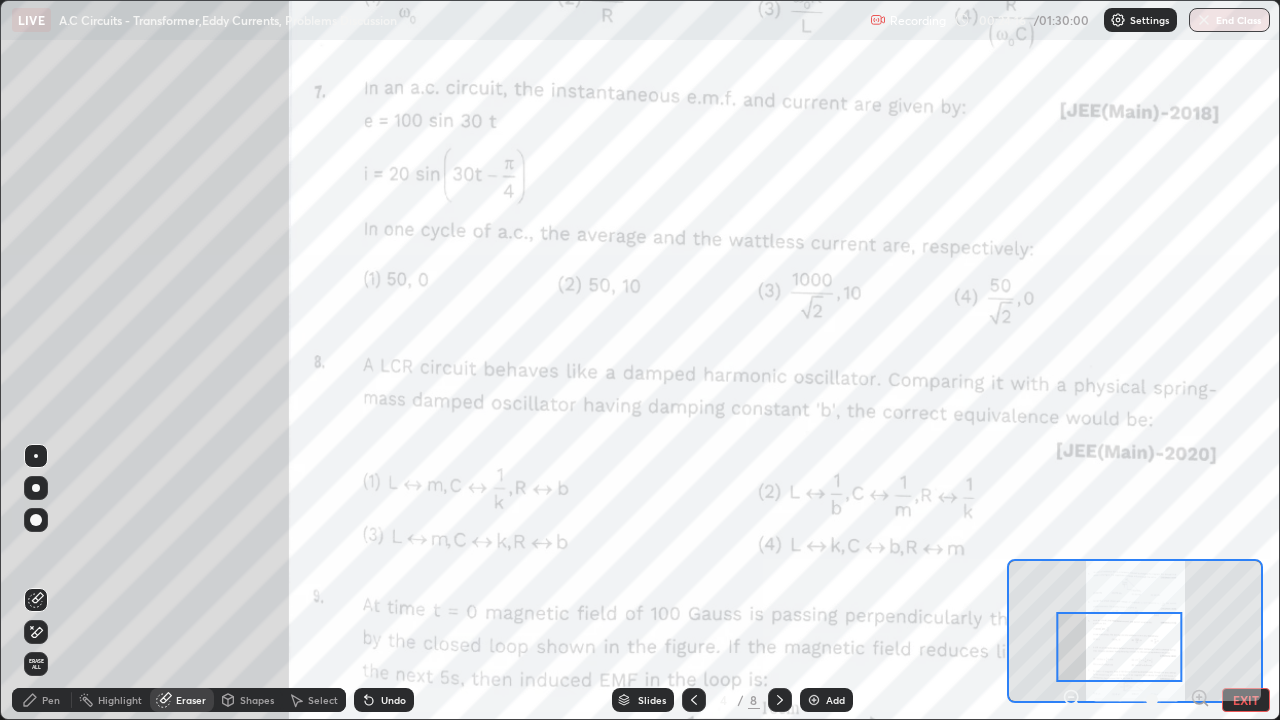 click on "Pen" at bounding box center [51, 700] 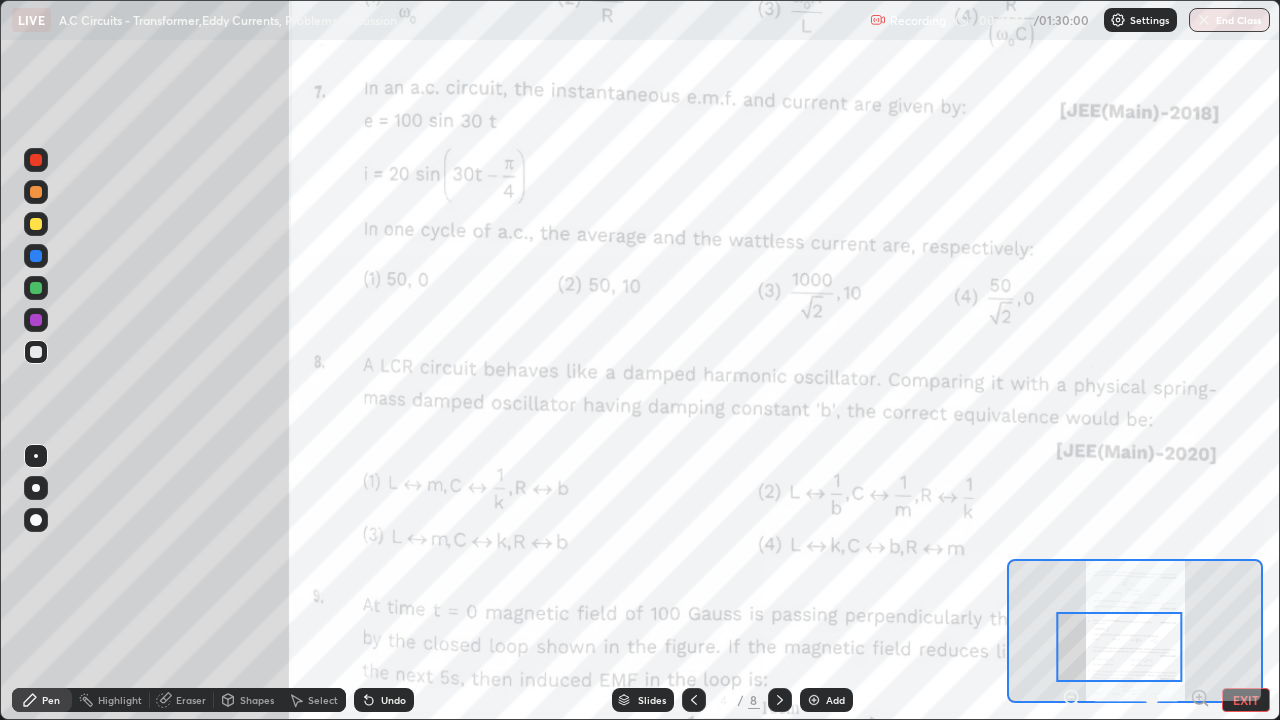 click at bounding box center (36, 224) 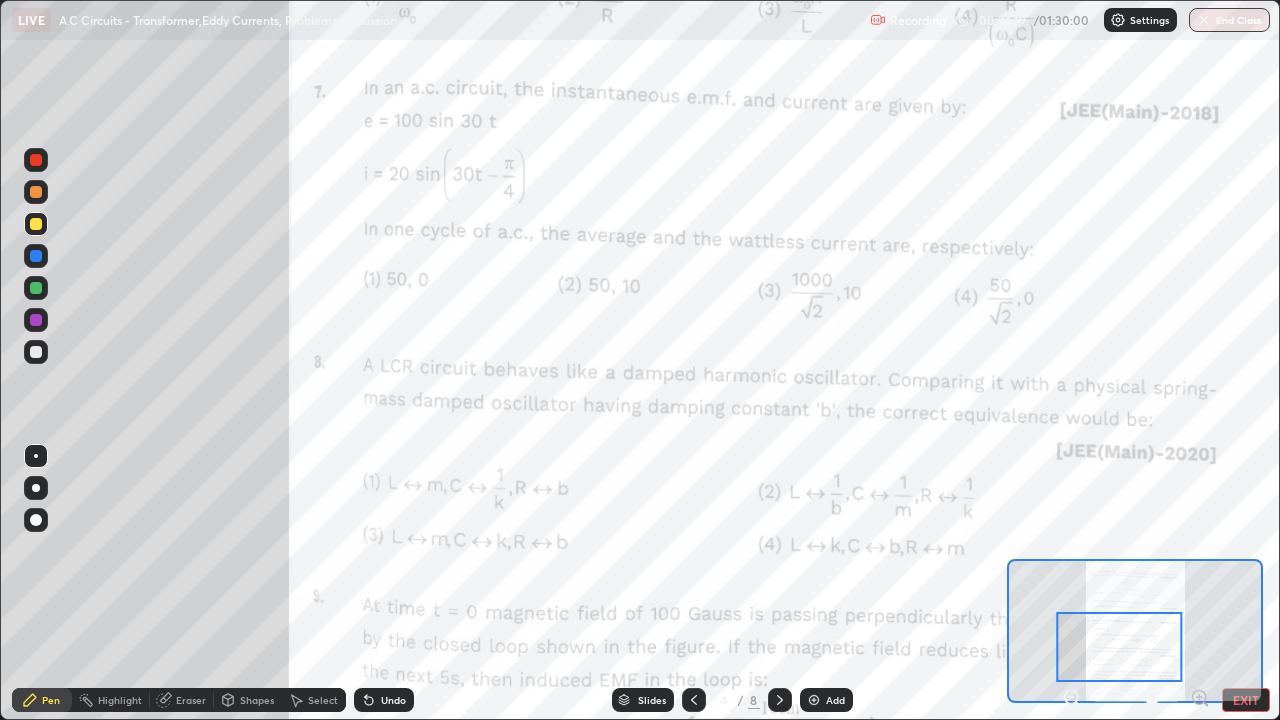 click at bounding box center (36, 352) 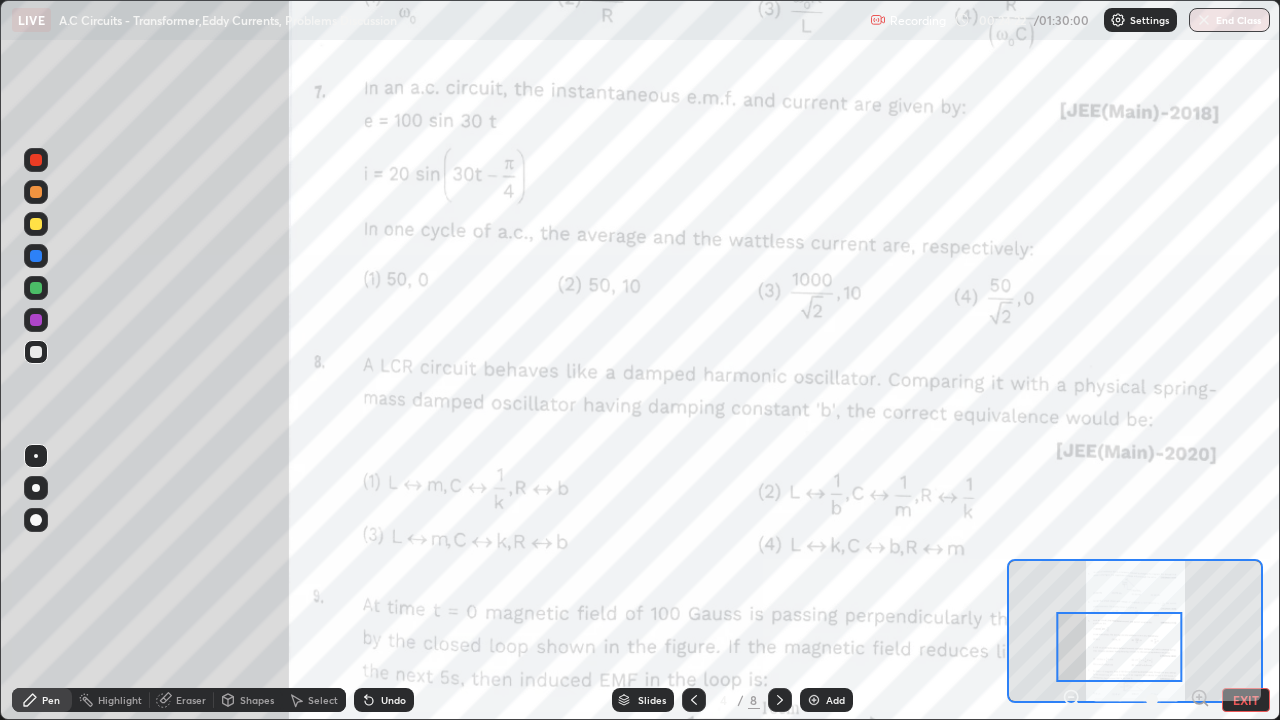 click at bounding box center [36, 224] 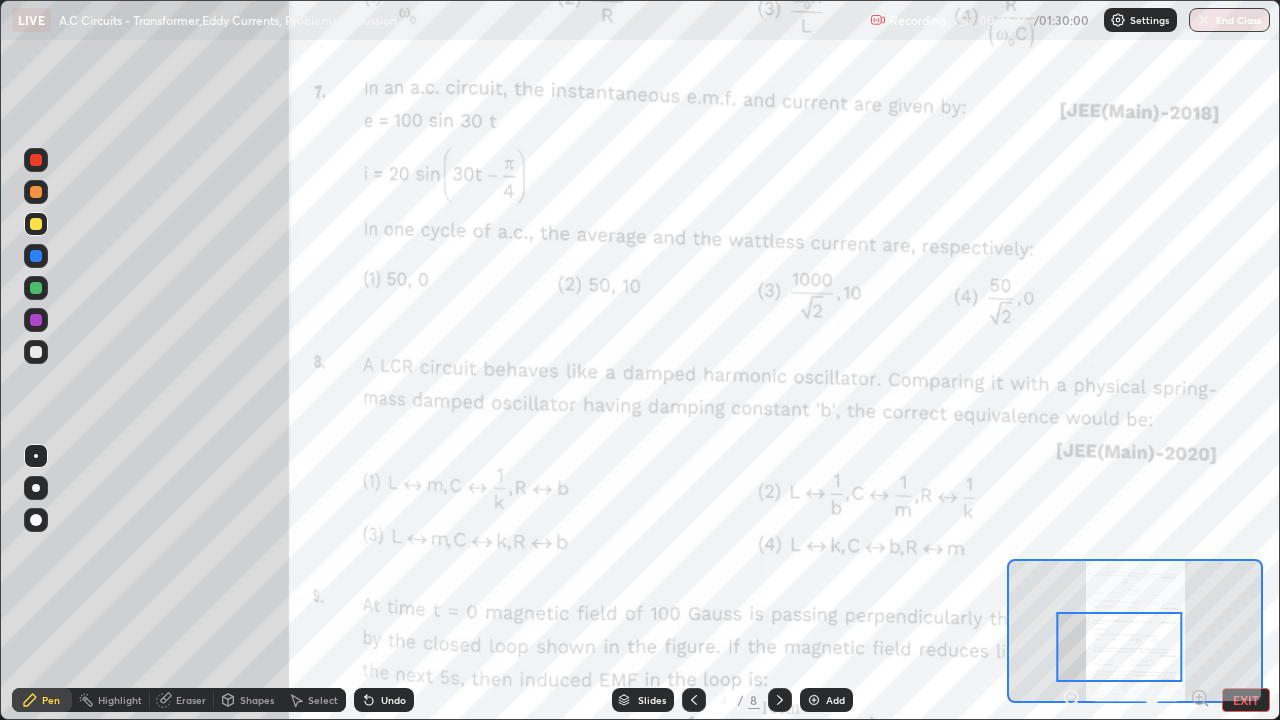 click at bounding box center (36, 352) 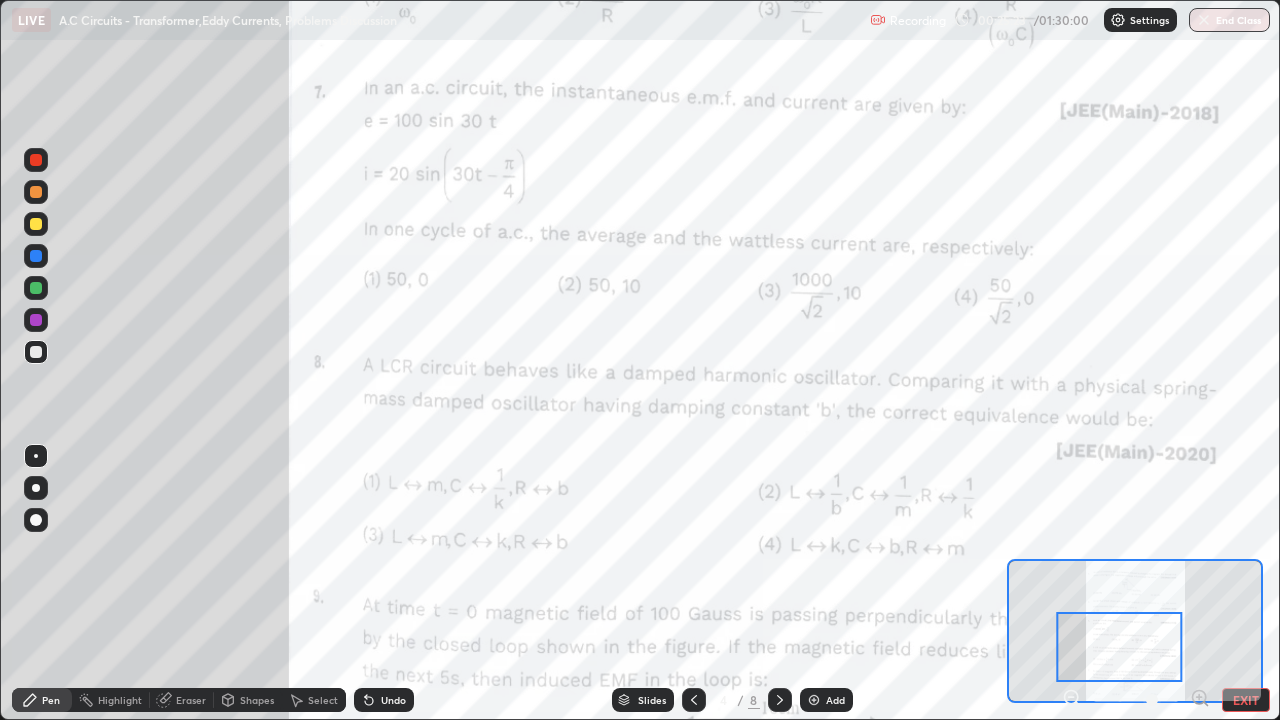 click on "Undo" at bounding box center (384, 700) 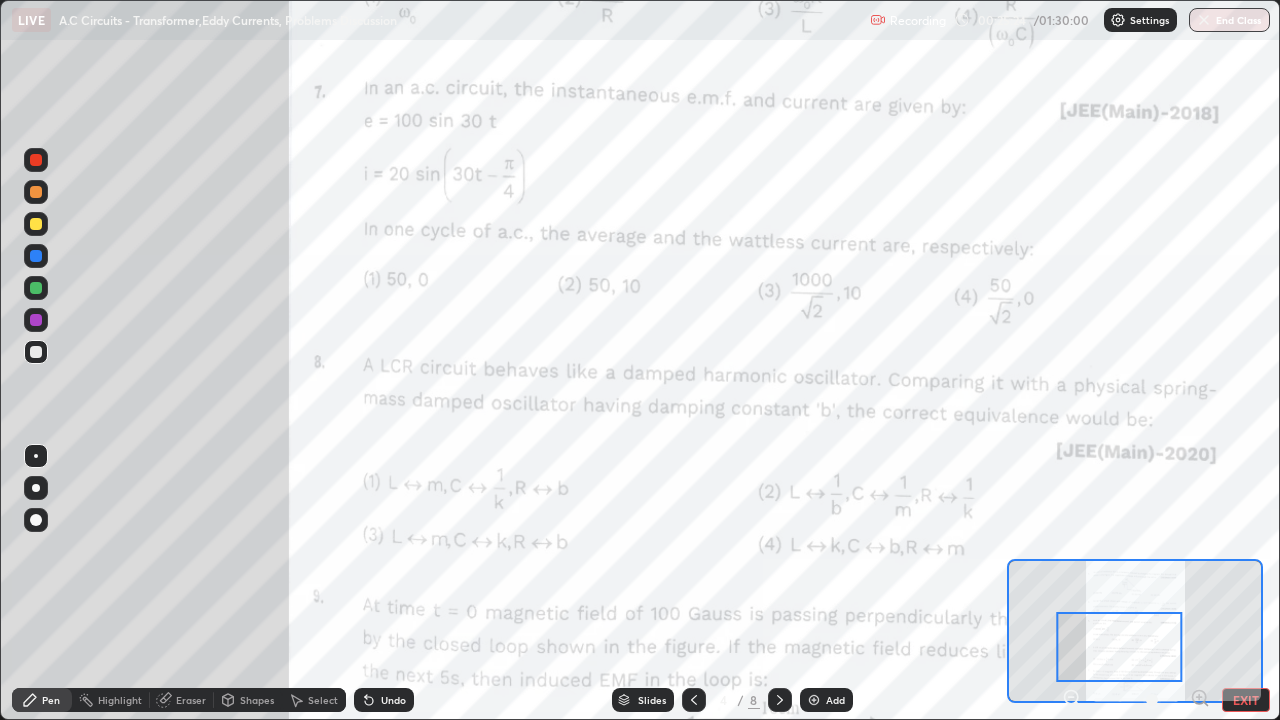 click on "Undo" at bounding box center (384, 700) 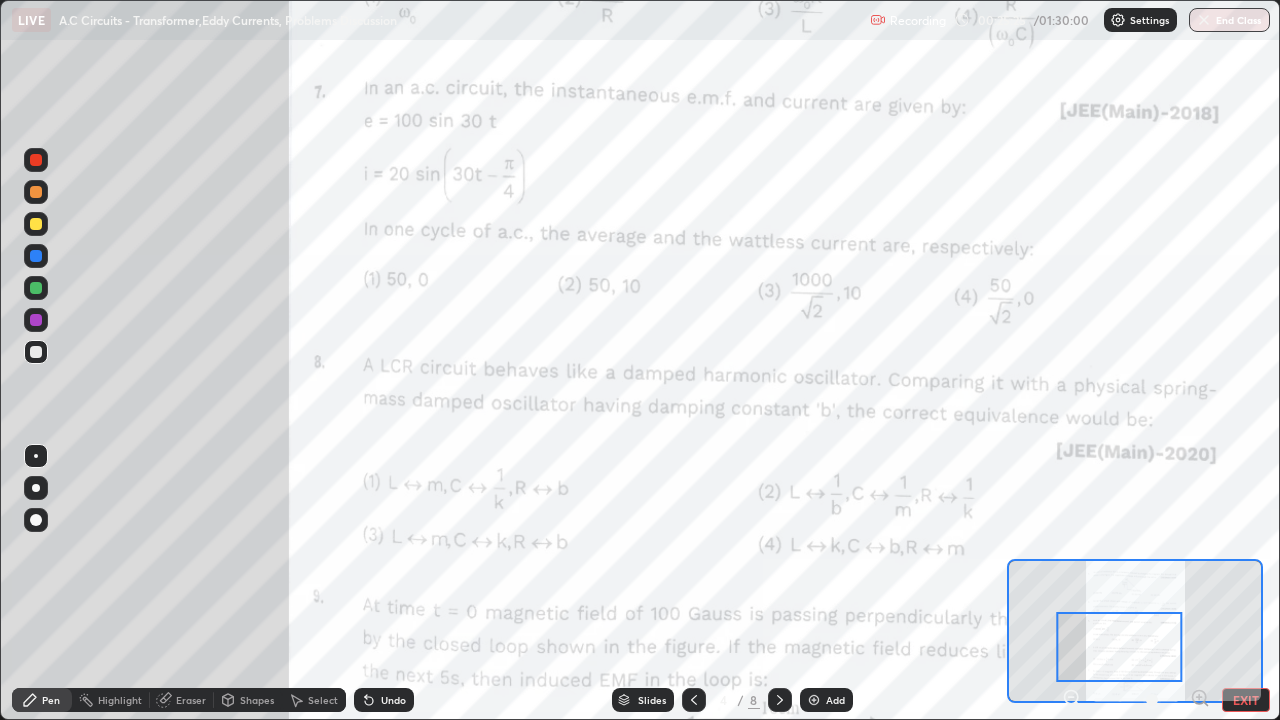 click 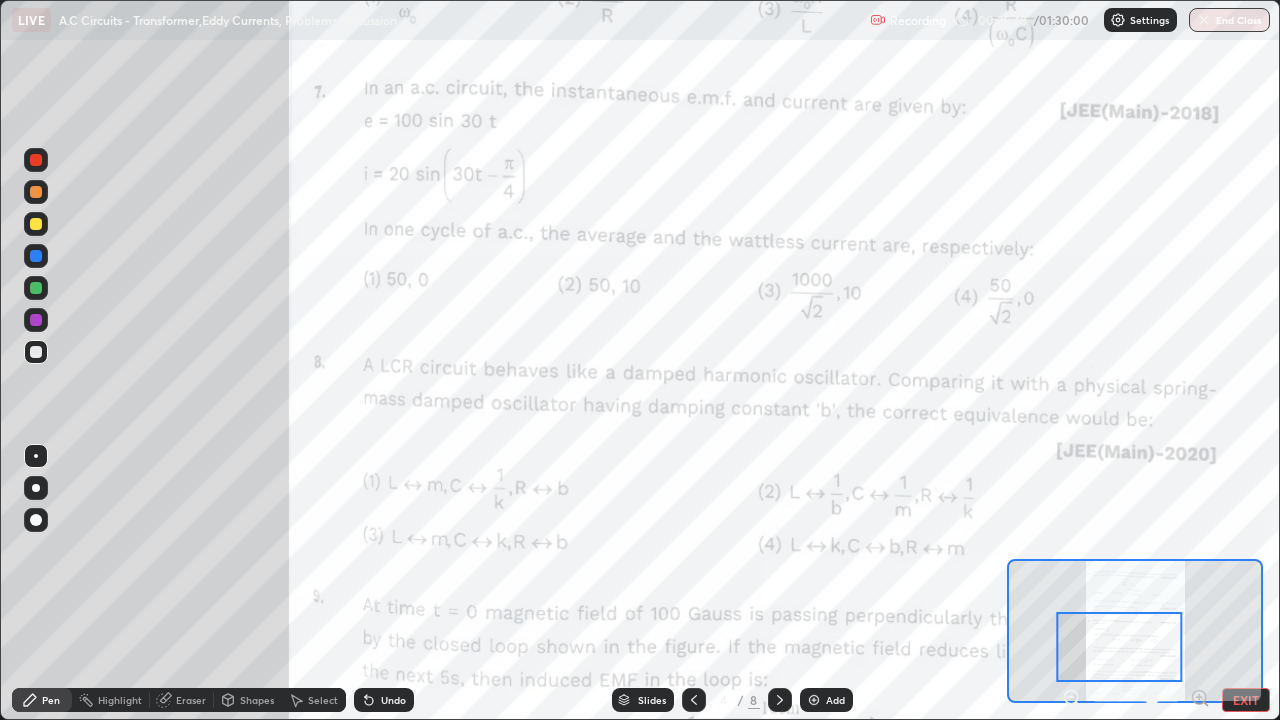 click at bounding box center [36, 288] 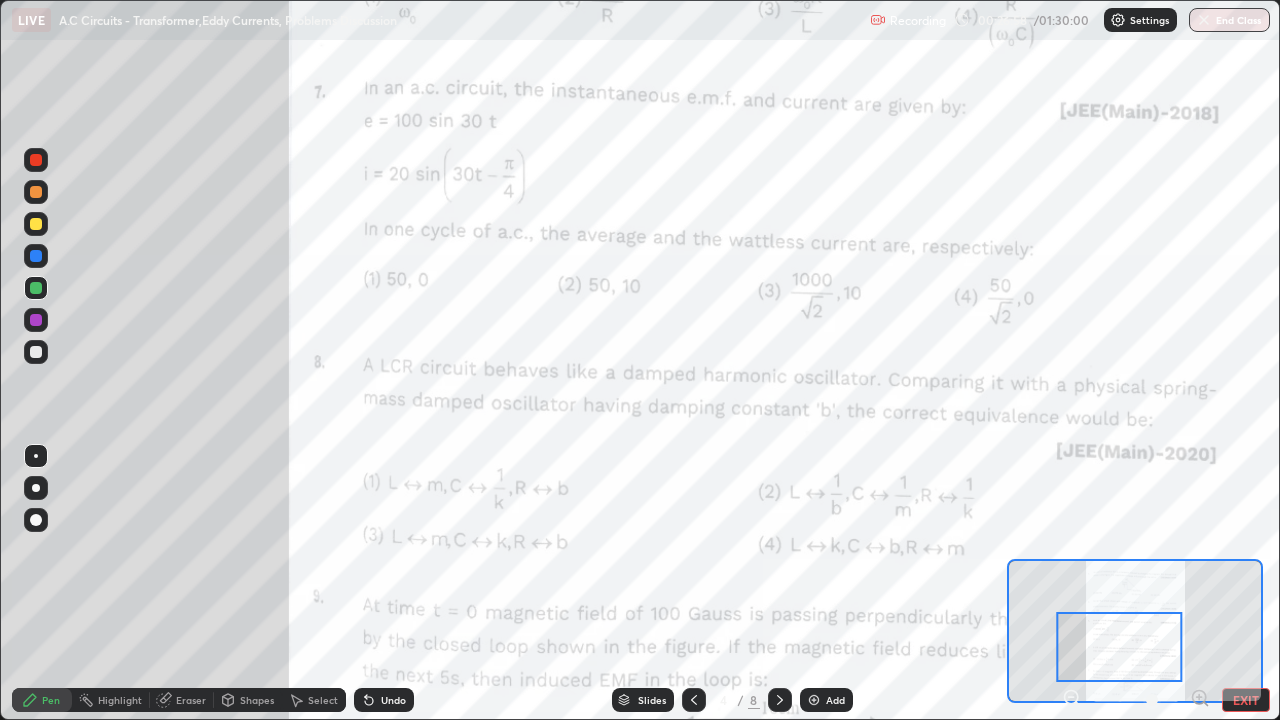 click at bounding box center [36, 352] 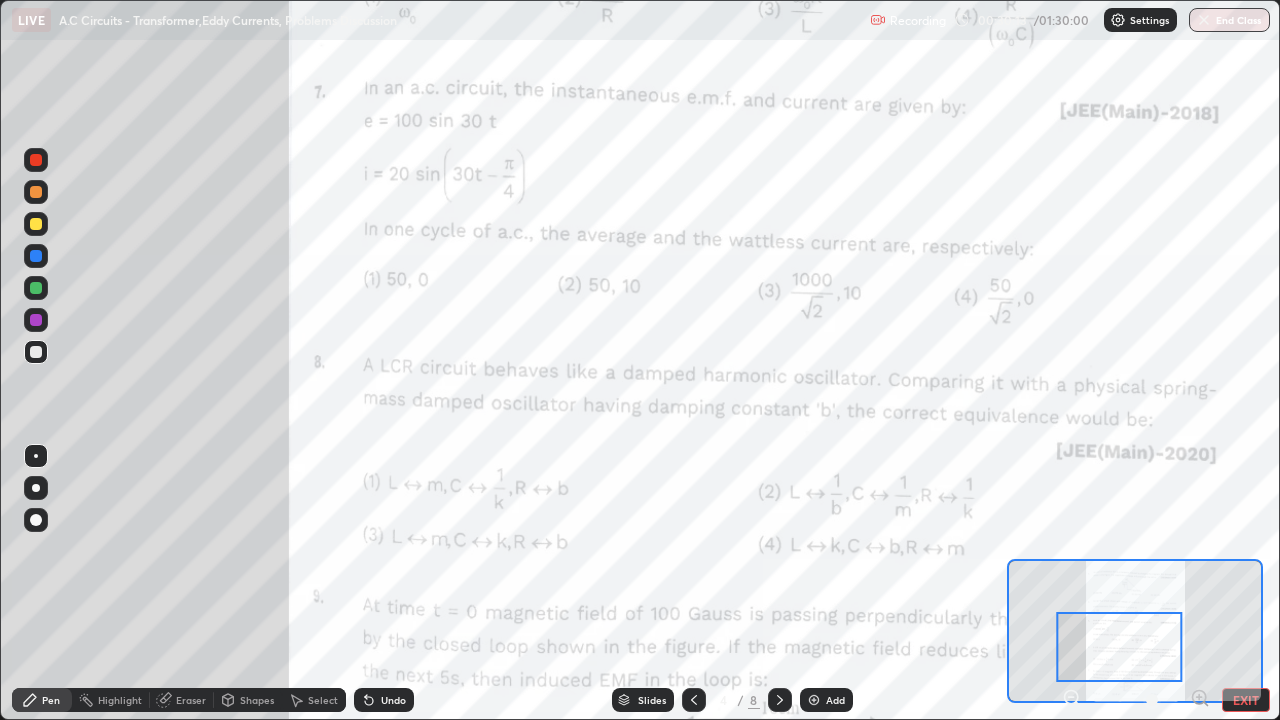 click on "Eraser" at bounding box center (191, 700) 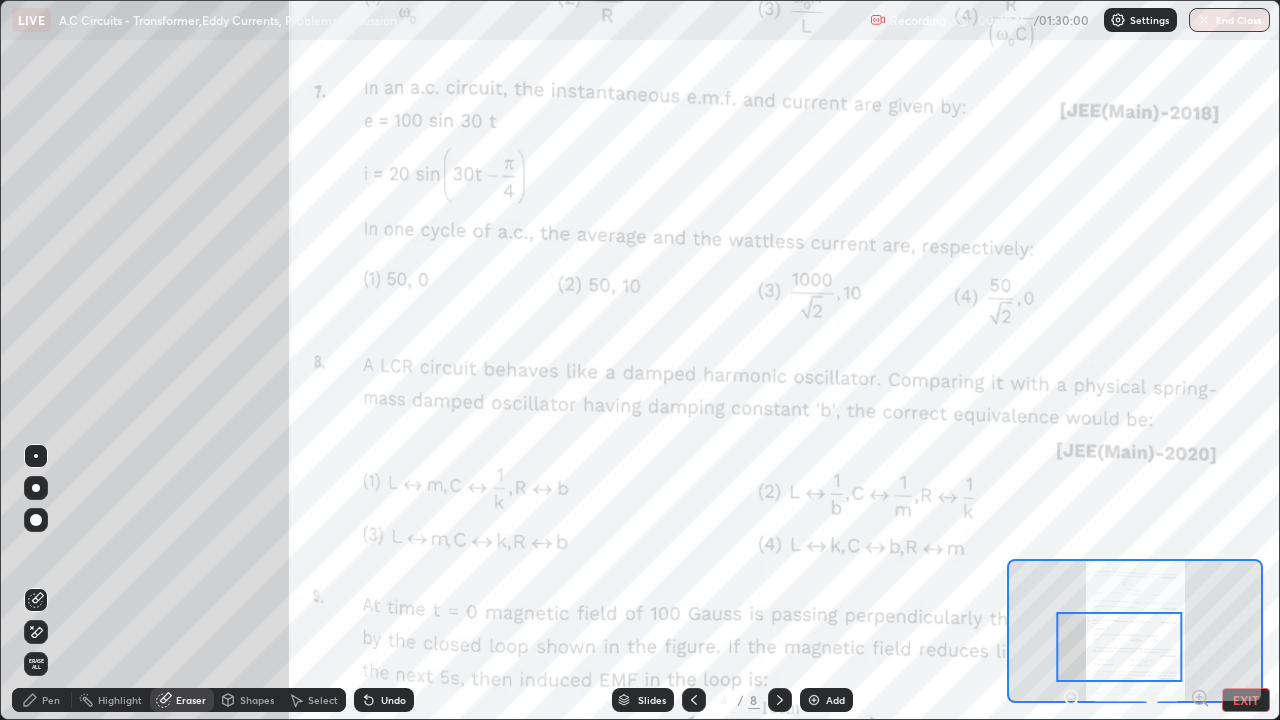 click on "Pen" at bounding box center (51, 700) 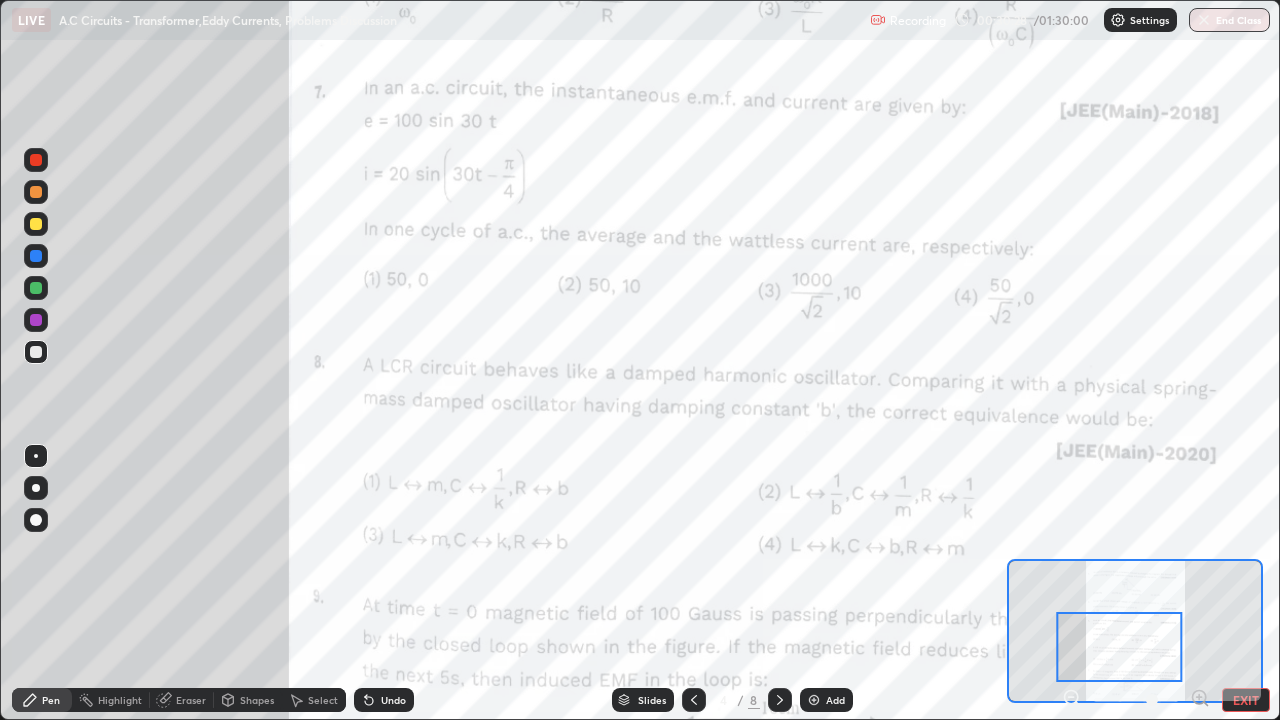 click on "Eraser" at bounding box center [191, 700] 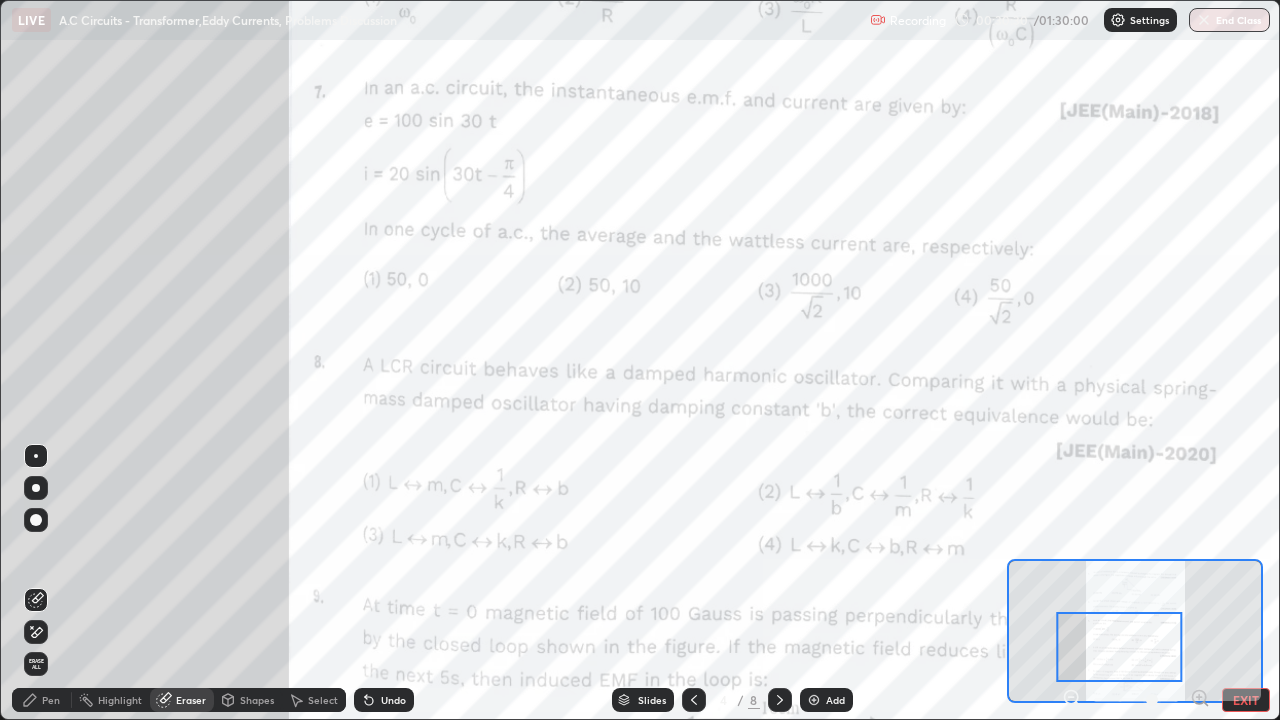 click on "Pen" at bounding box center (51, 700) 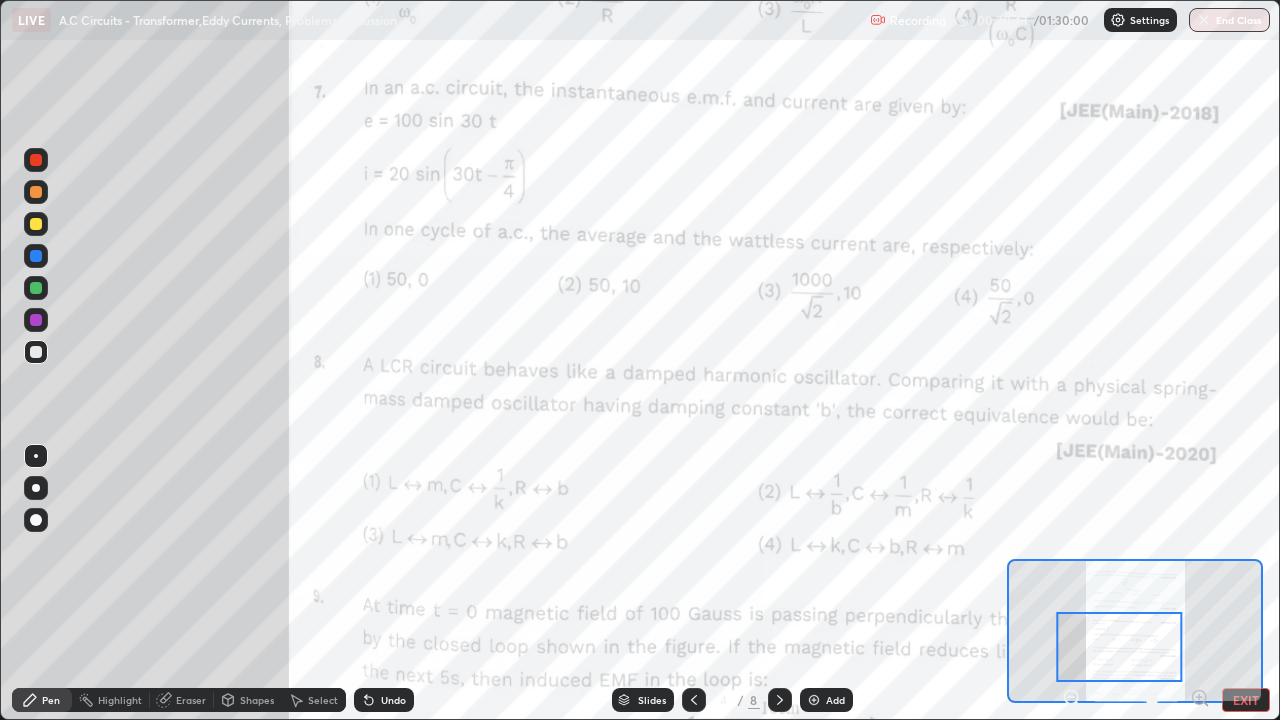 click at bounding box center (36, 320) 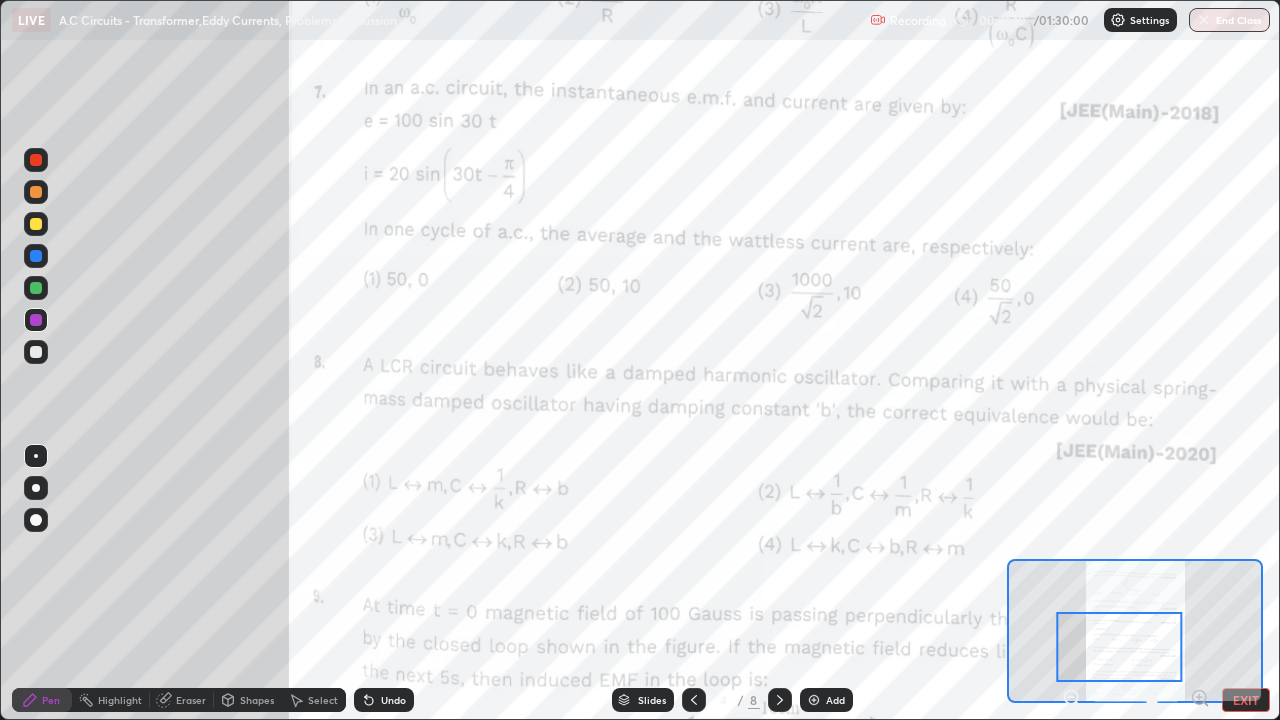 click on "Eraser" at bounding box center (191, 700) 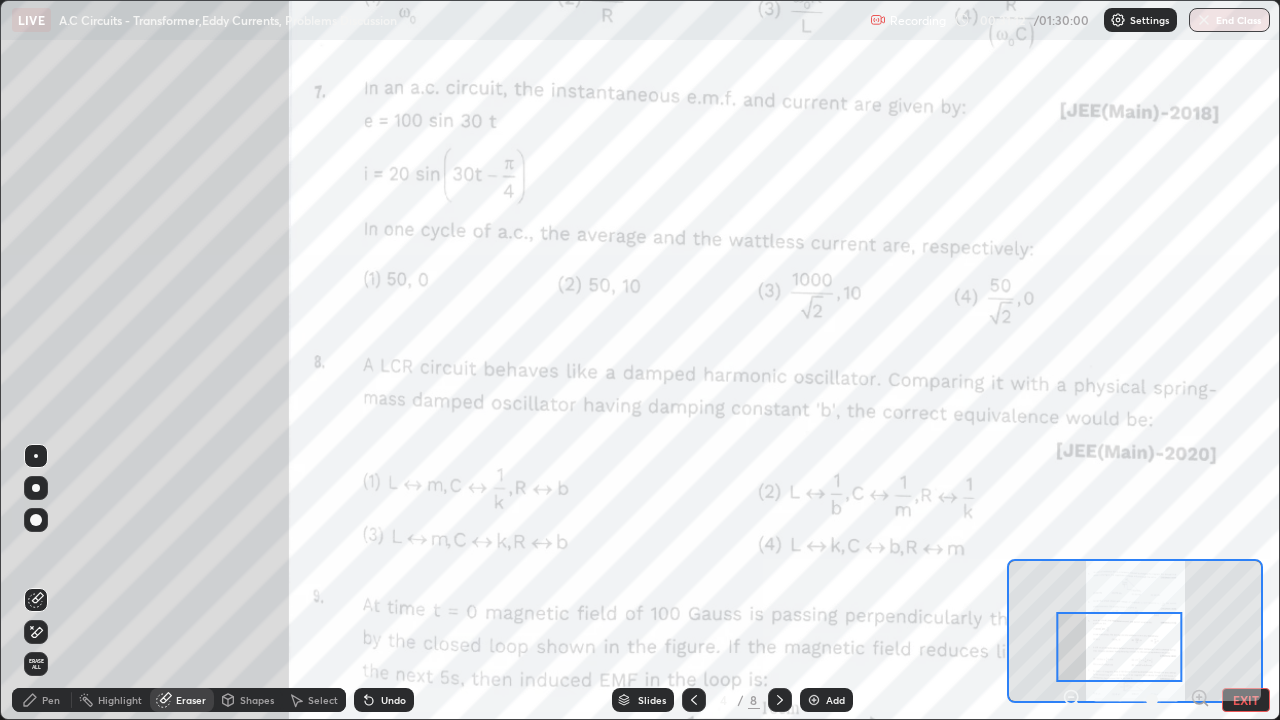 click on "Pen" at bounding box center [51, 700] 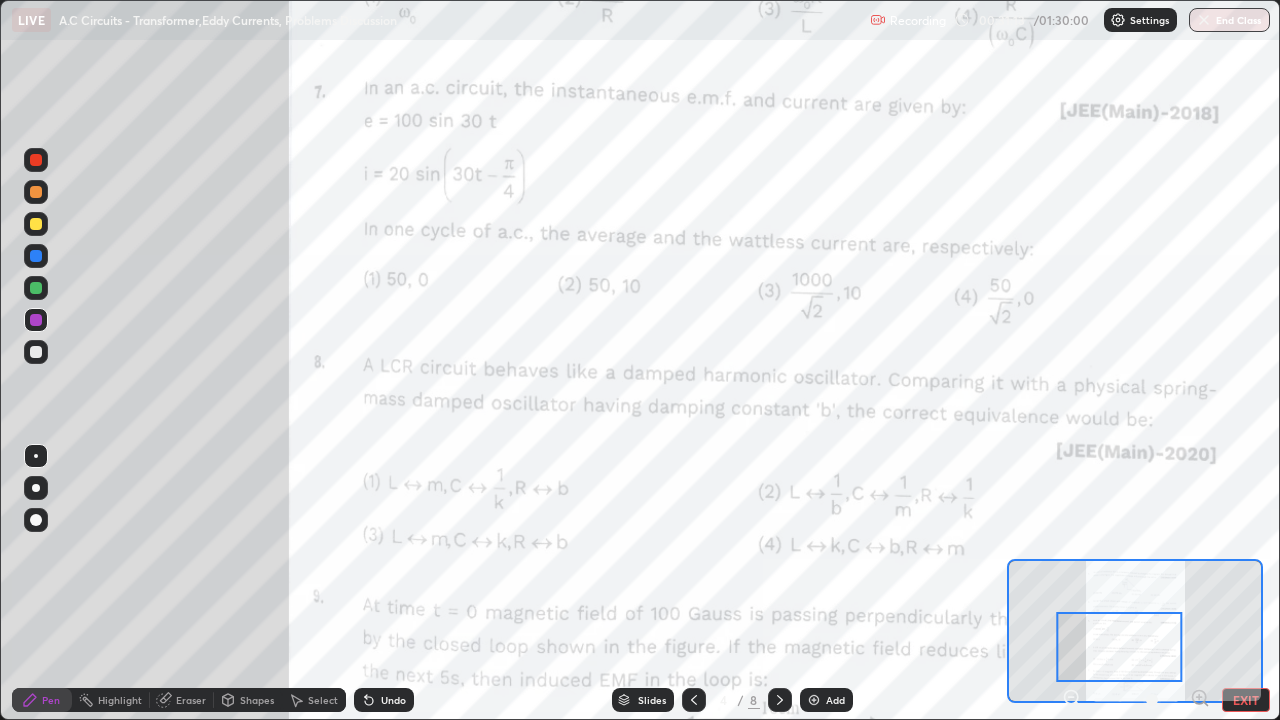 click at bounding box center (36, 352) 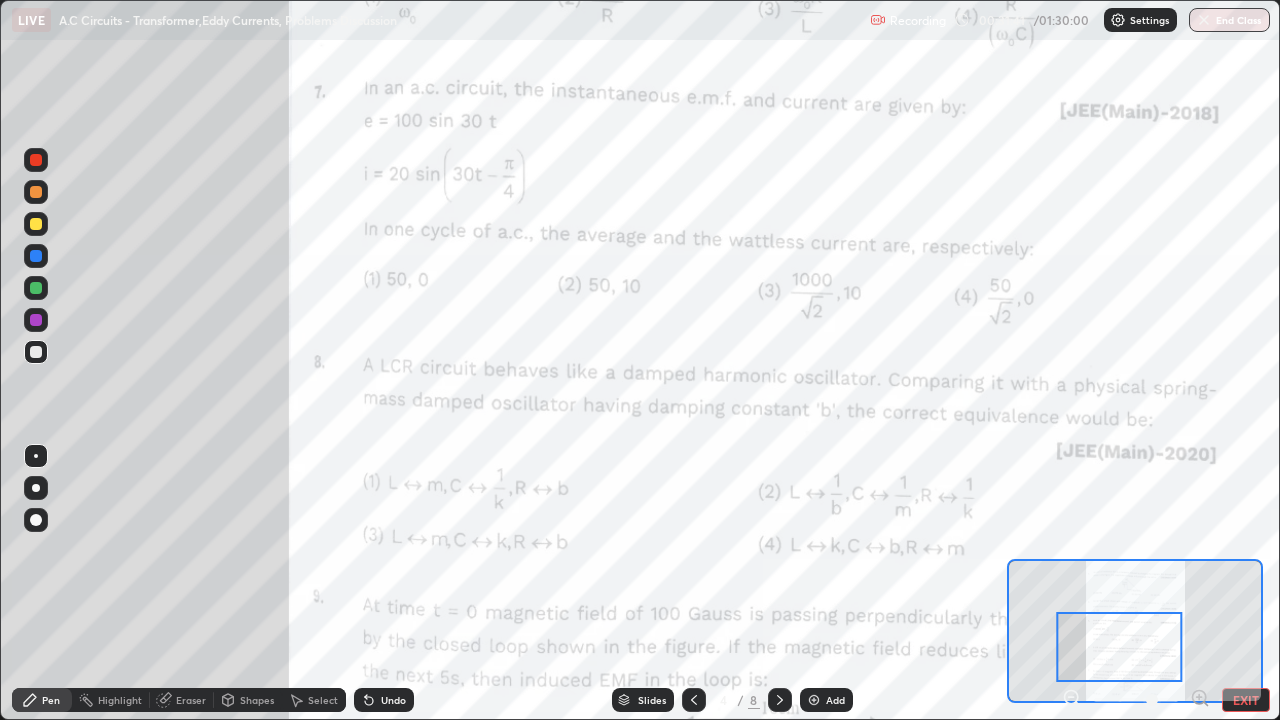click at bounding box center [36, 352] 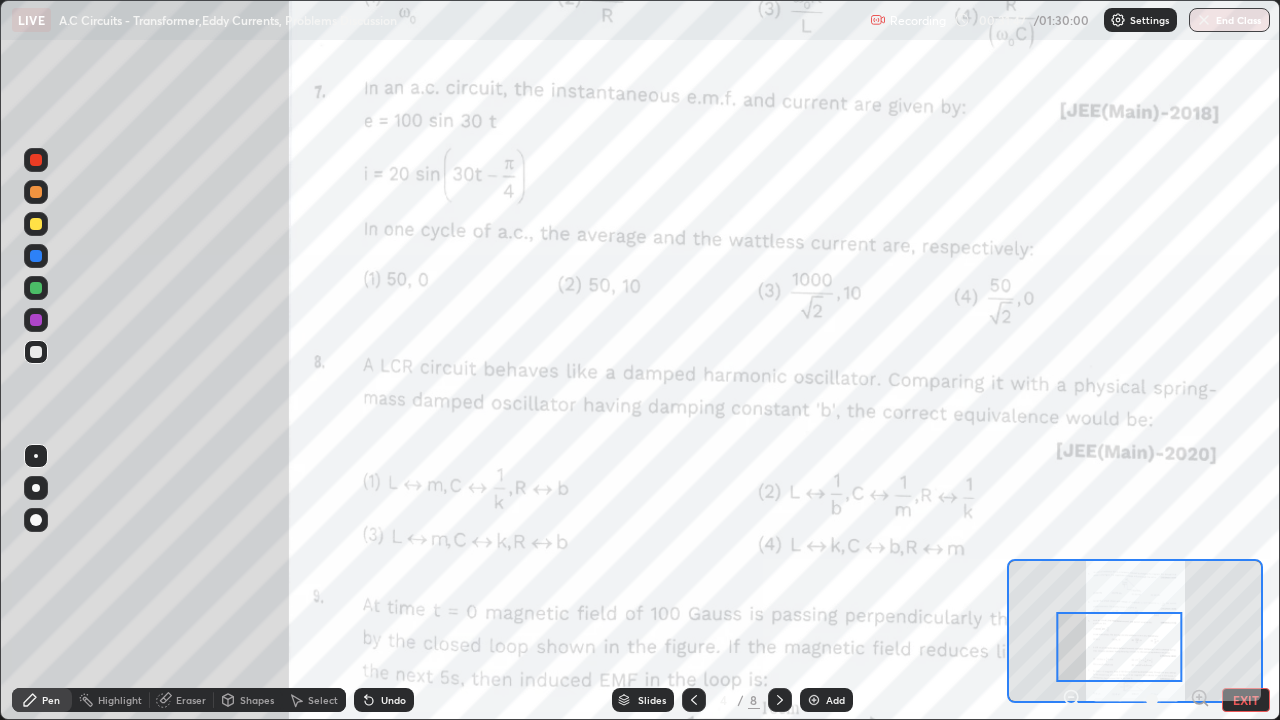 click on "Select" at bounding box center [323, 700] 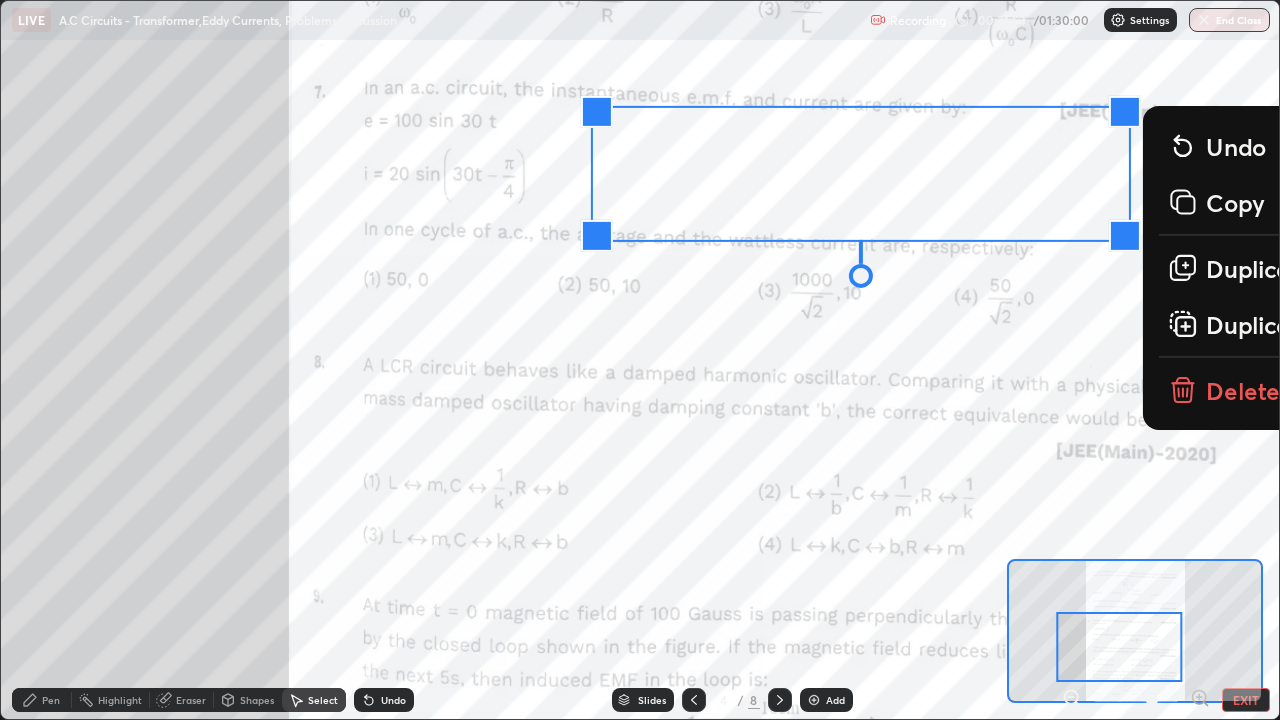 click on "Delete" at bounding box center (1243, 389) 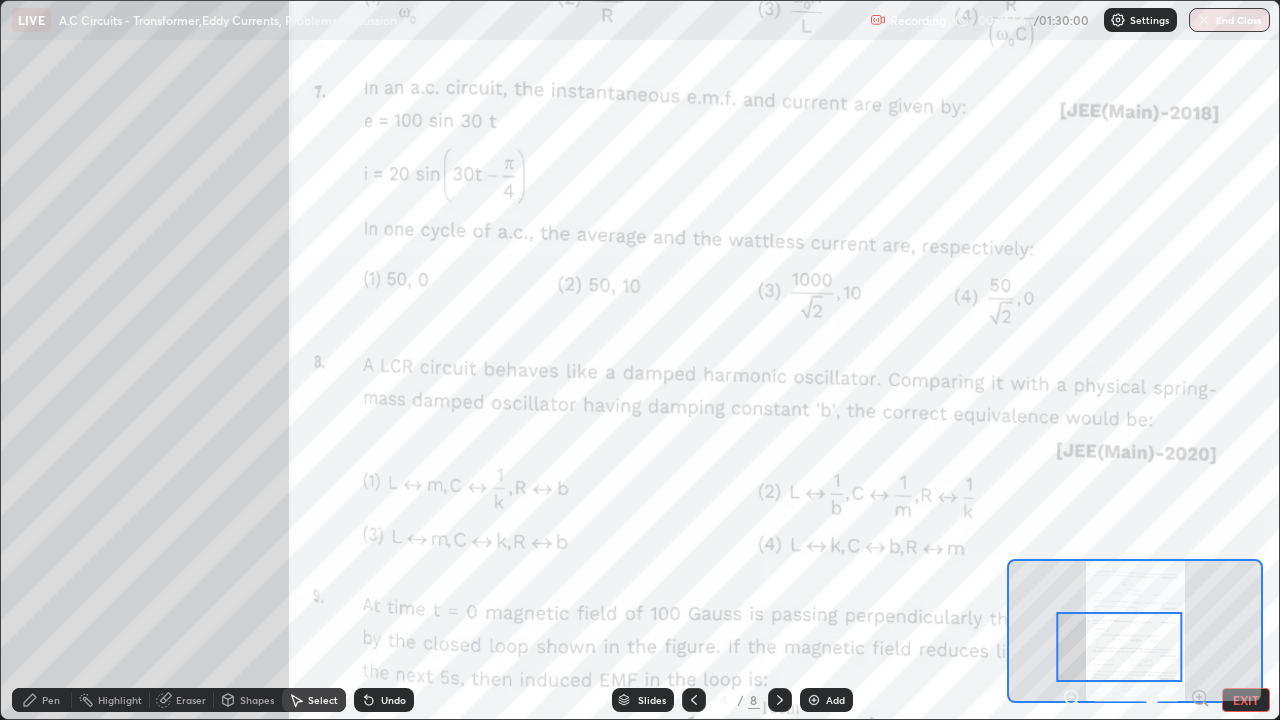 click on "Pen" at bounding box center [51, 700] 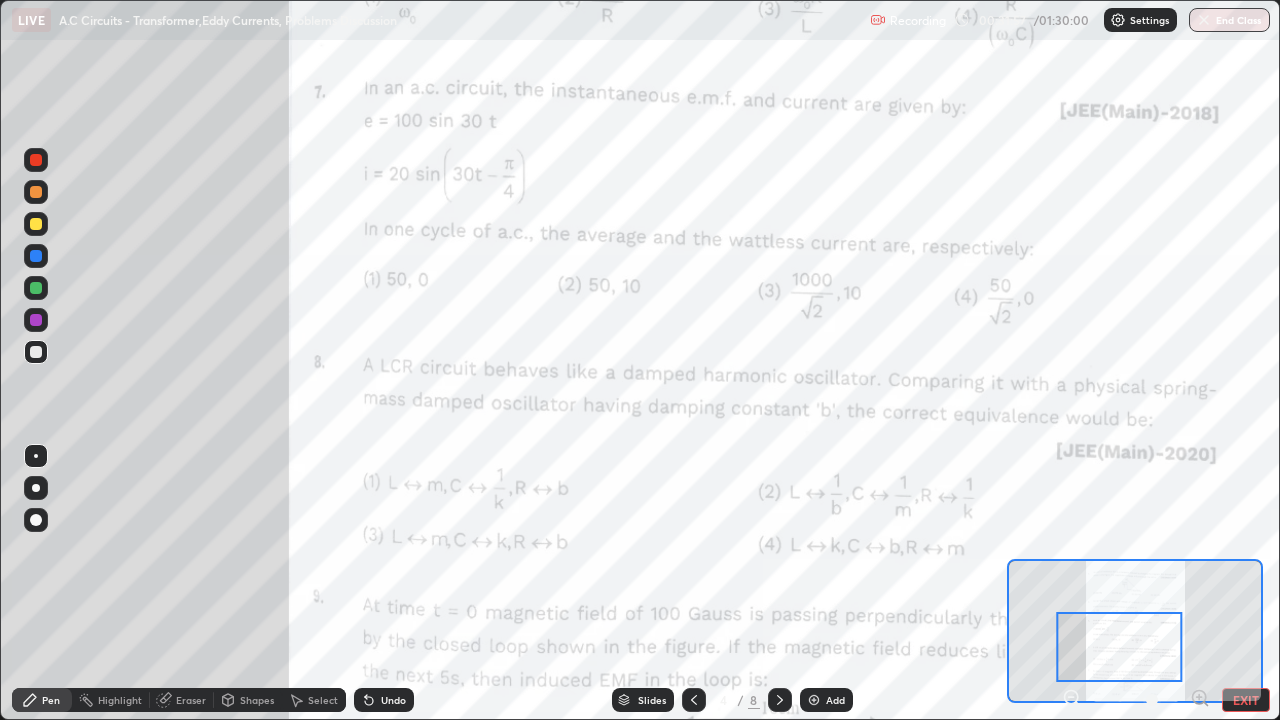 click at bounding box center (36, 320) 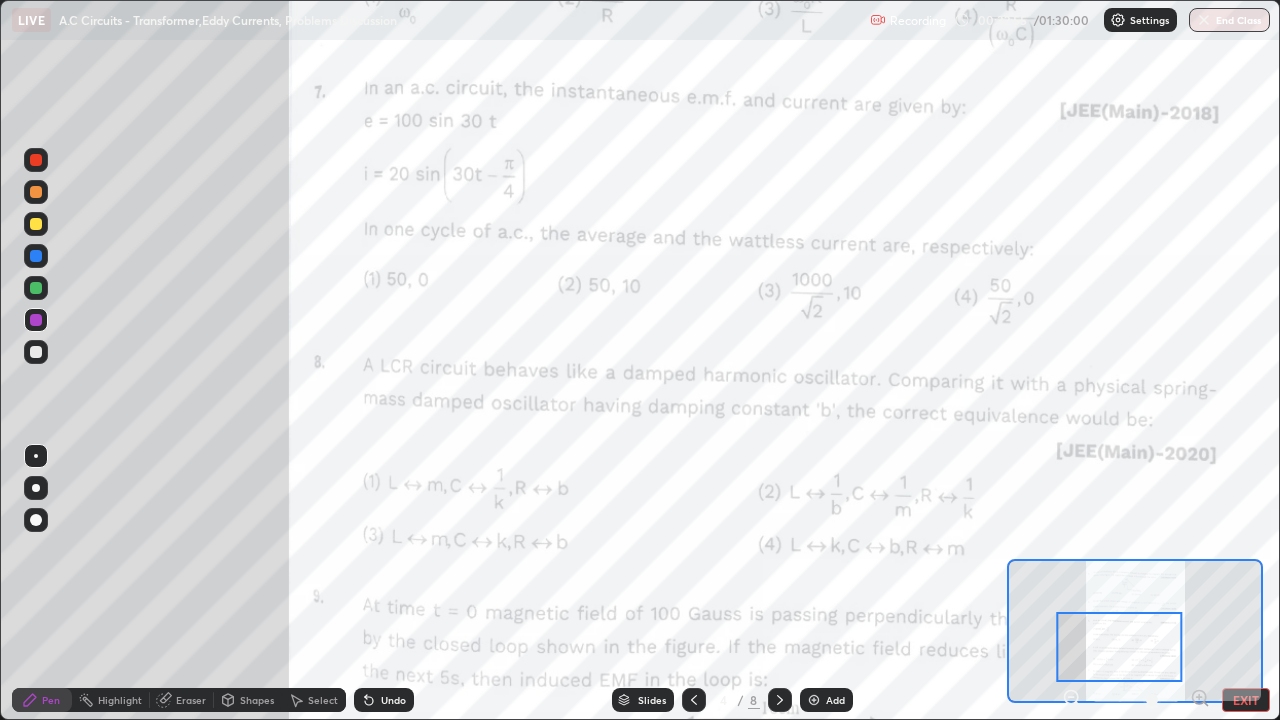 click at bounding box center [36, 288] 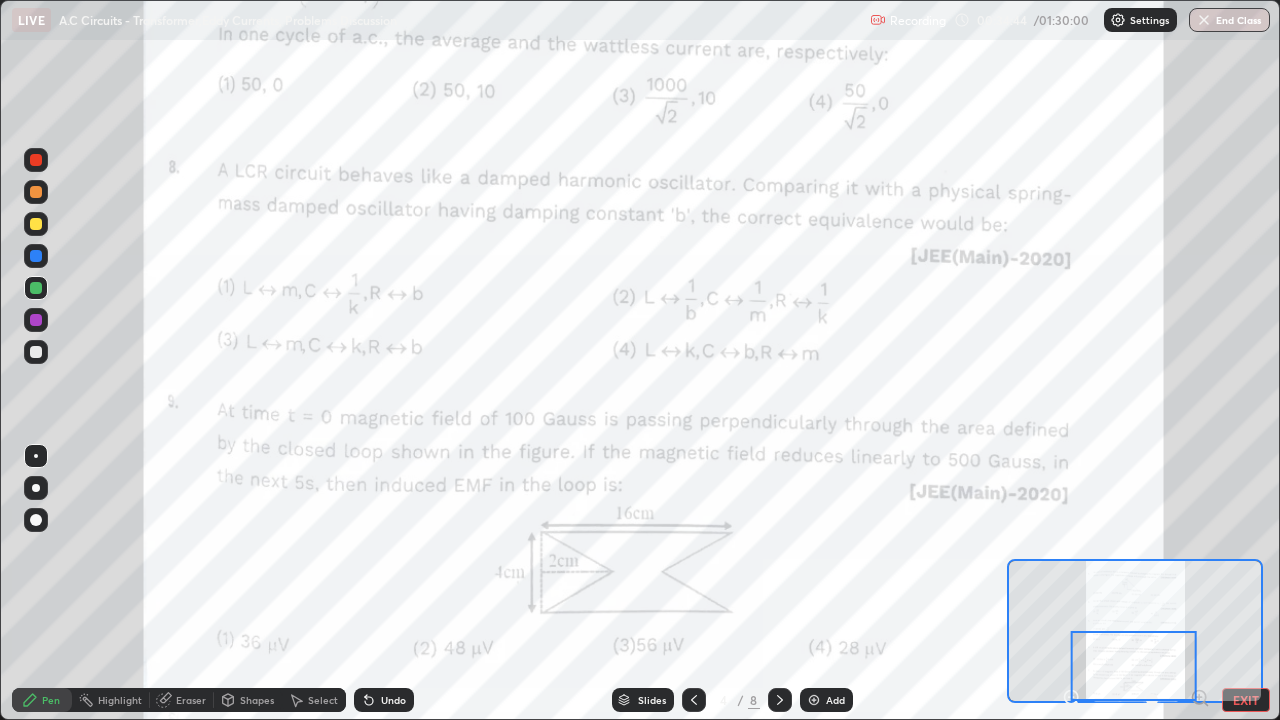 click 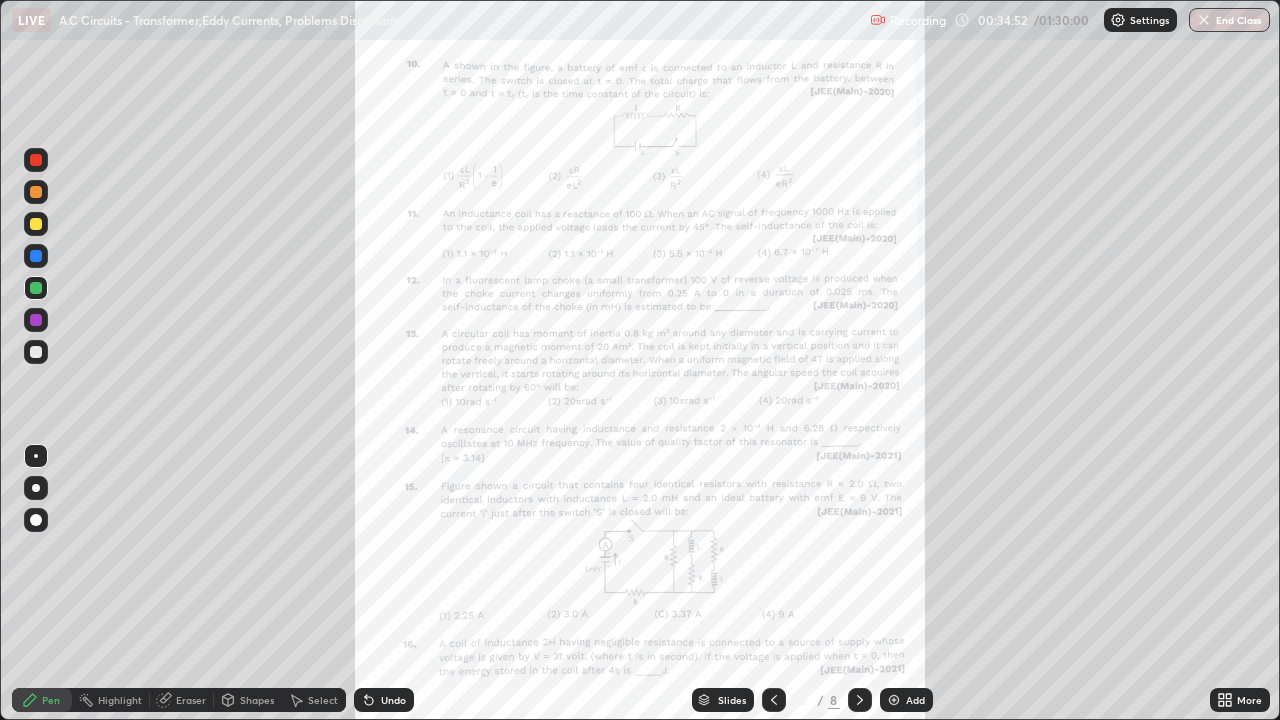 click 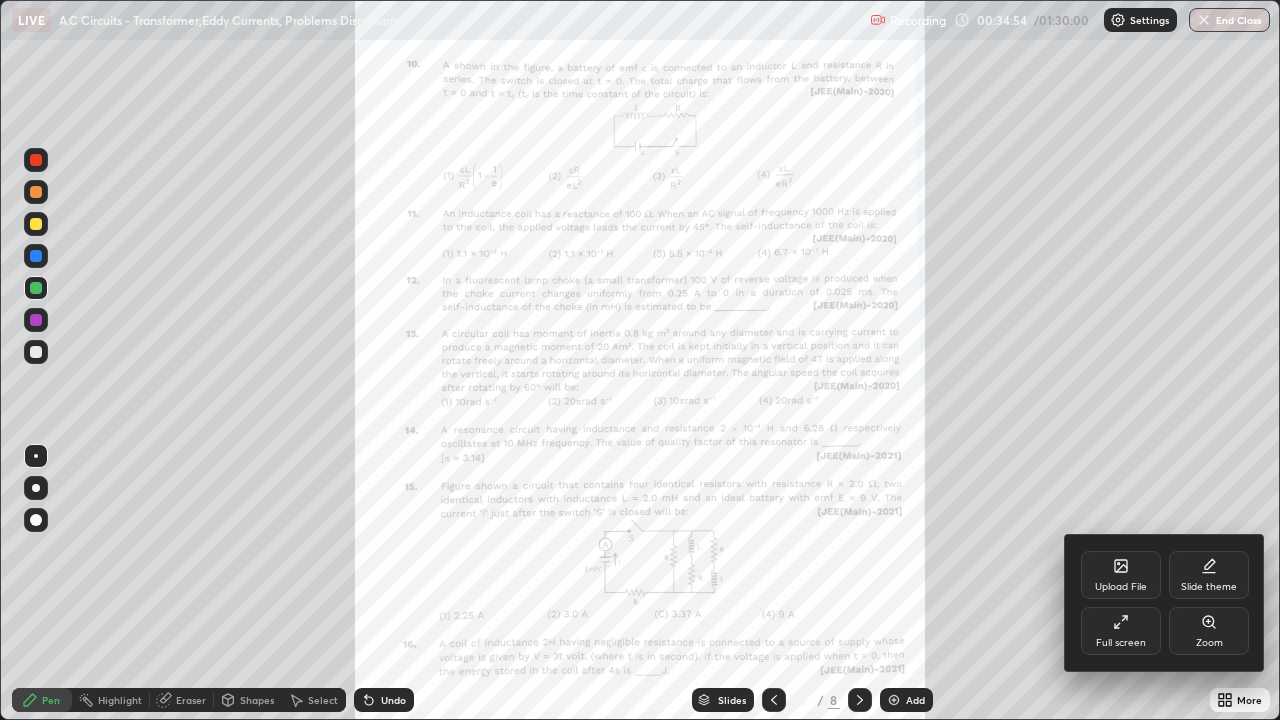 click on "Zoom" at bounding box center (1209, 631) 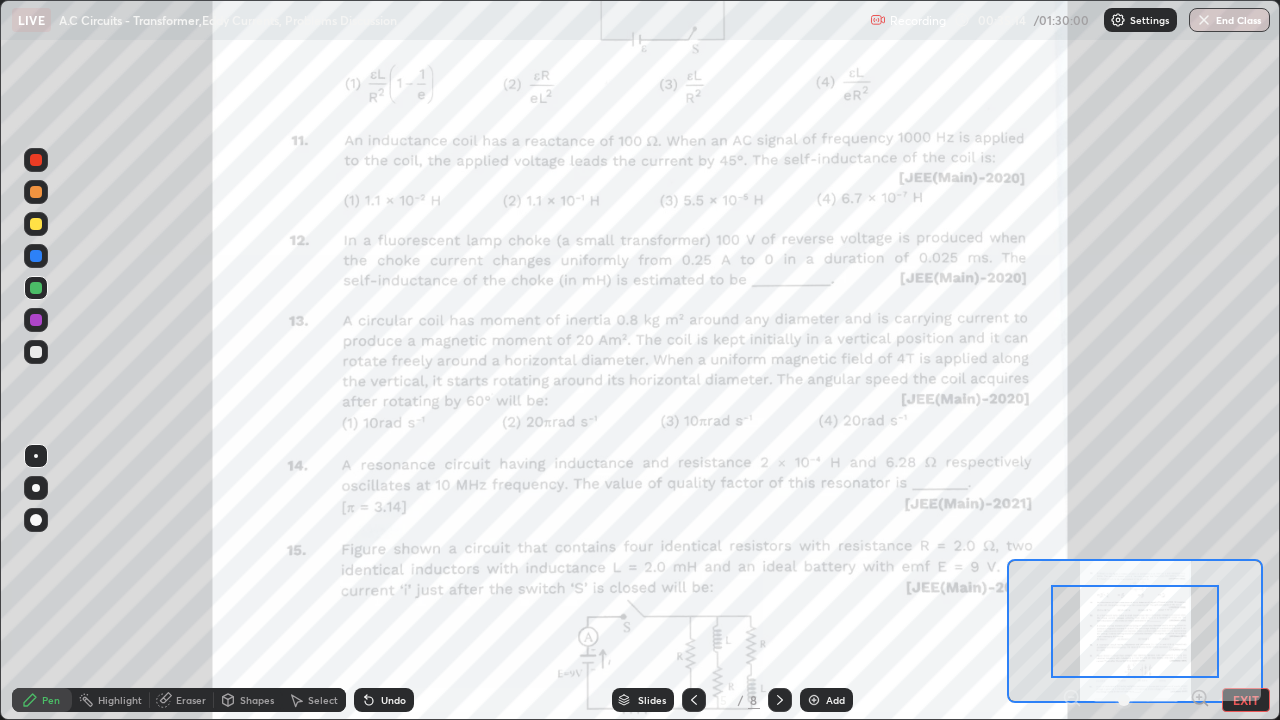 click 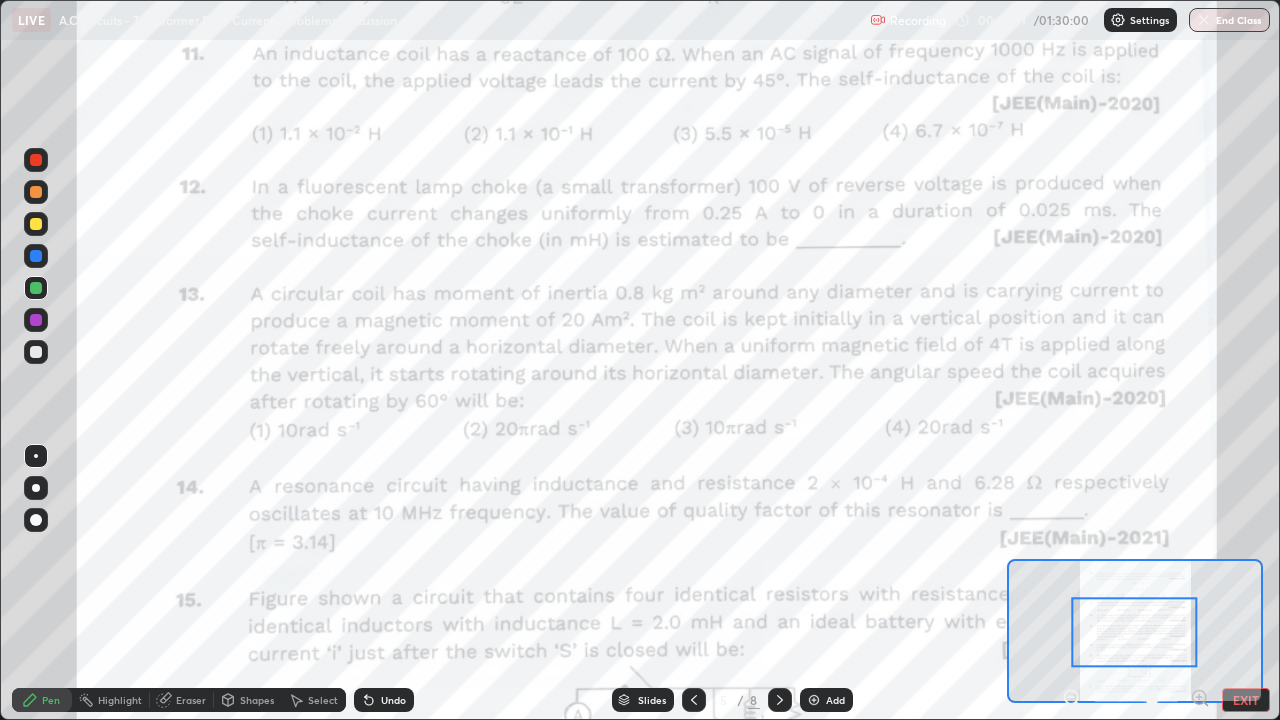 click at bounding box center (36, 320) 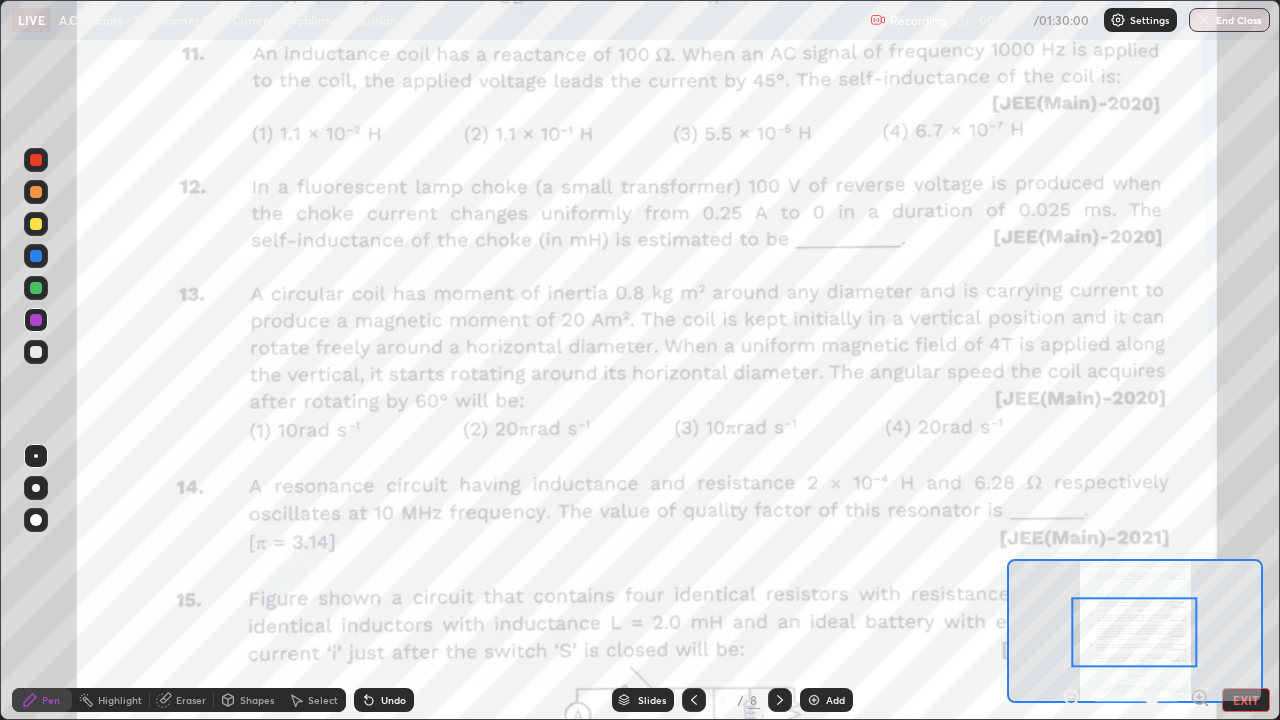 click at bounding box center [36, 320] 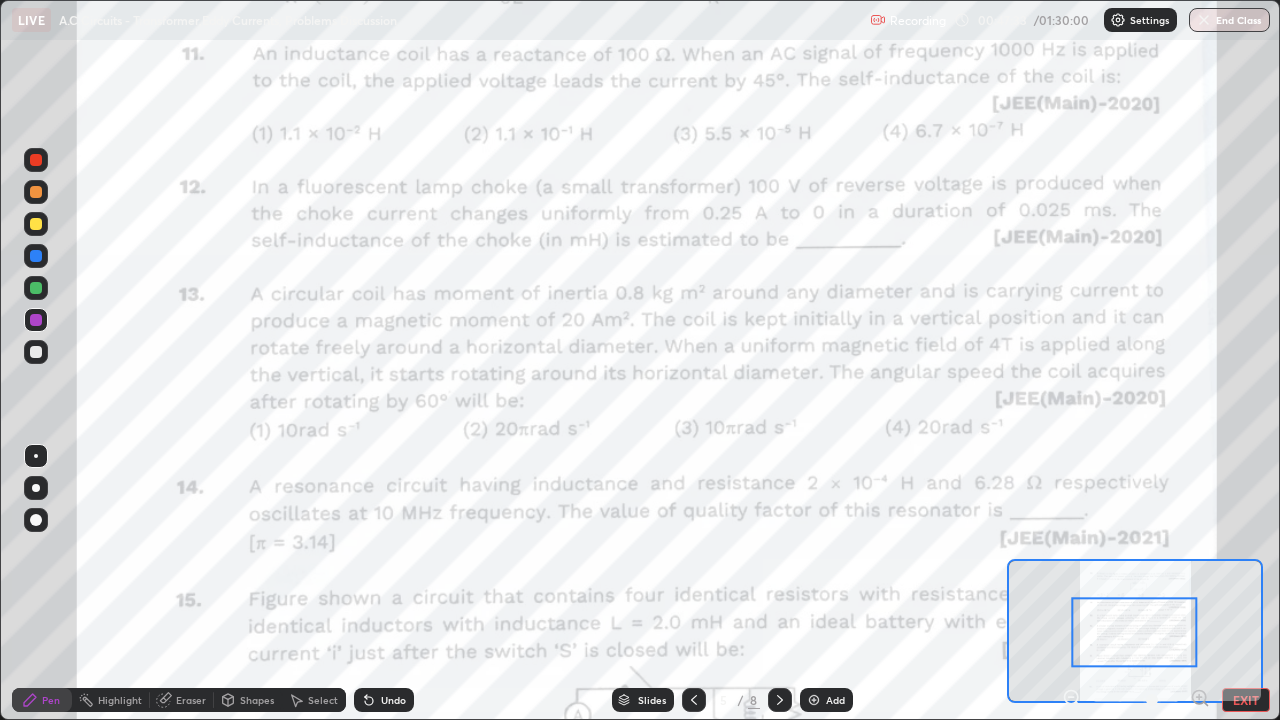 click 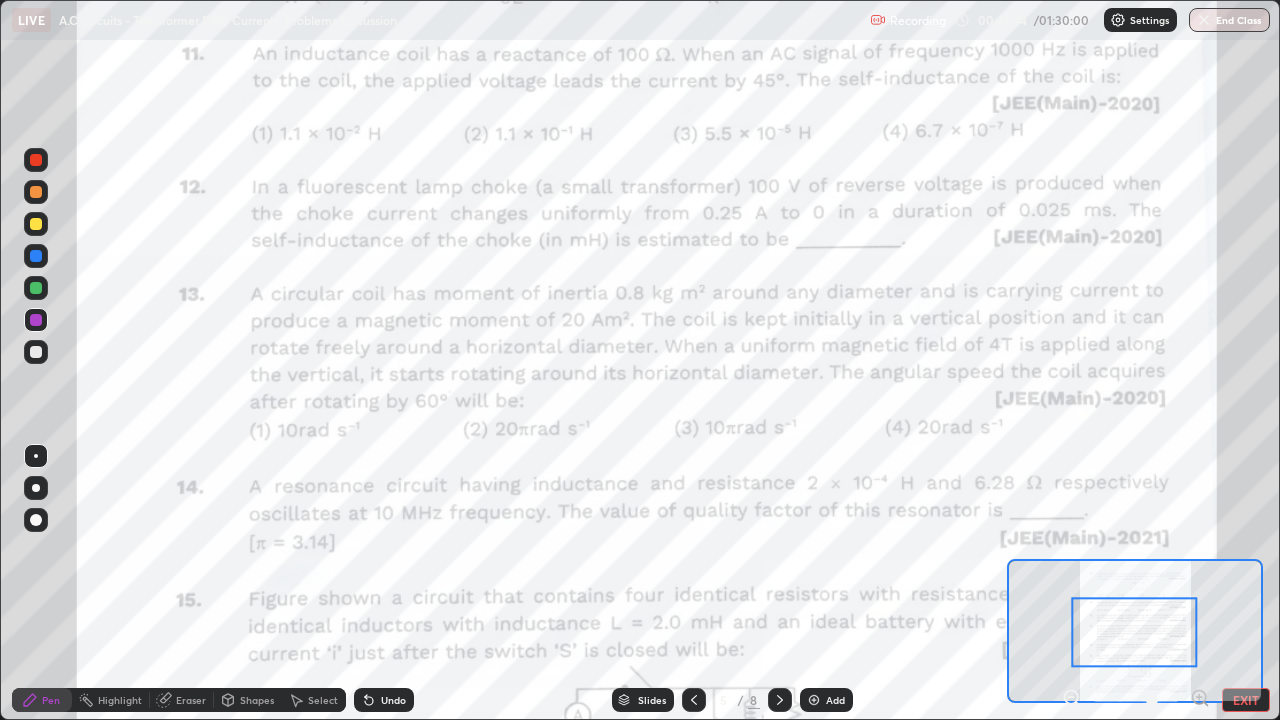 click 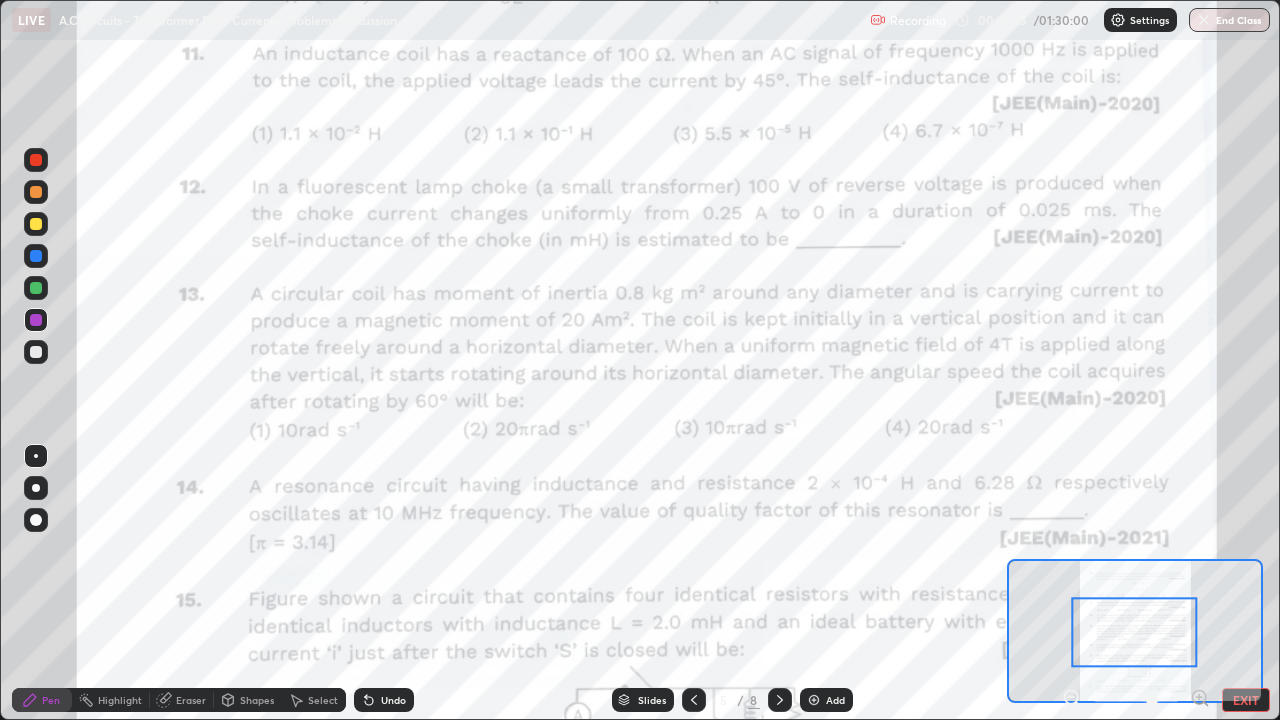 click 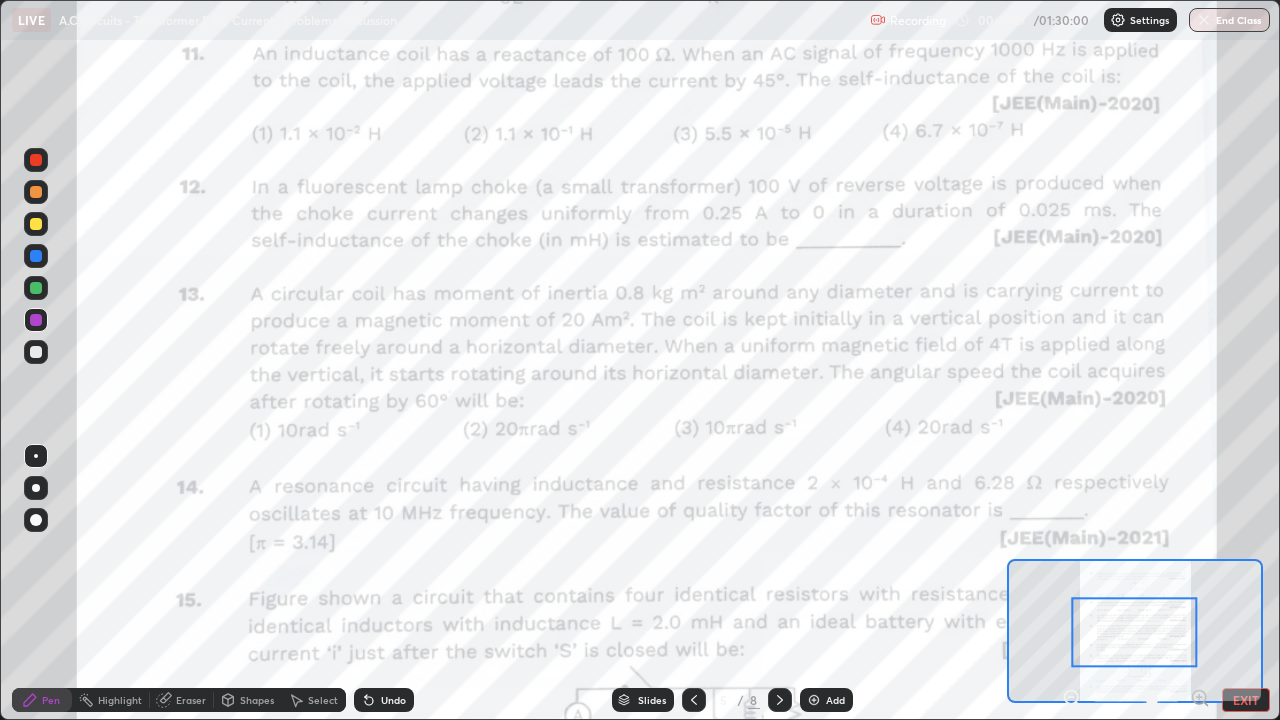 click on "Eraser" at bounding box center [191, 700] 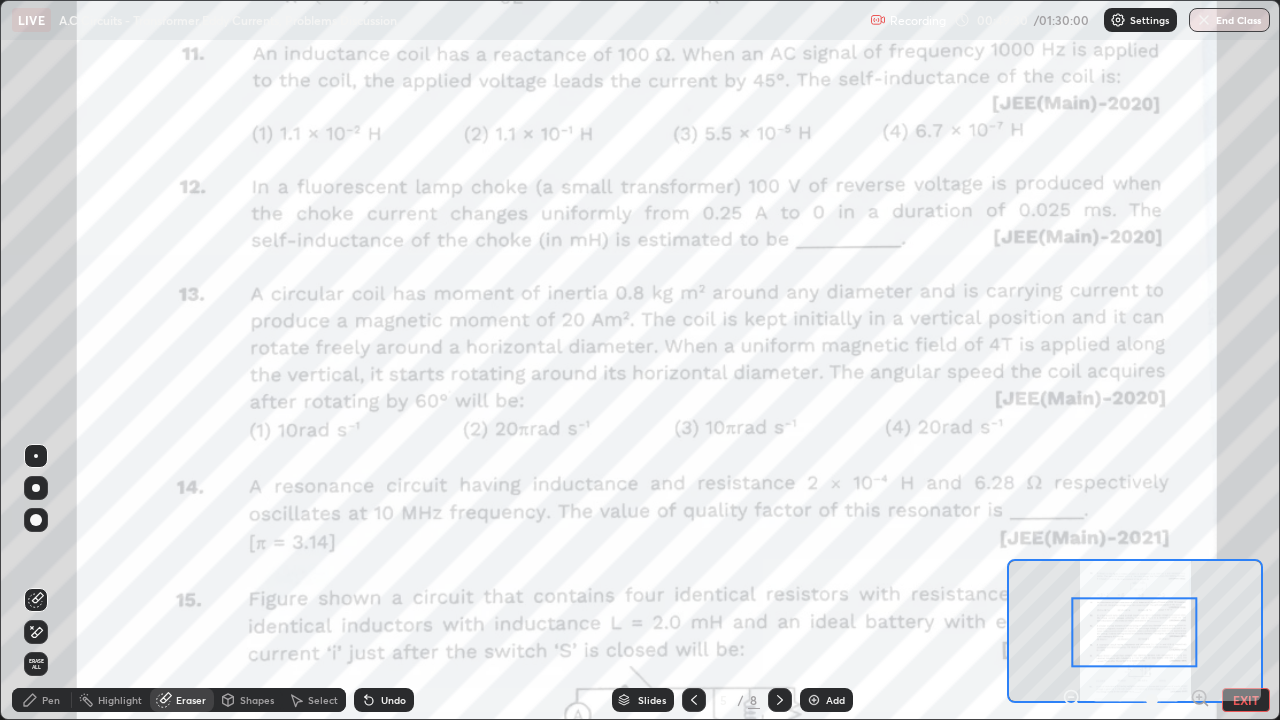 click on "Pen" at bounding box center [42, 700] 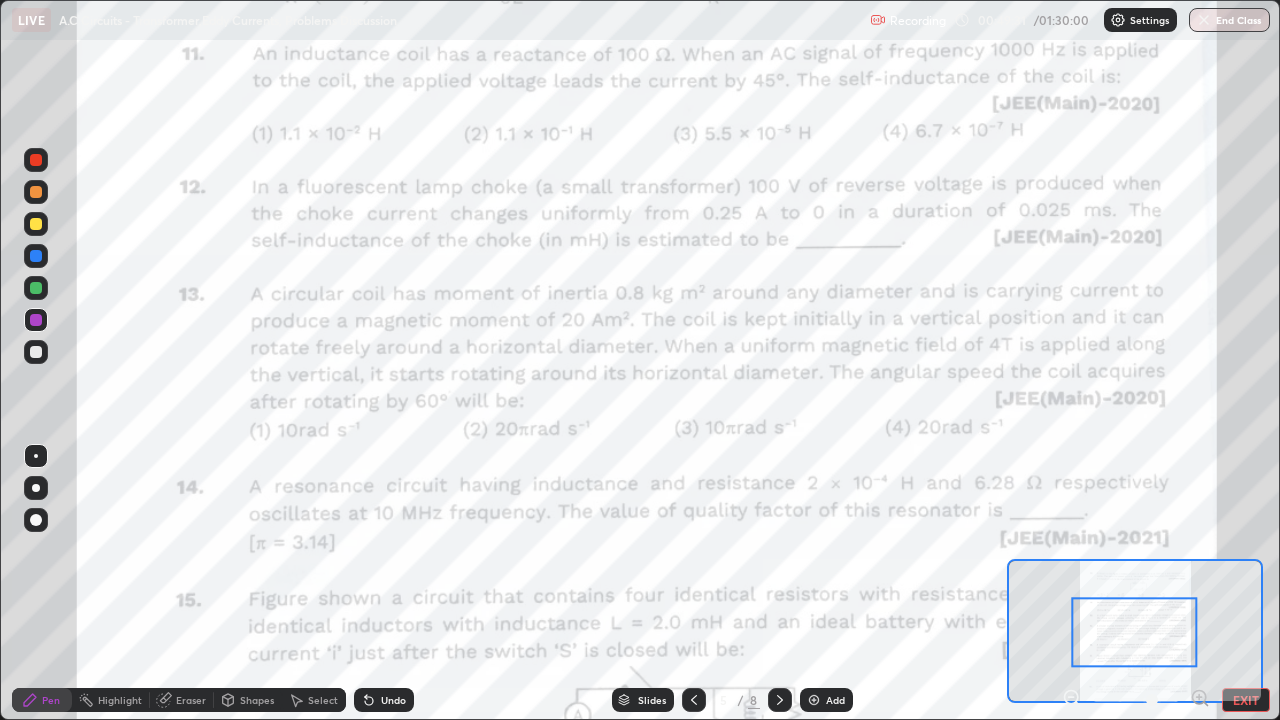 click at bounding box center (36, 320) 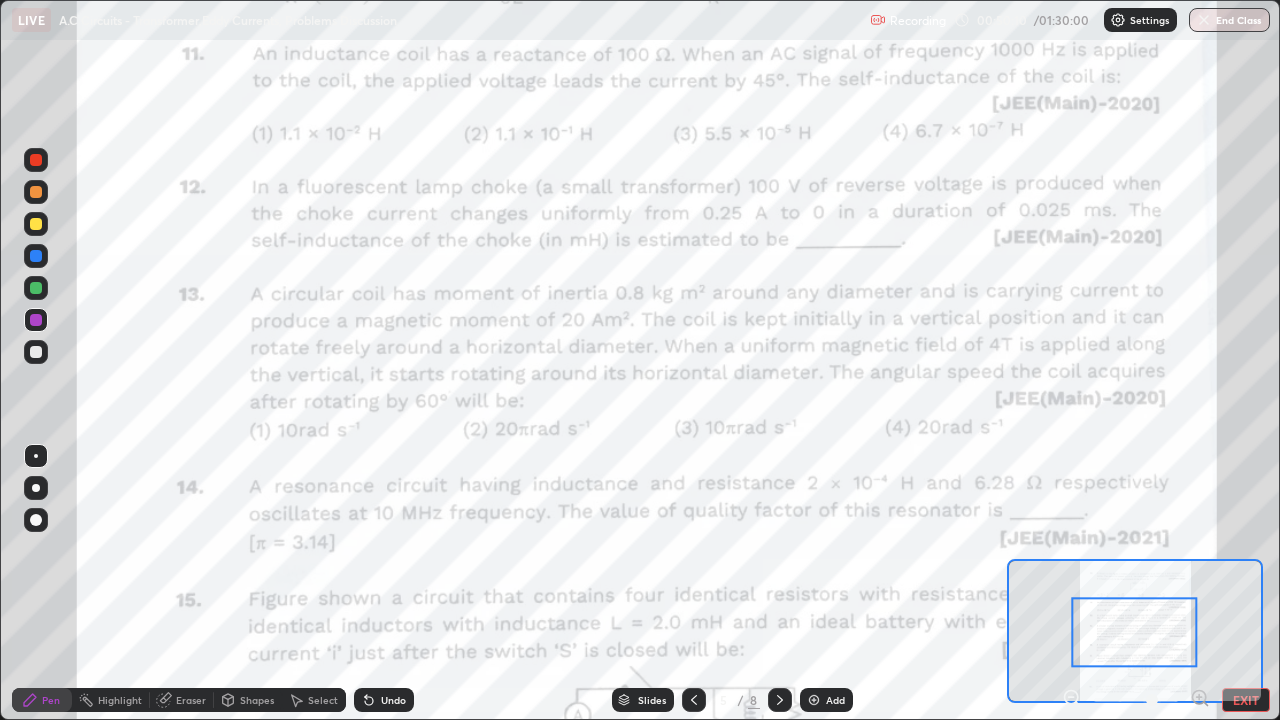 click at bounding box center (36, 288) 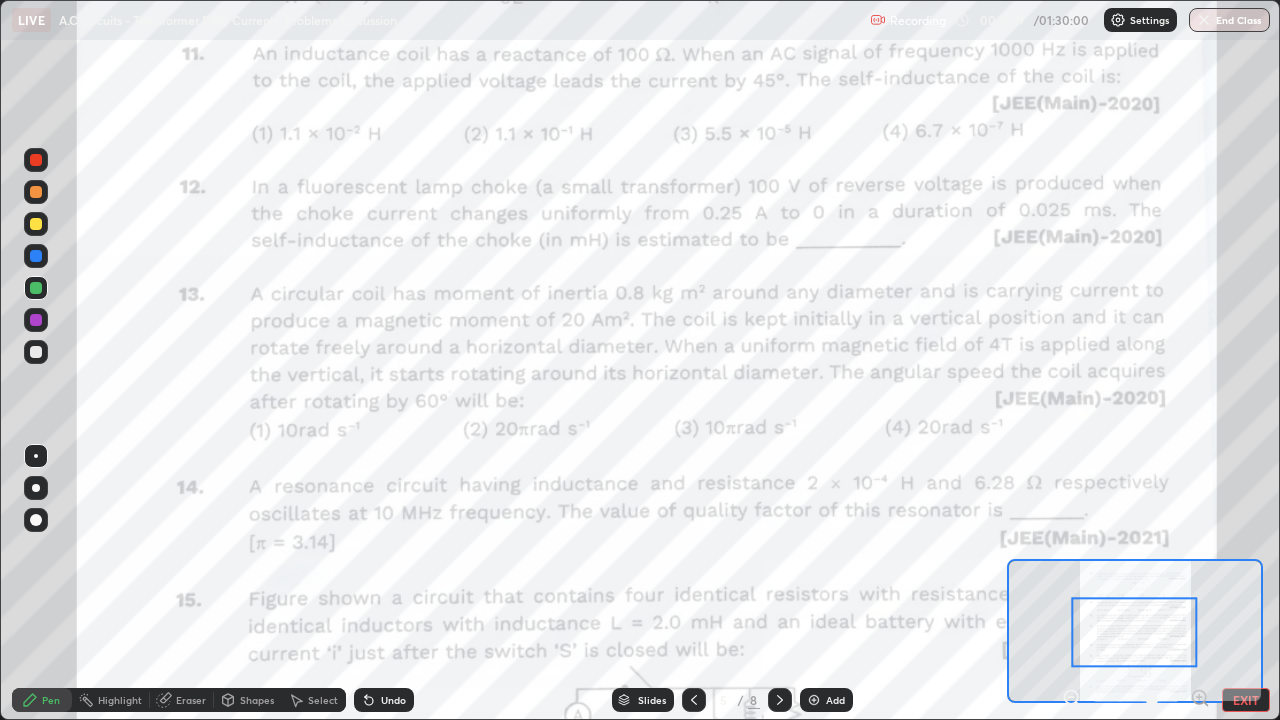 click on "Select" at bounding box center [323, 700] 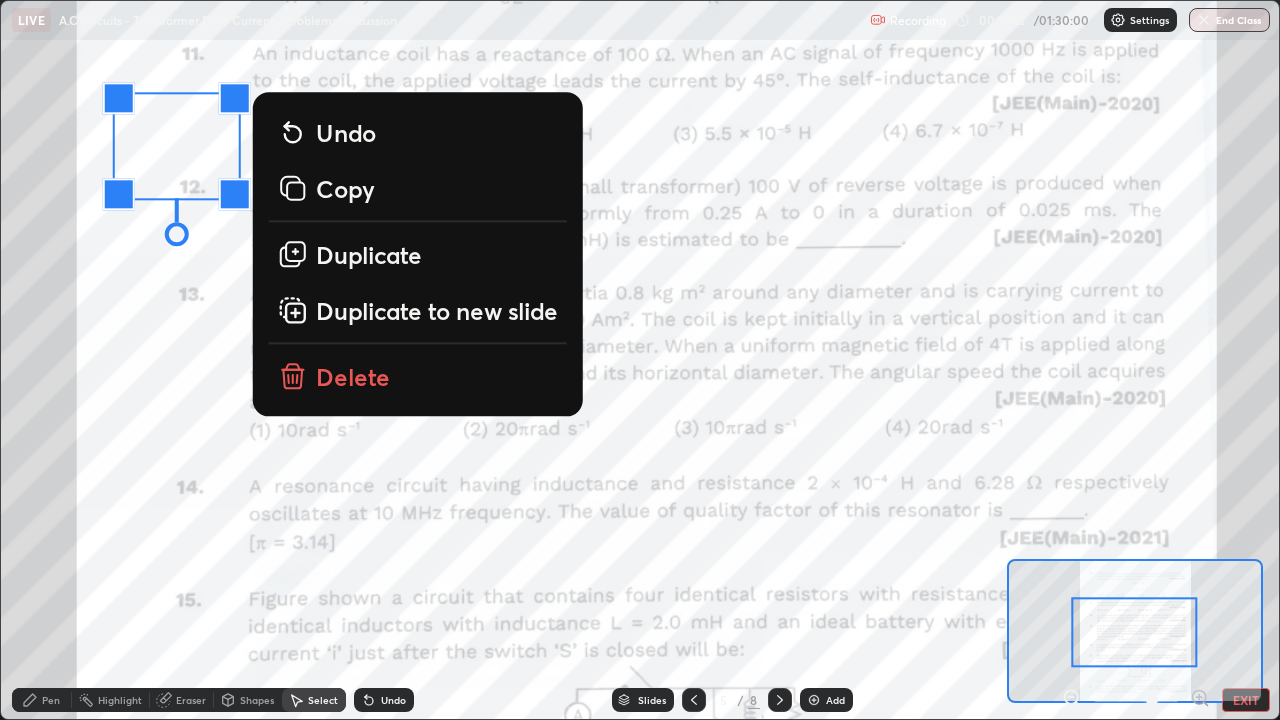click on "Delete" at bounding box center (353, 376) 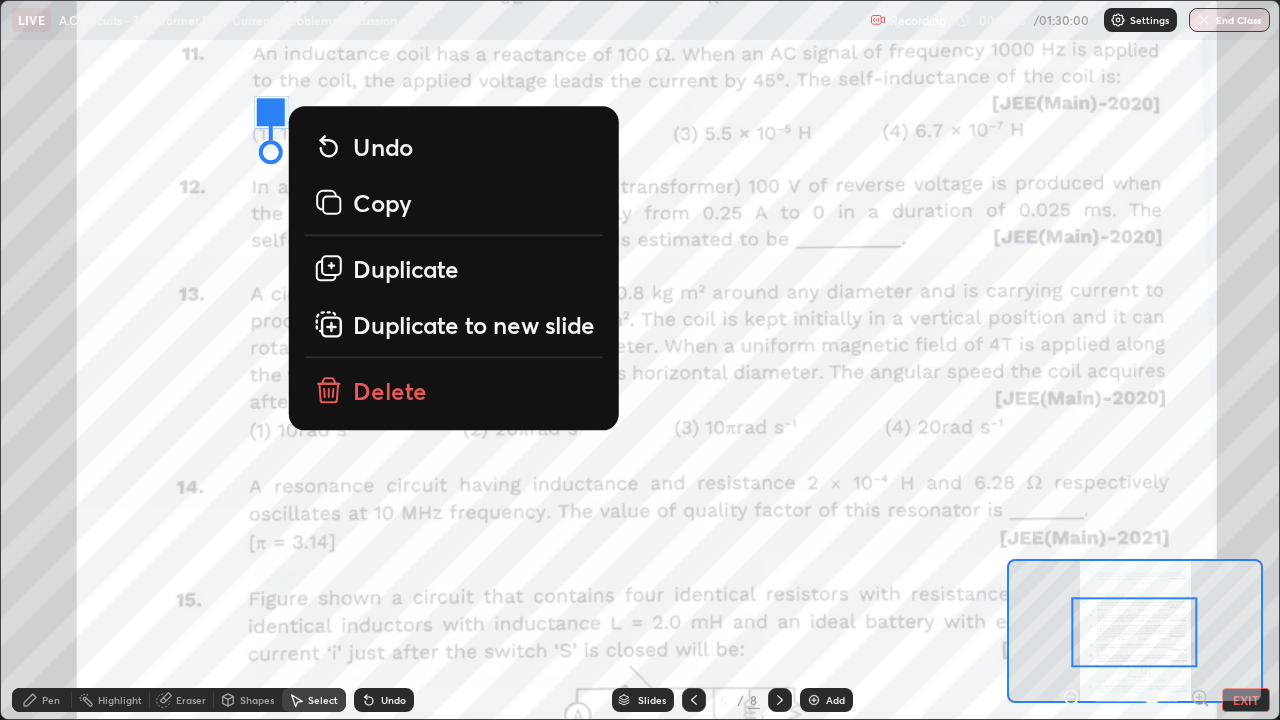click on "Delete" at bounding box center [390, 390] 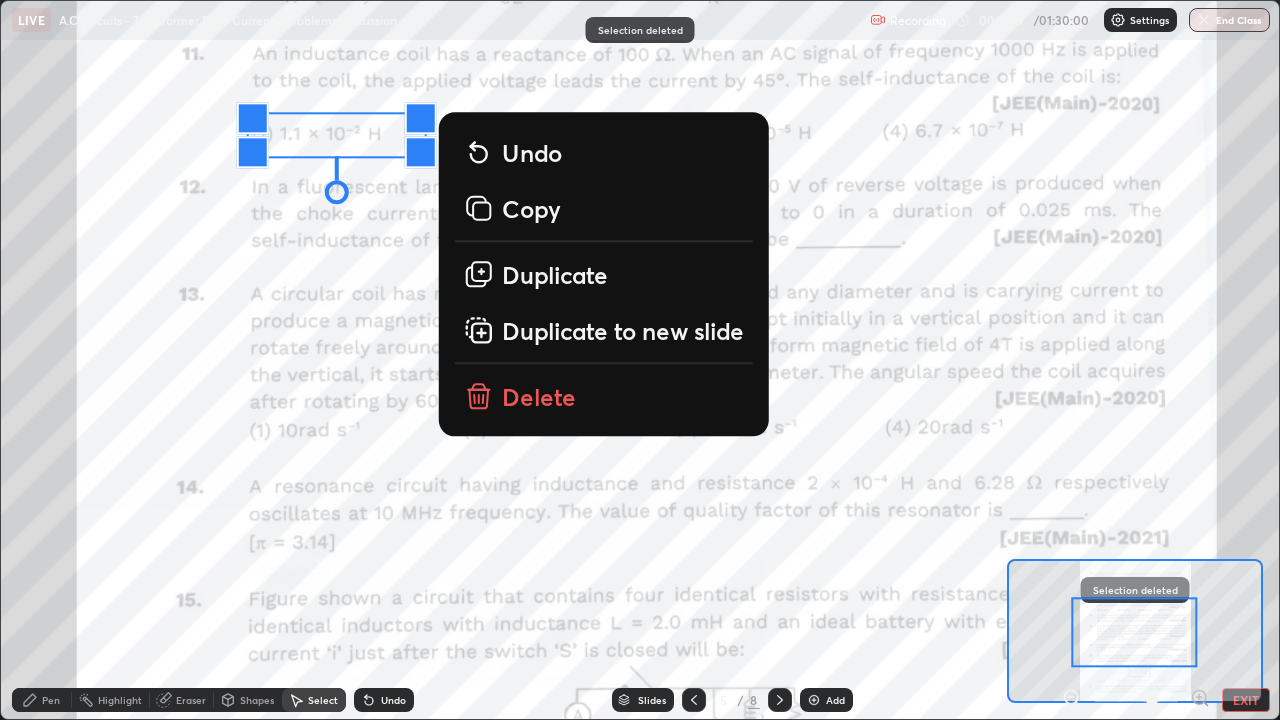 click on "Delete" at bounding box center (603, 396) 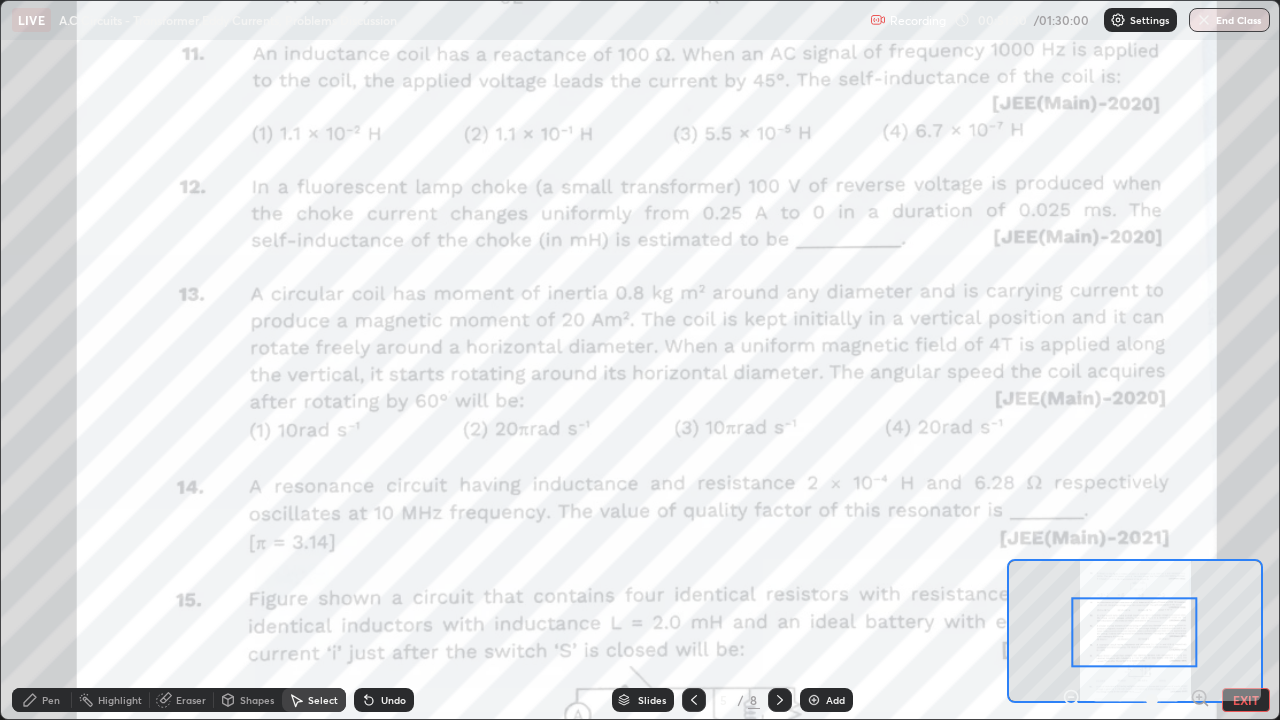 click on "Pen" at bounding box center [42, 700] 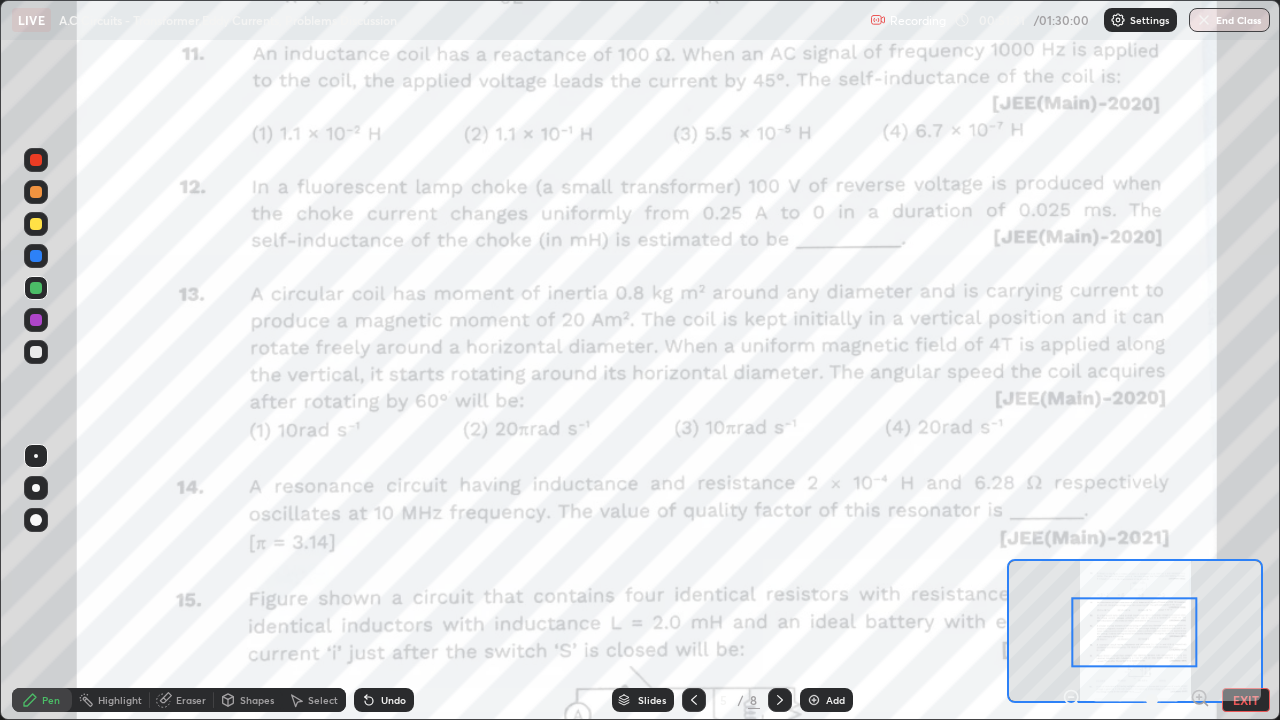 click at bounding box center (36, 288) 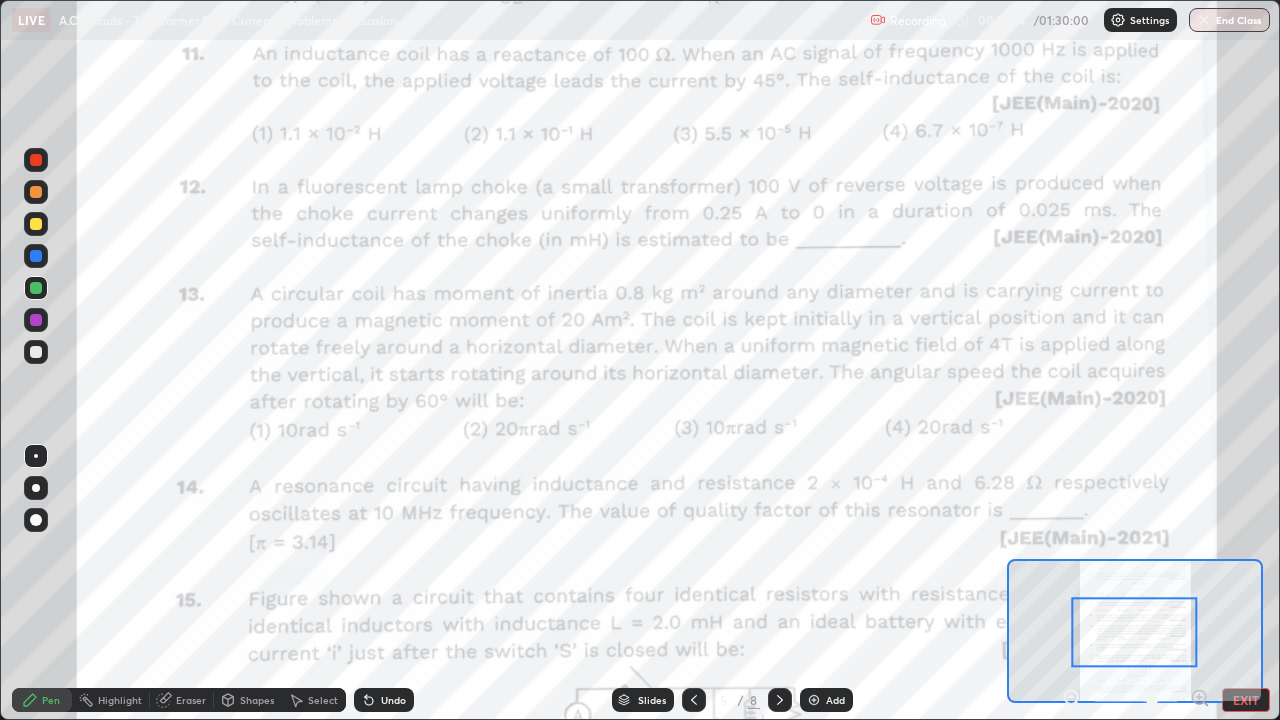 click on "EXIT" at bounding box center [1246, 700] 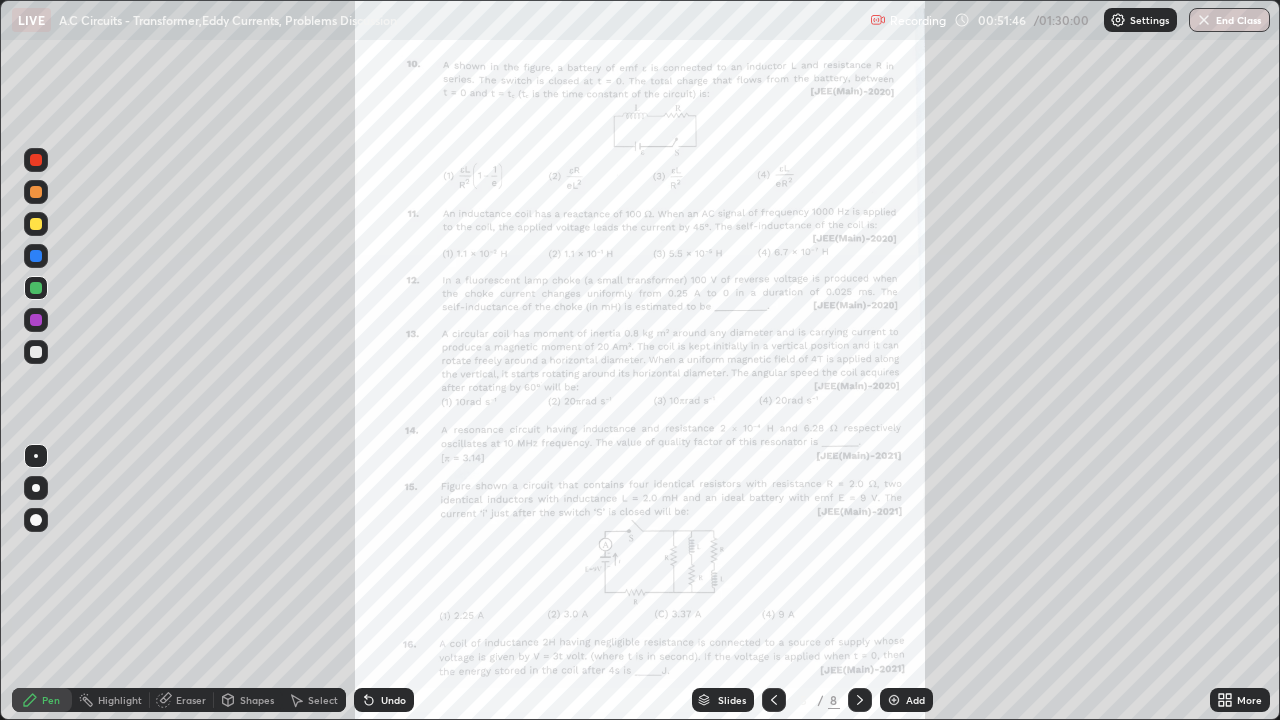click 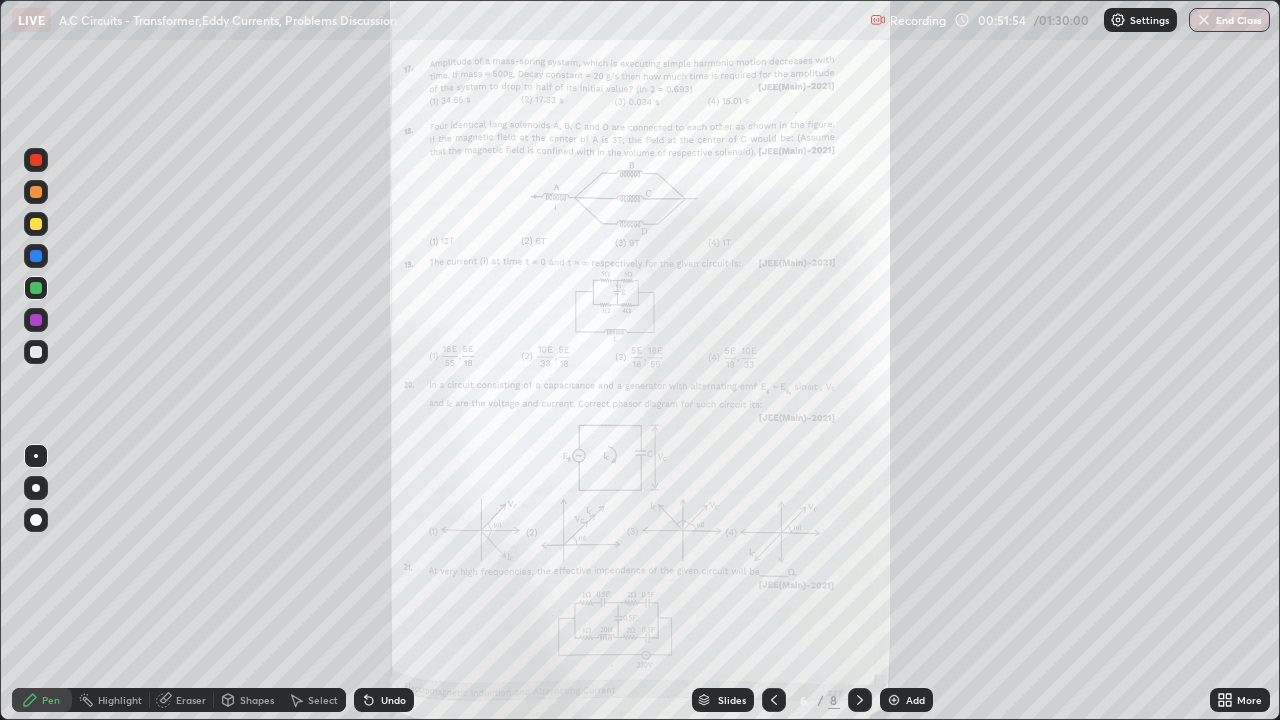 click 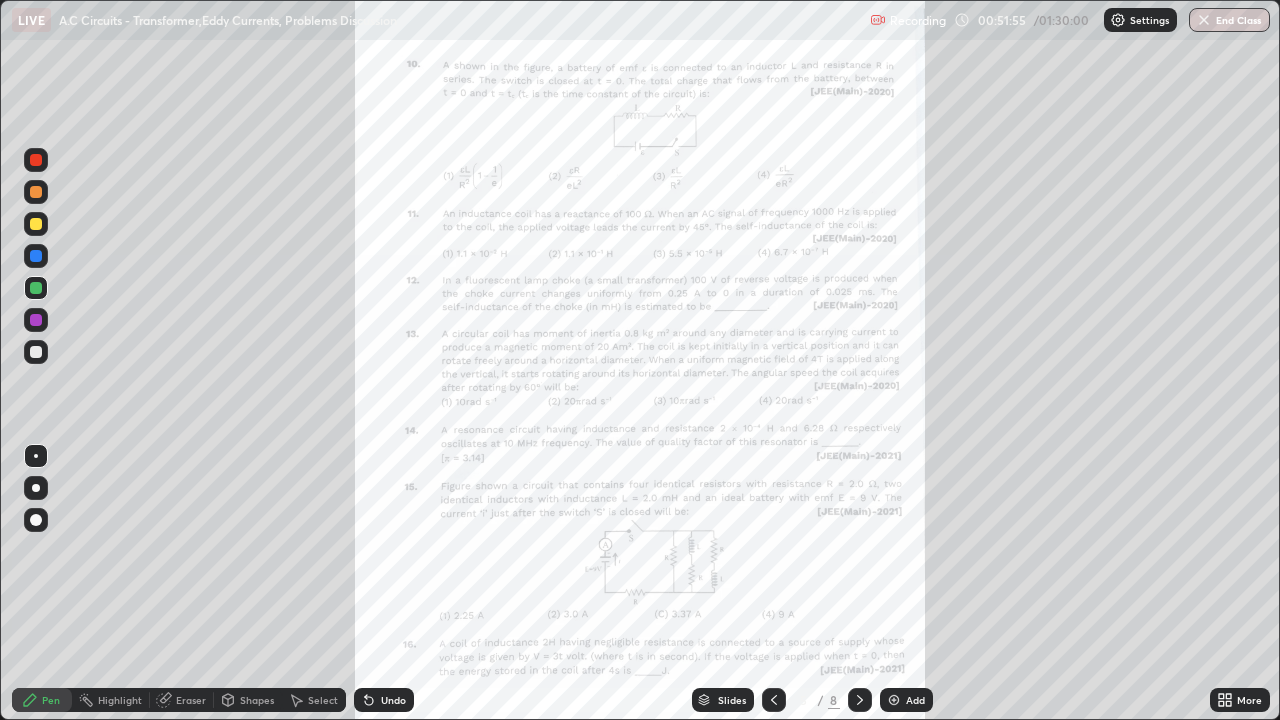click 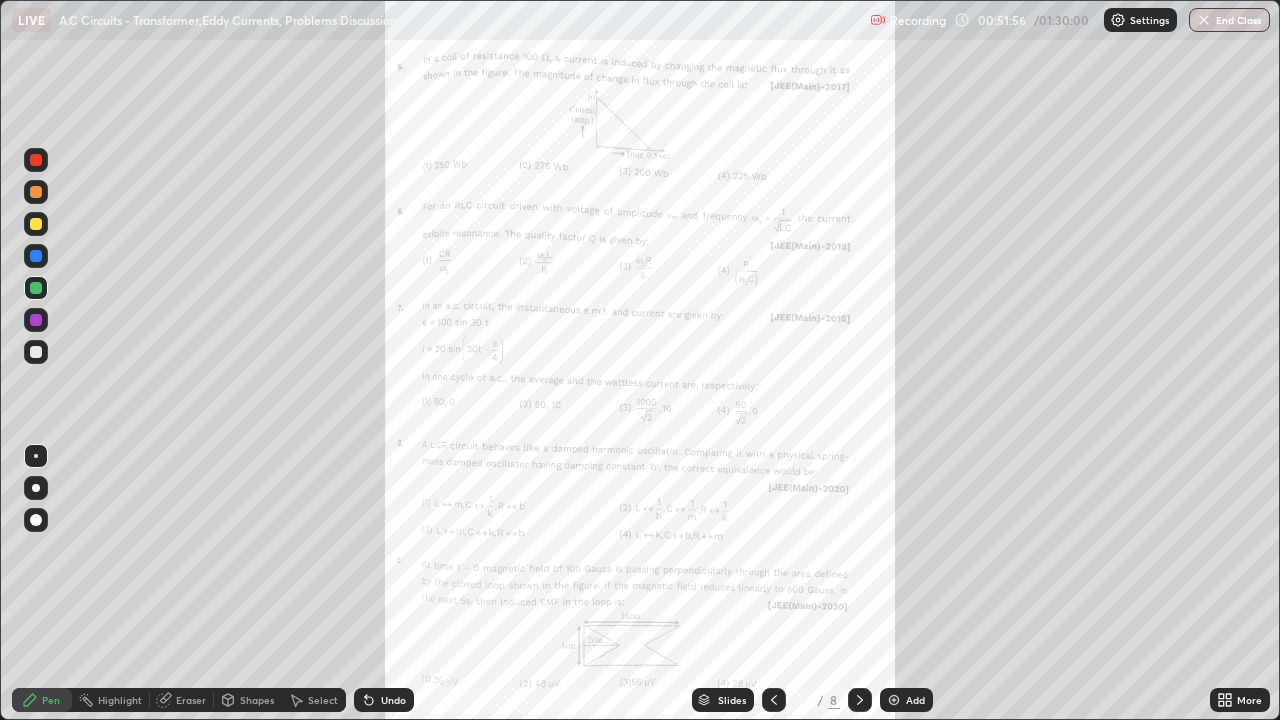 click 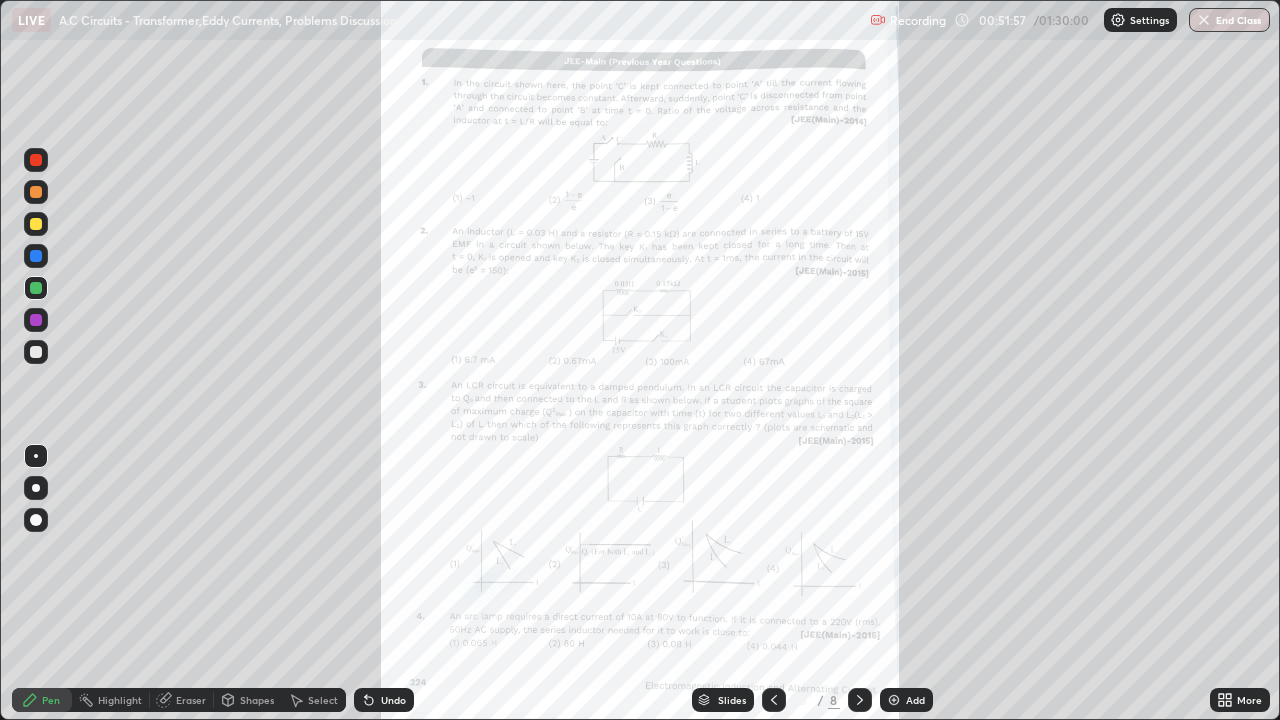 click 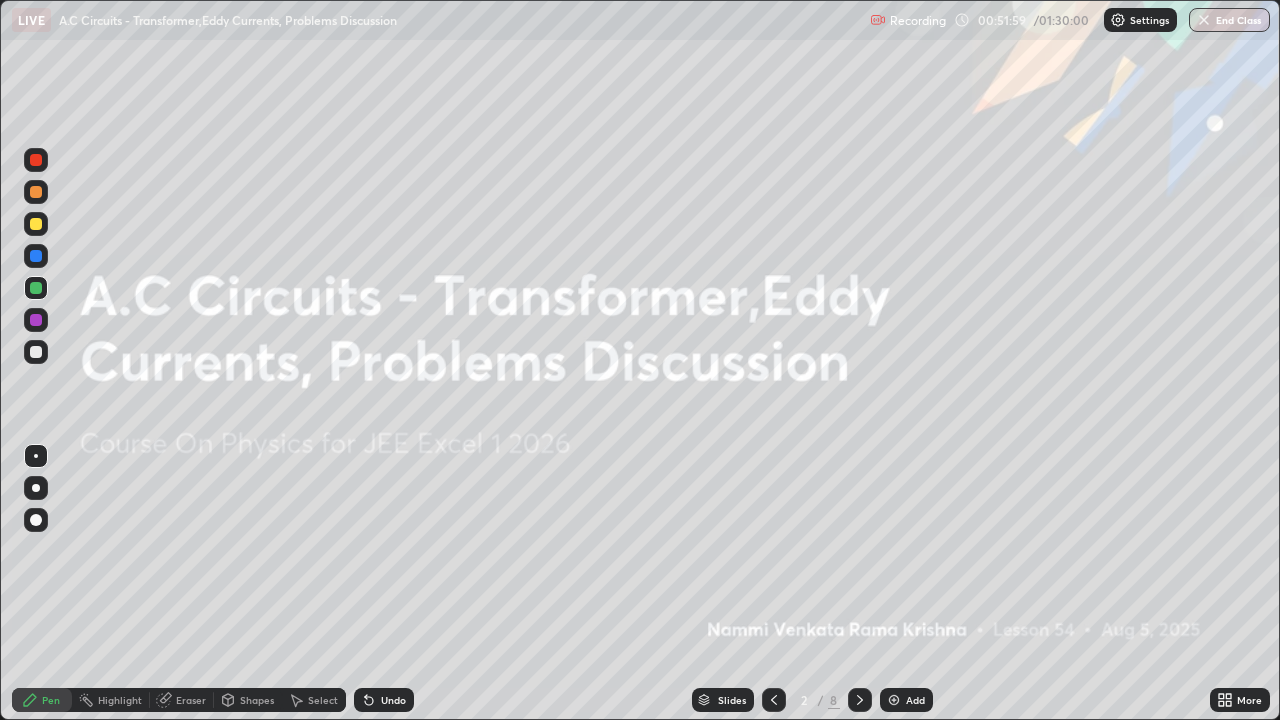 click at bounding box center [894, 700] 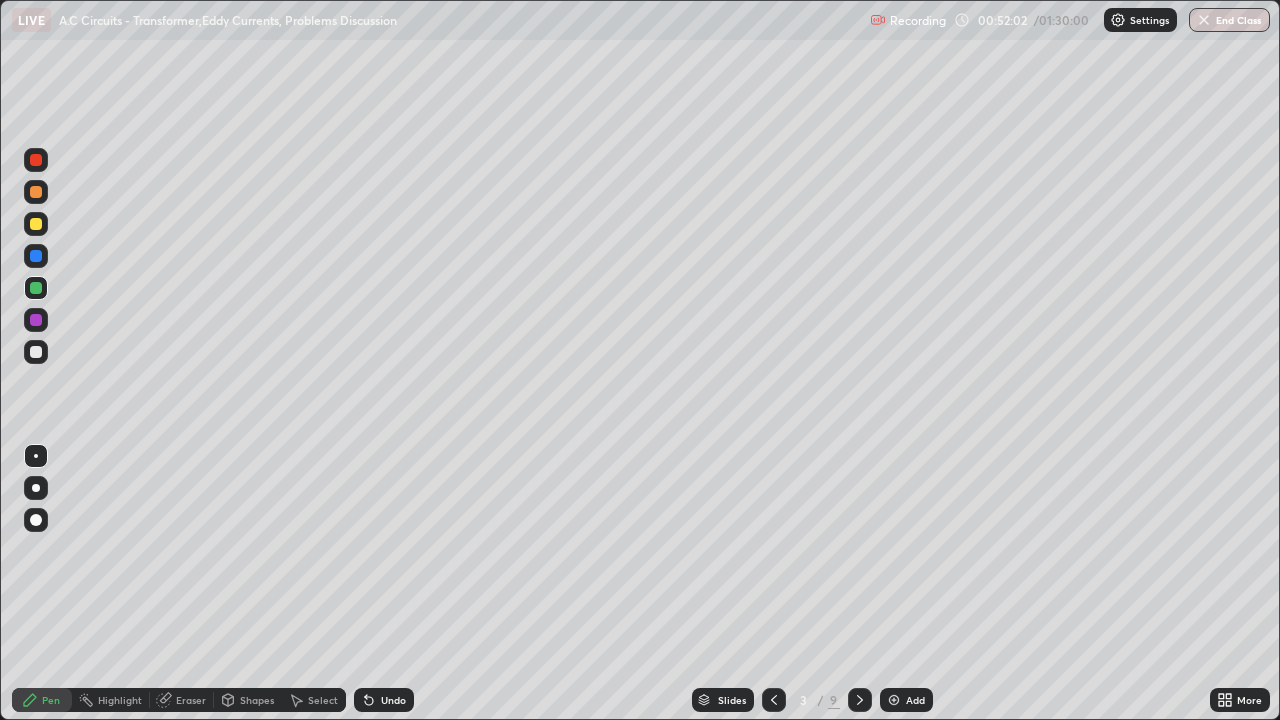 click at bounding box center [36, 224] 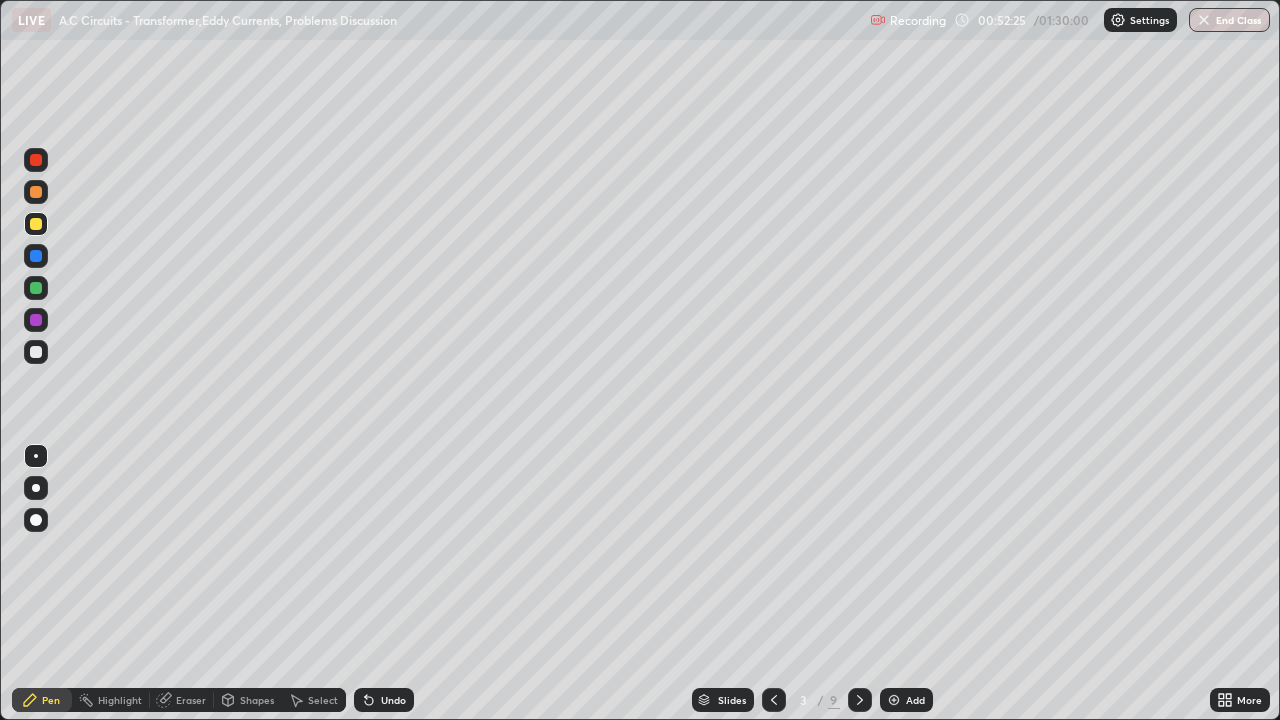click on "Shapes" at bounding box center (257, 700) 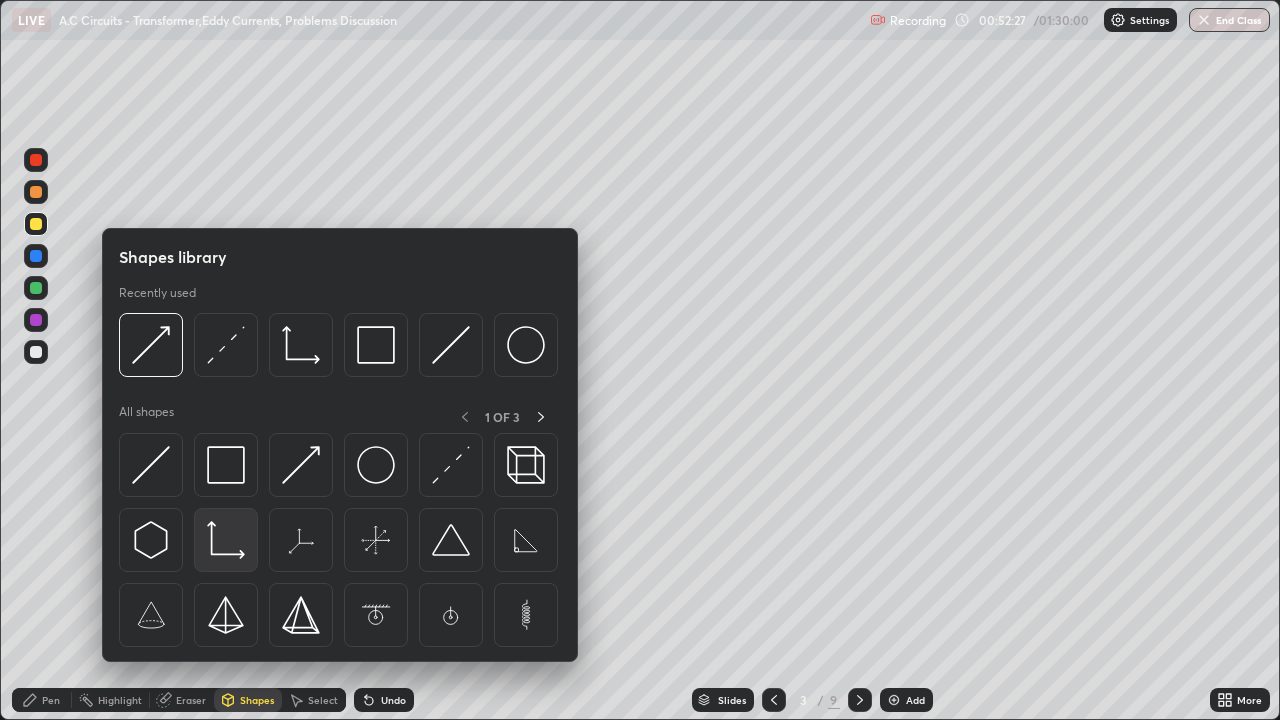 click at bounding box center (226, 540) 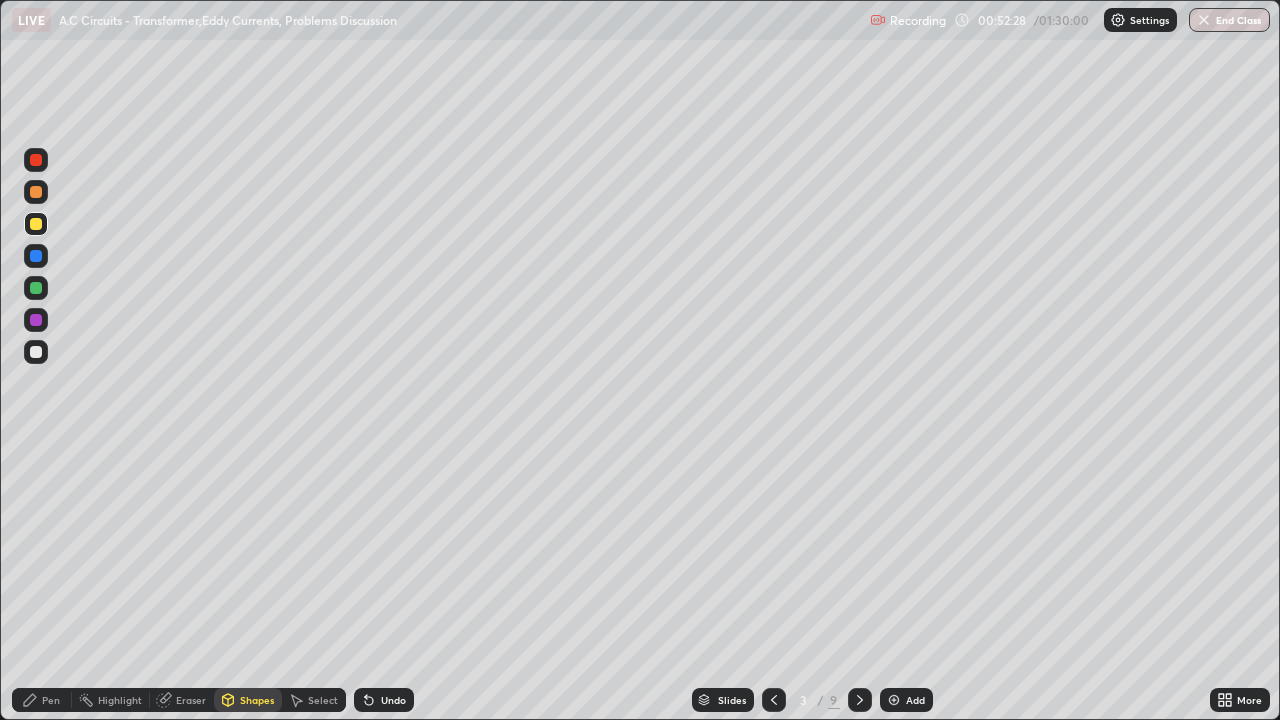 click at bounding box center [36, 256] 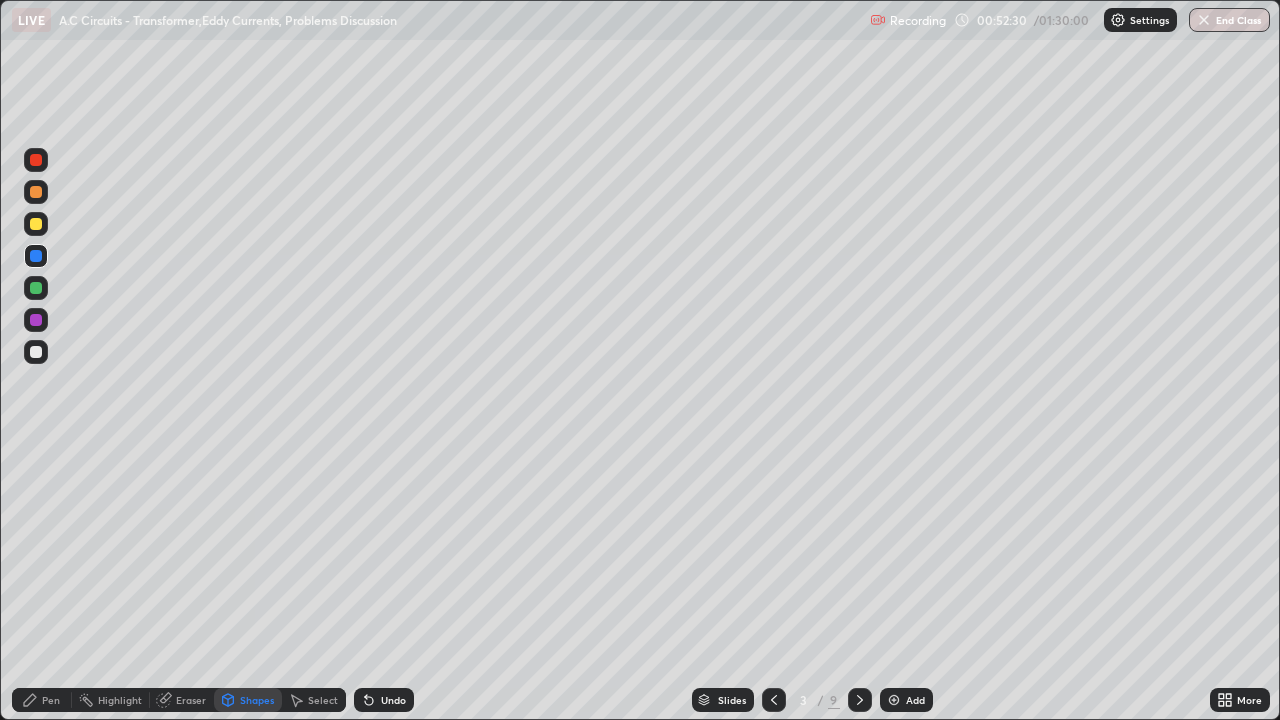 click on "Pen" at bounding box center (42, 700) 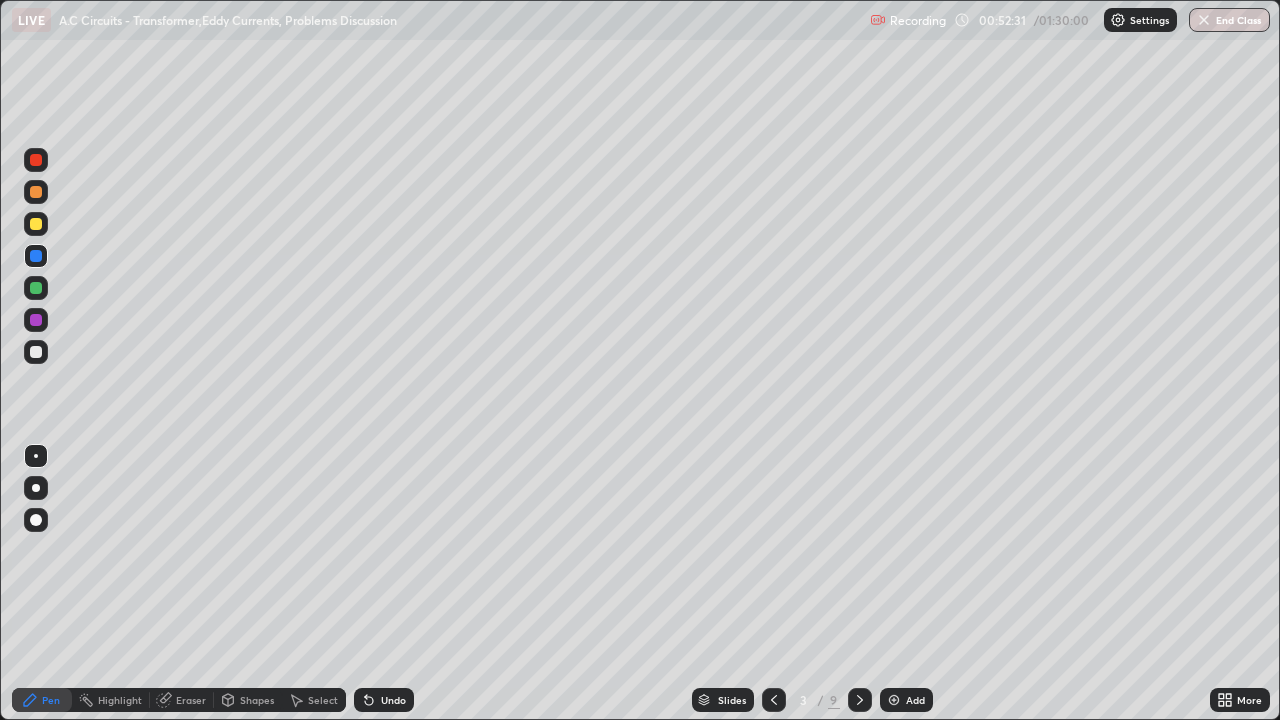 click at bounding box center [36, 352] 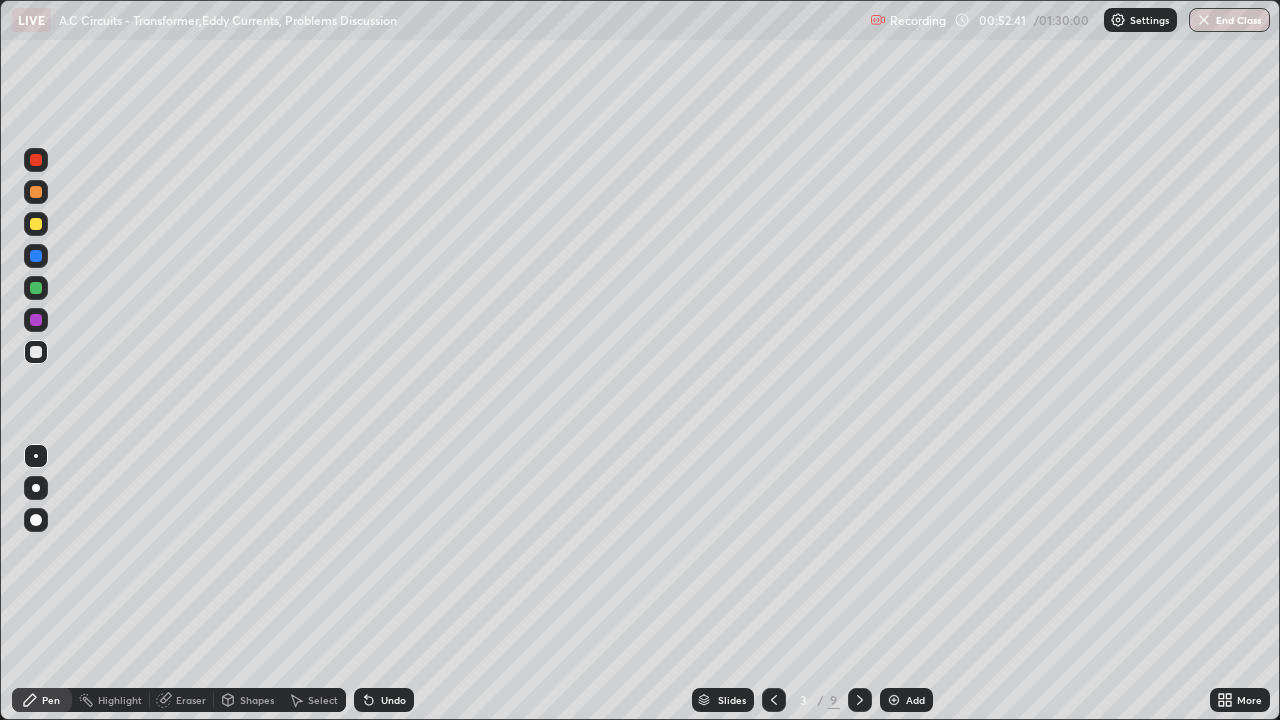 click at bounding box center [36, 224] 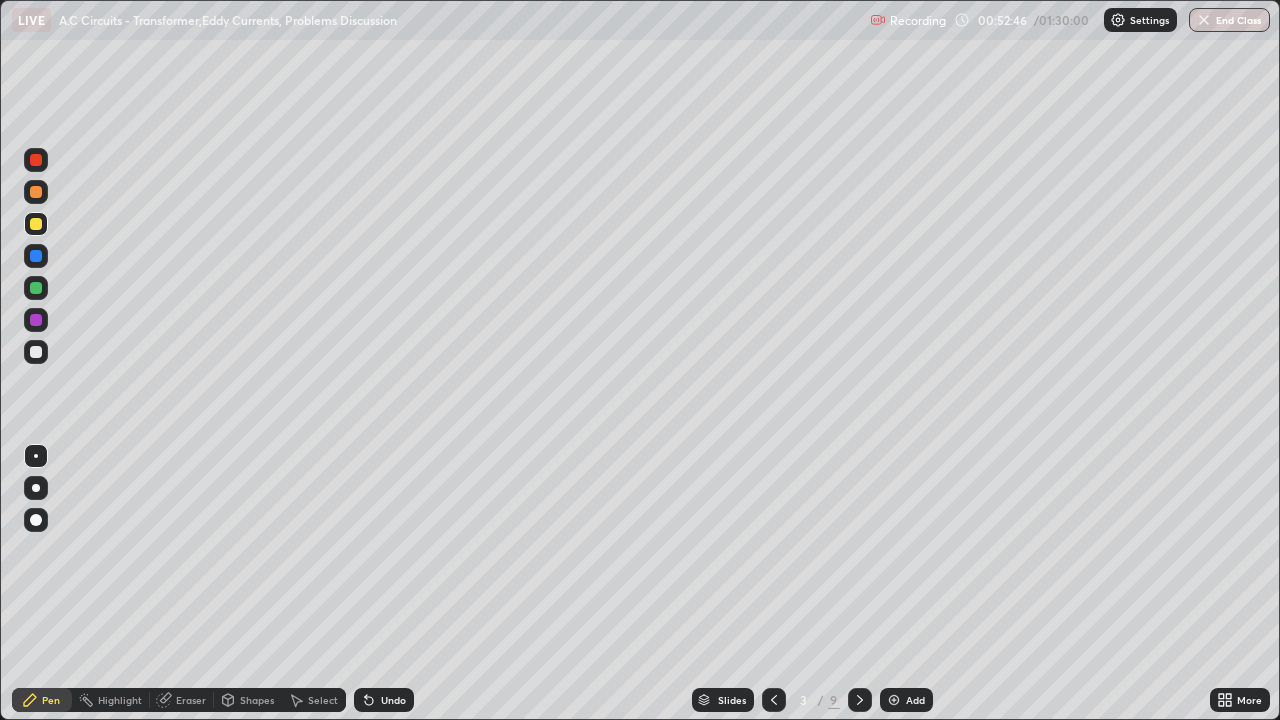click at bounding box center (36, 352) 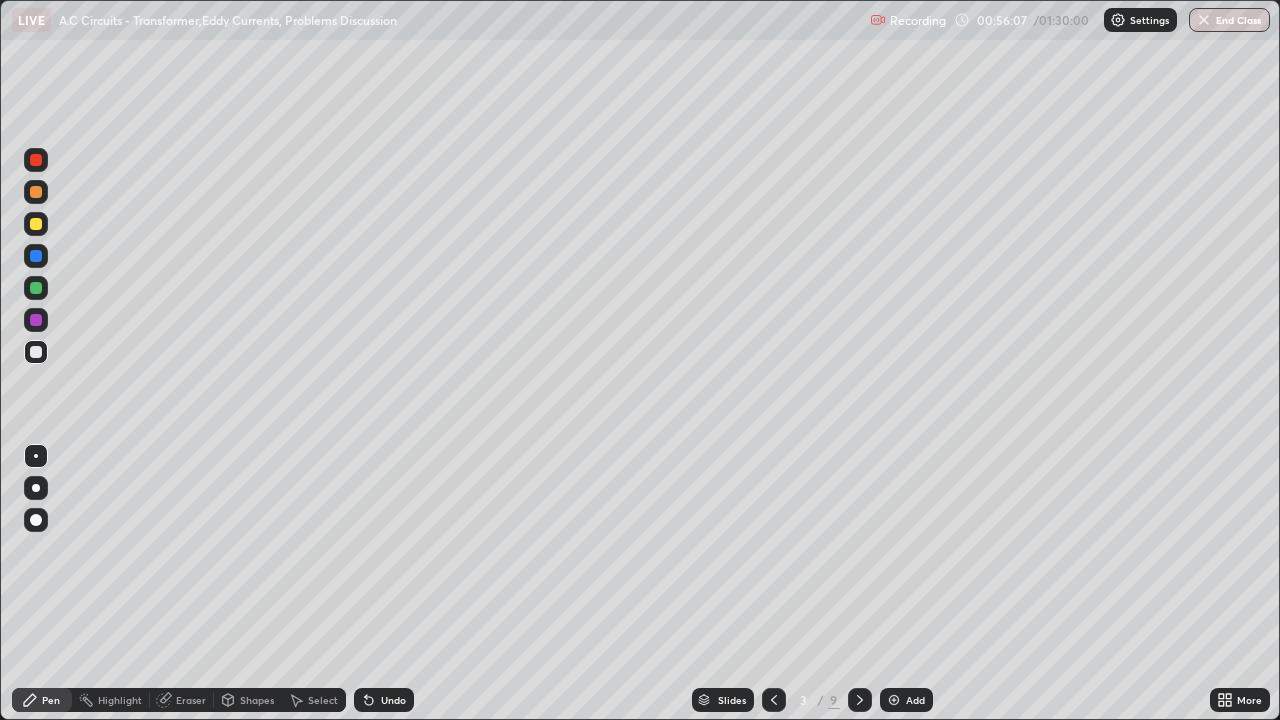 click at bounding box center [36, 352] 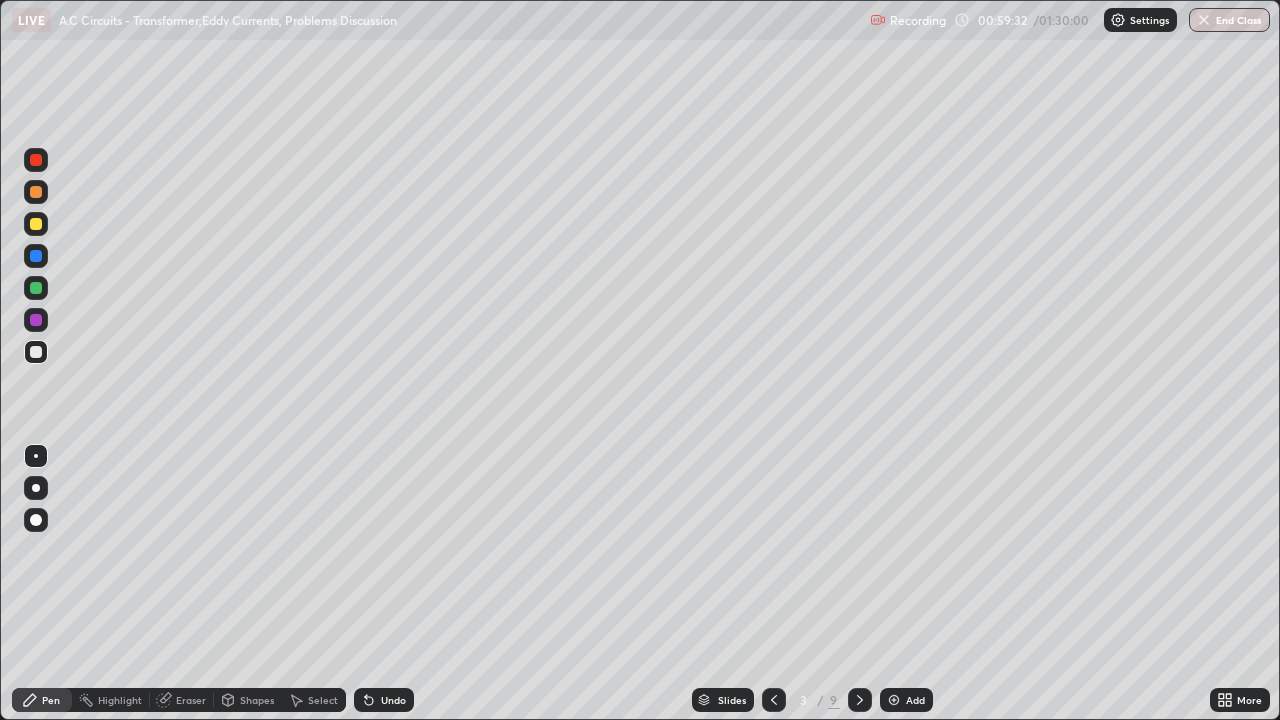 click at bounding box center [36, 288] 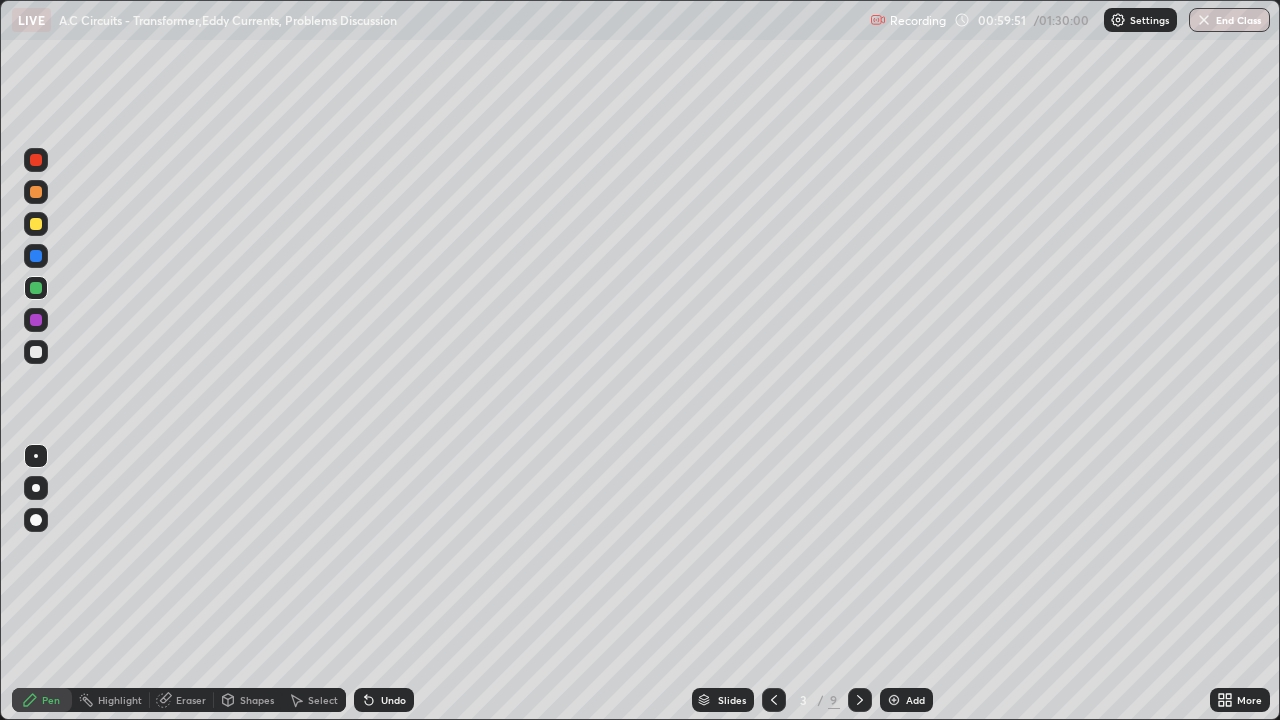 click on "Undo" at bounding box center (393, 700) 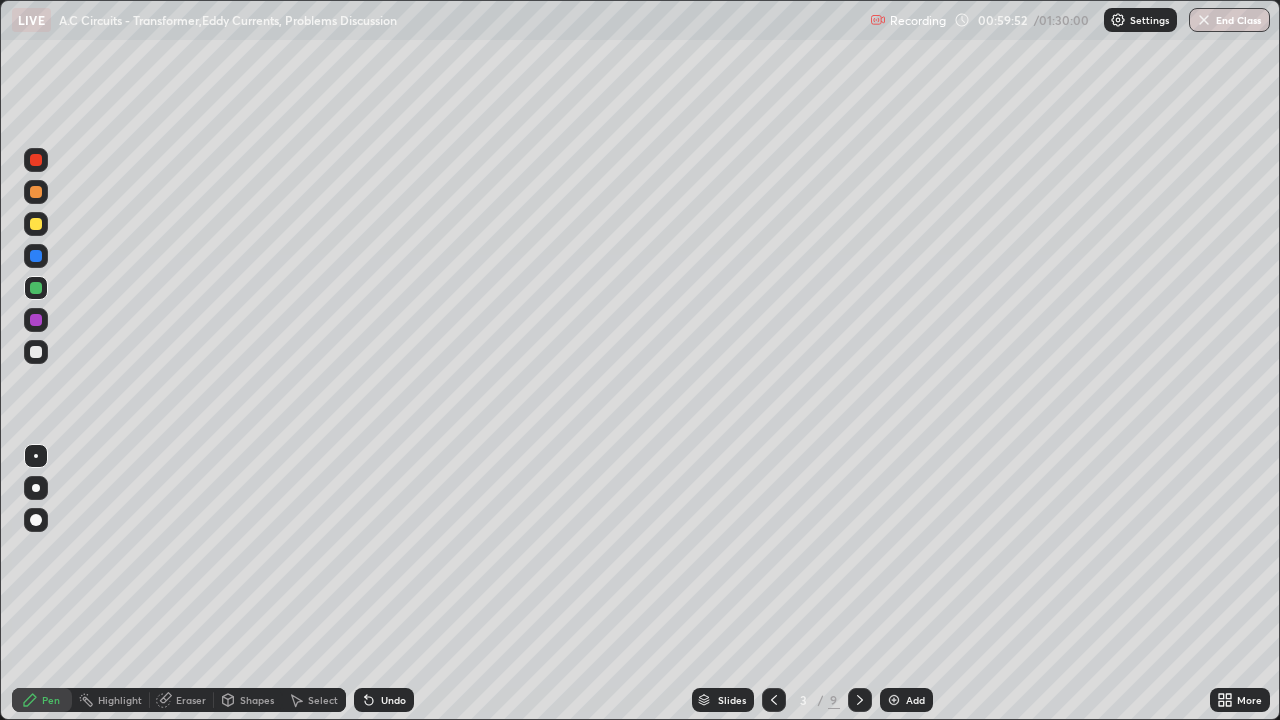 click at bounding box center (36, 352) 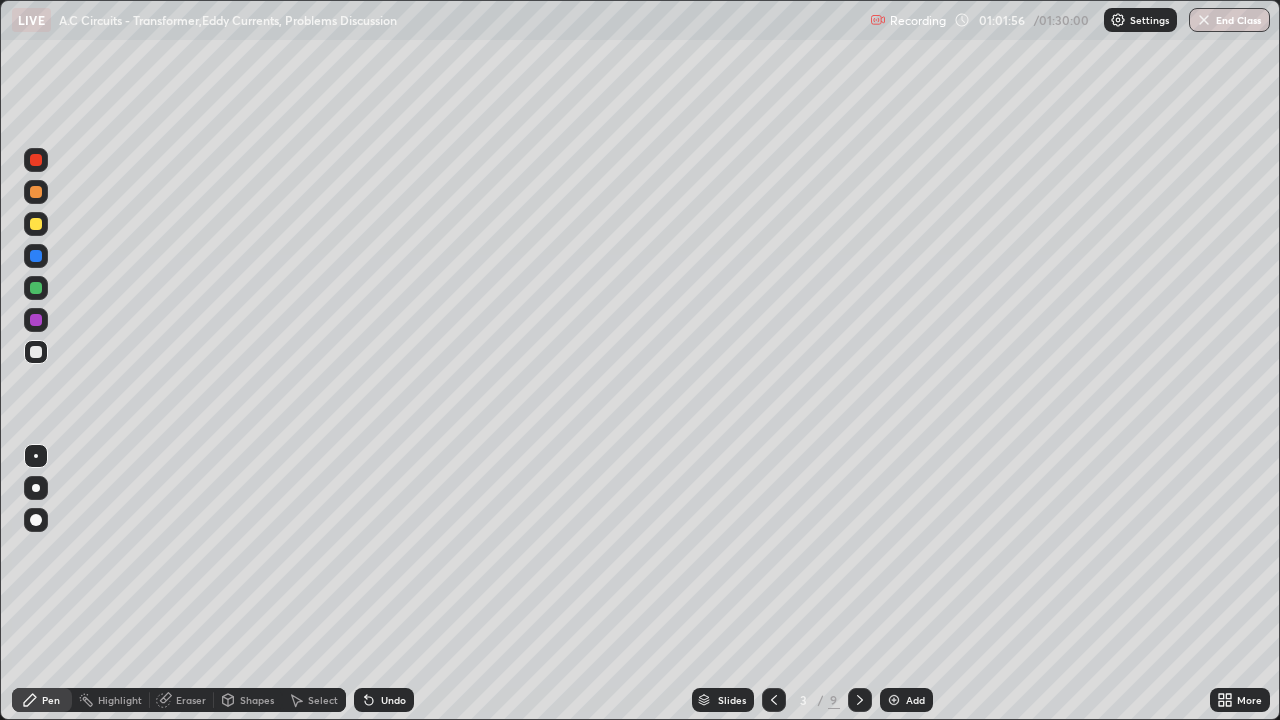 click 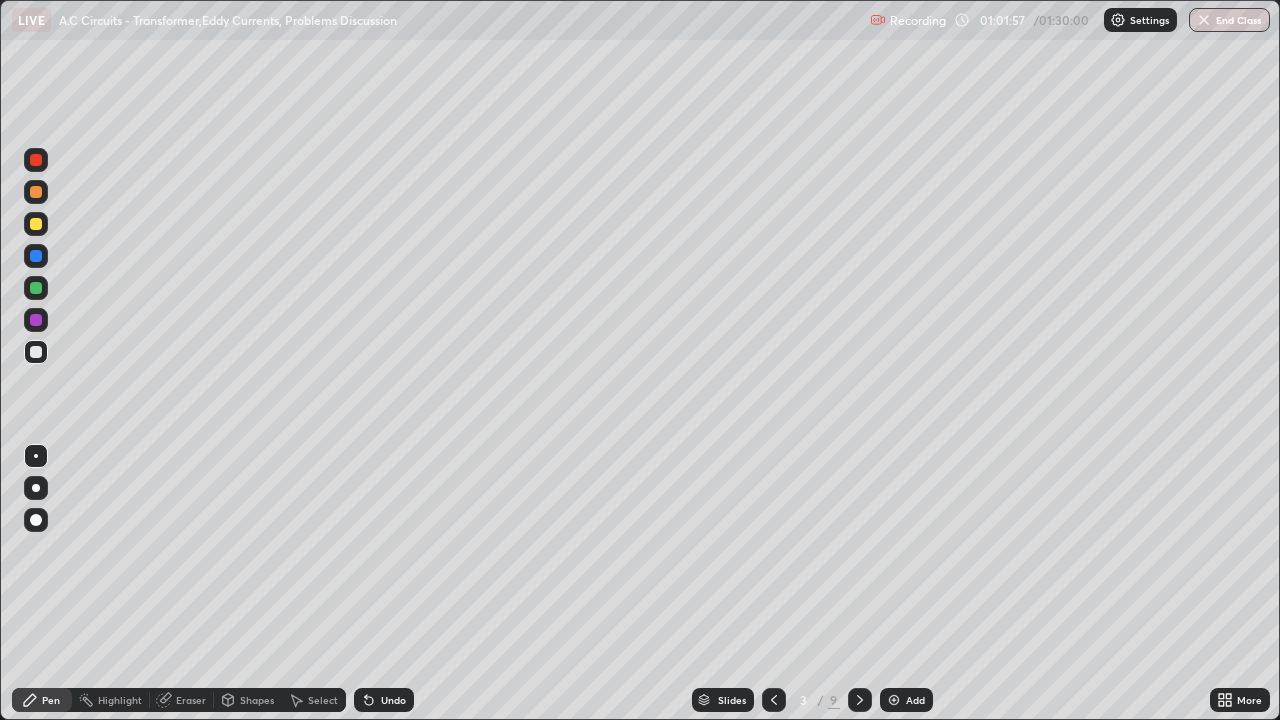 click on "Undo" at bounding box center [384, 700] 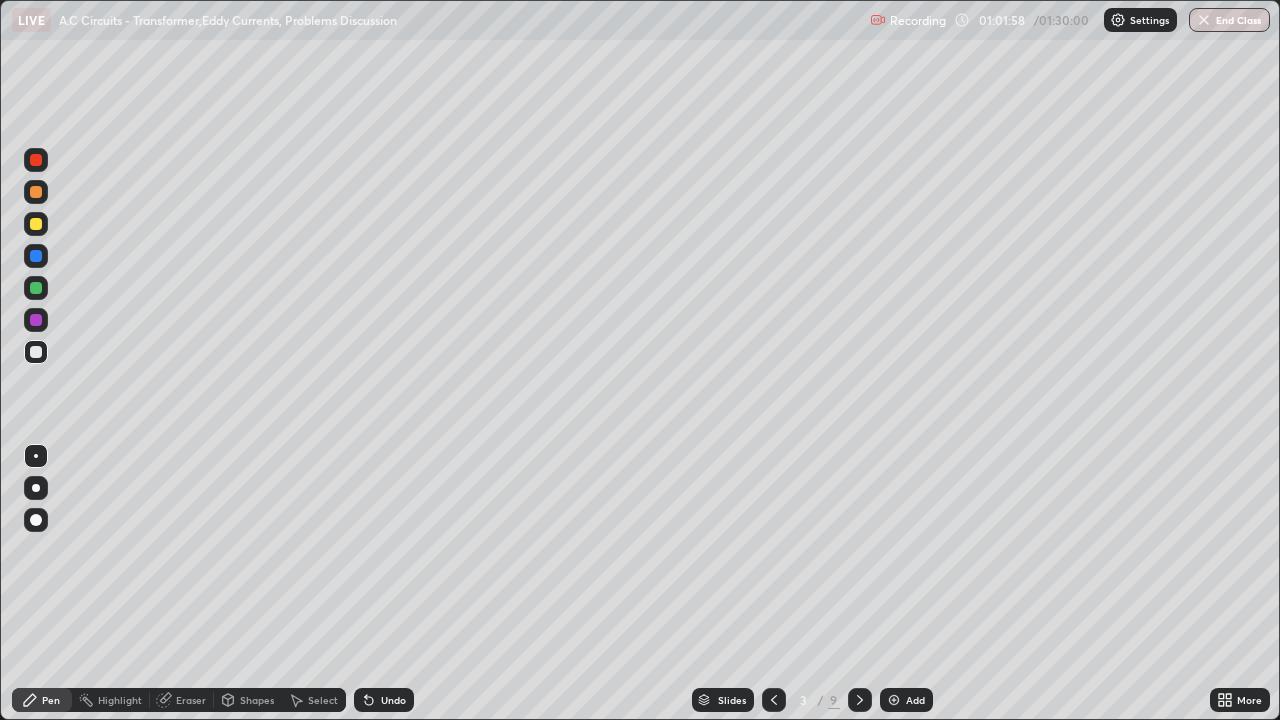 click on "Undo" at bounding box center (384, 700) 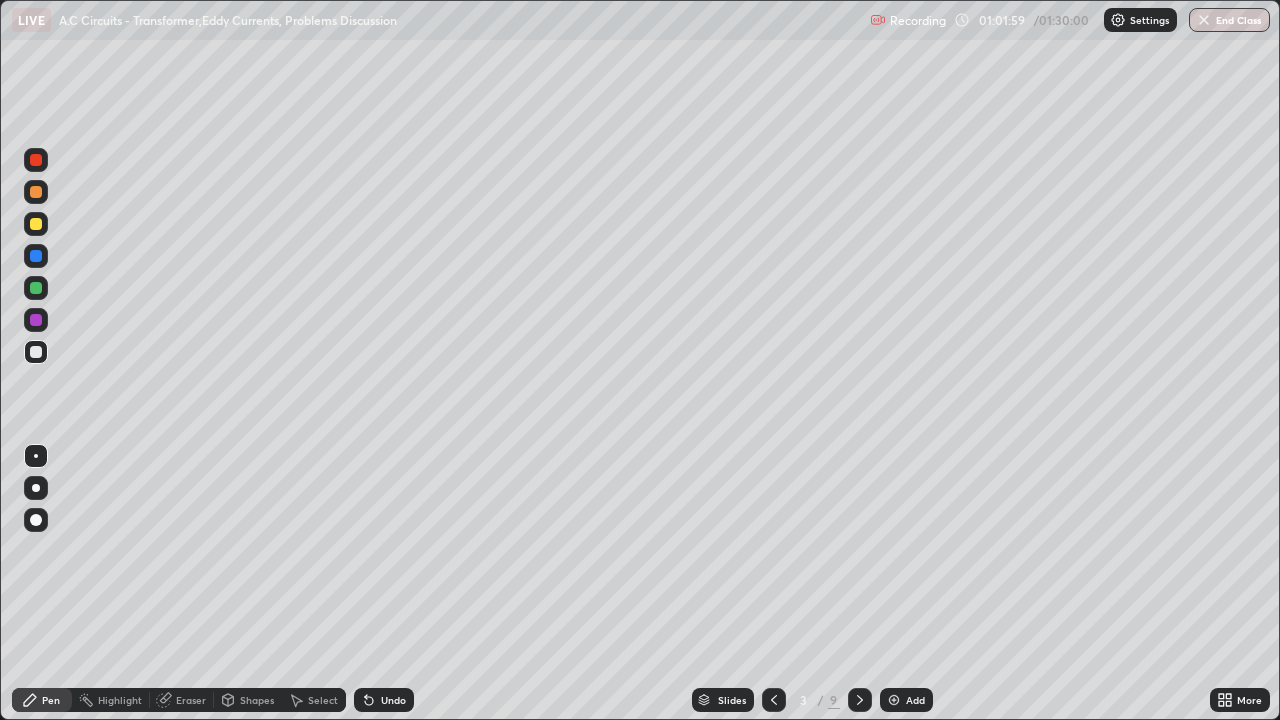 click on "Undo" at bounding box center [384, 700] 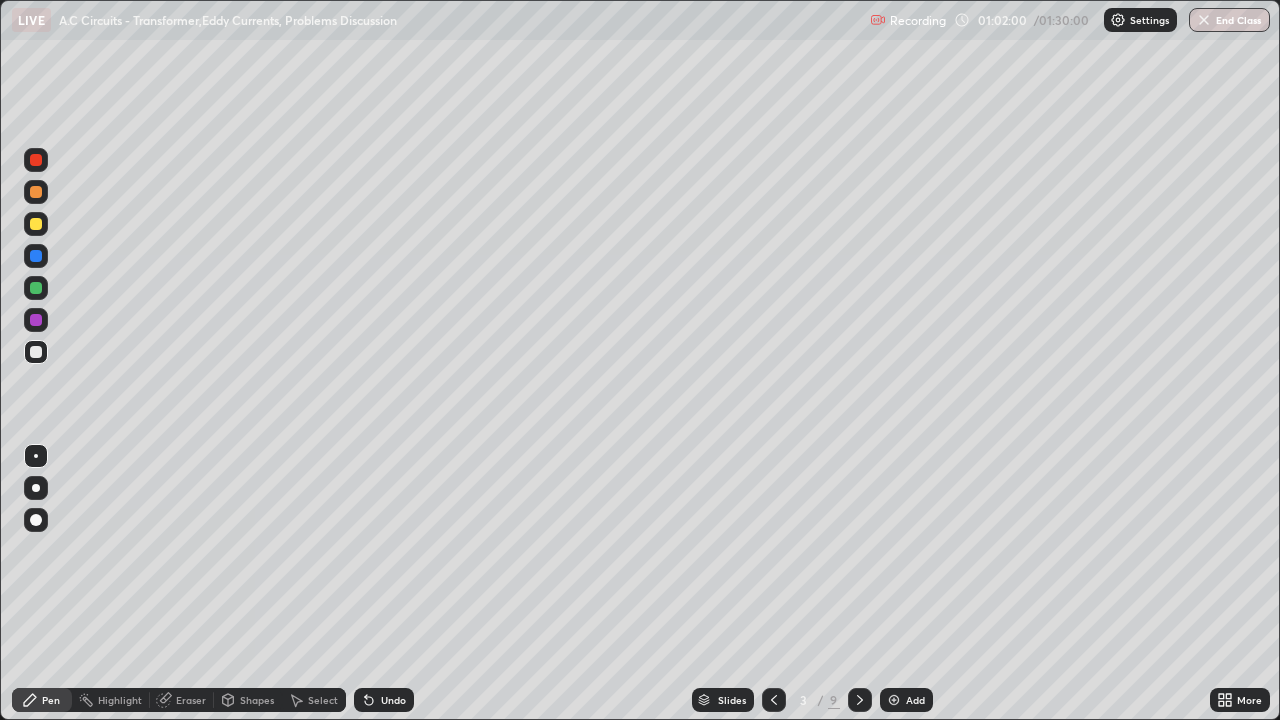 click on "Undo" at bounding box center (384, 700) 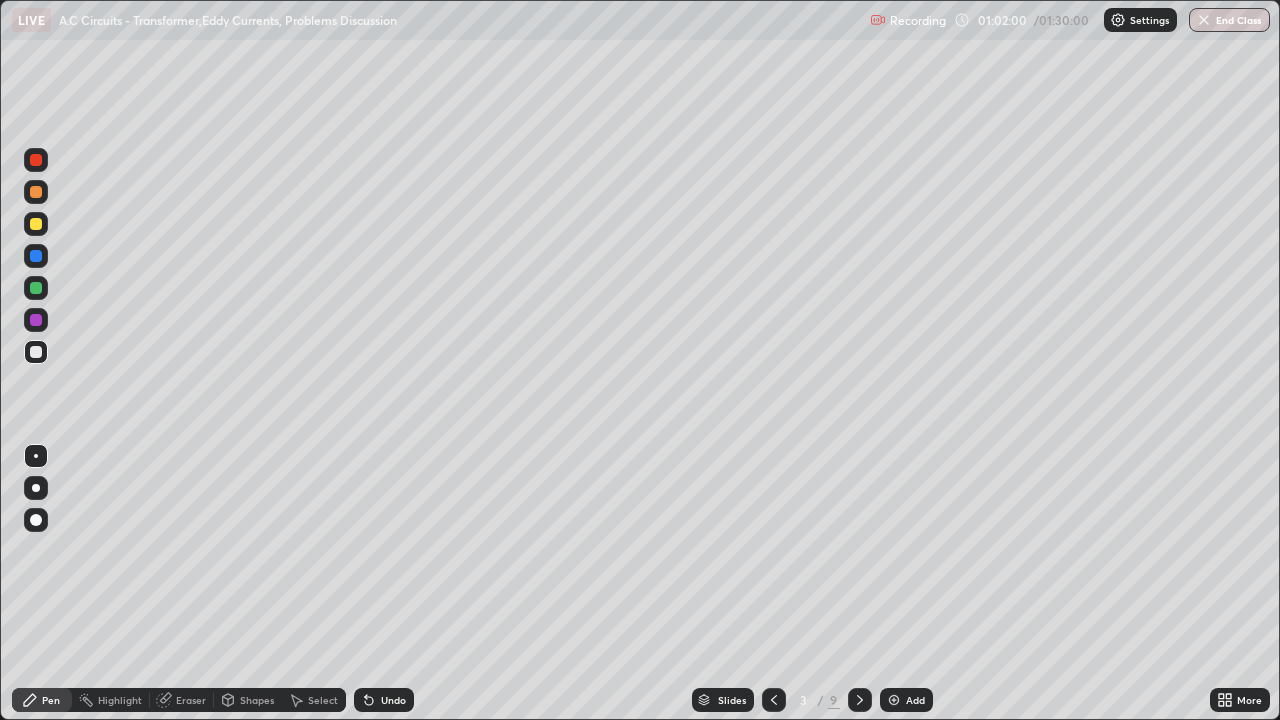 click on "Undo" at bounding box center [384, 700] 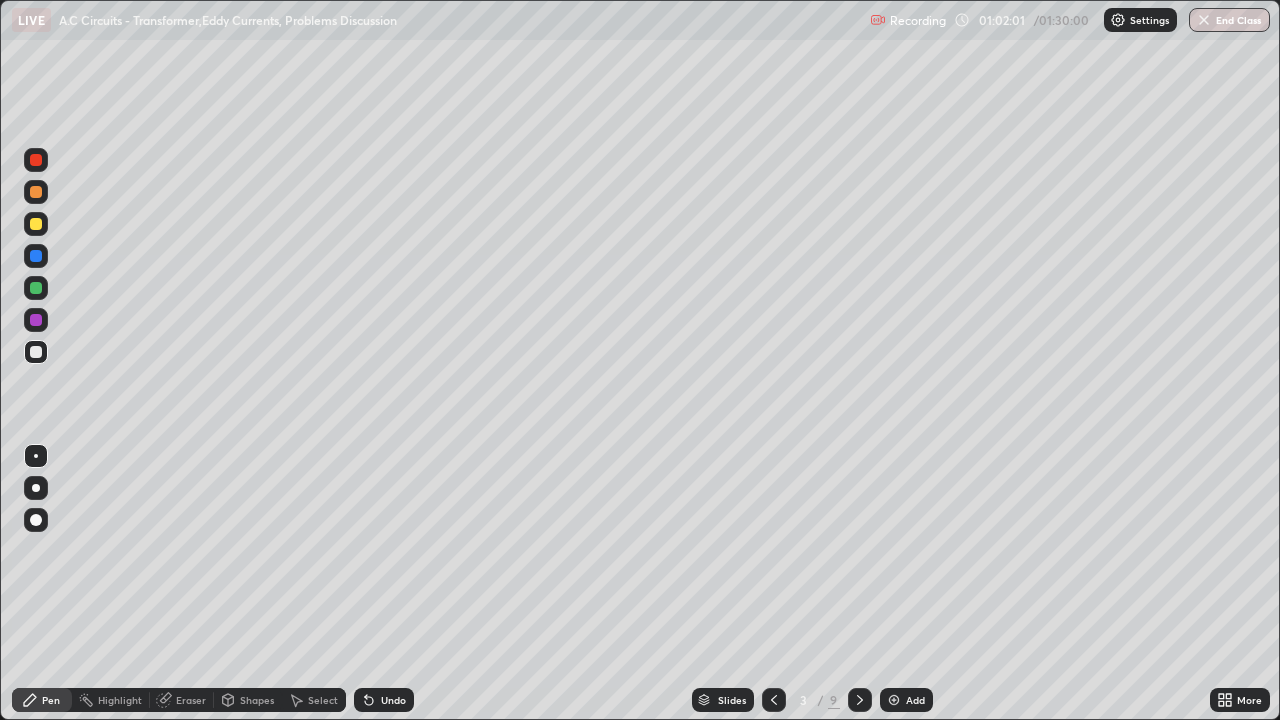 click on "Undo" at bounding box center [384, 700] 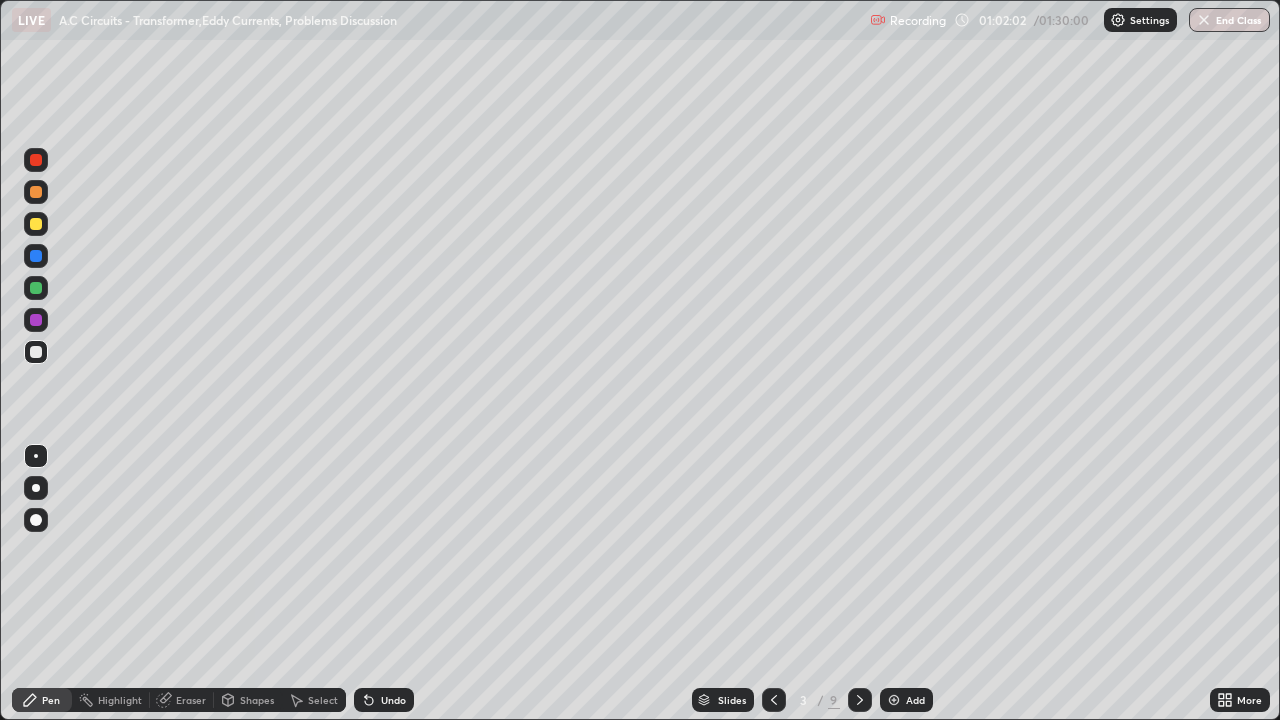 click on "Undo" at bounding box center (384, 700) 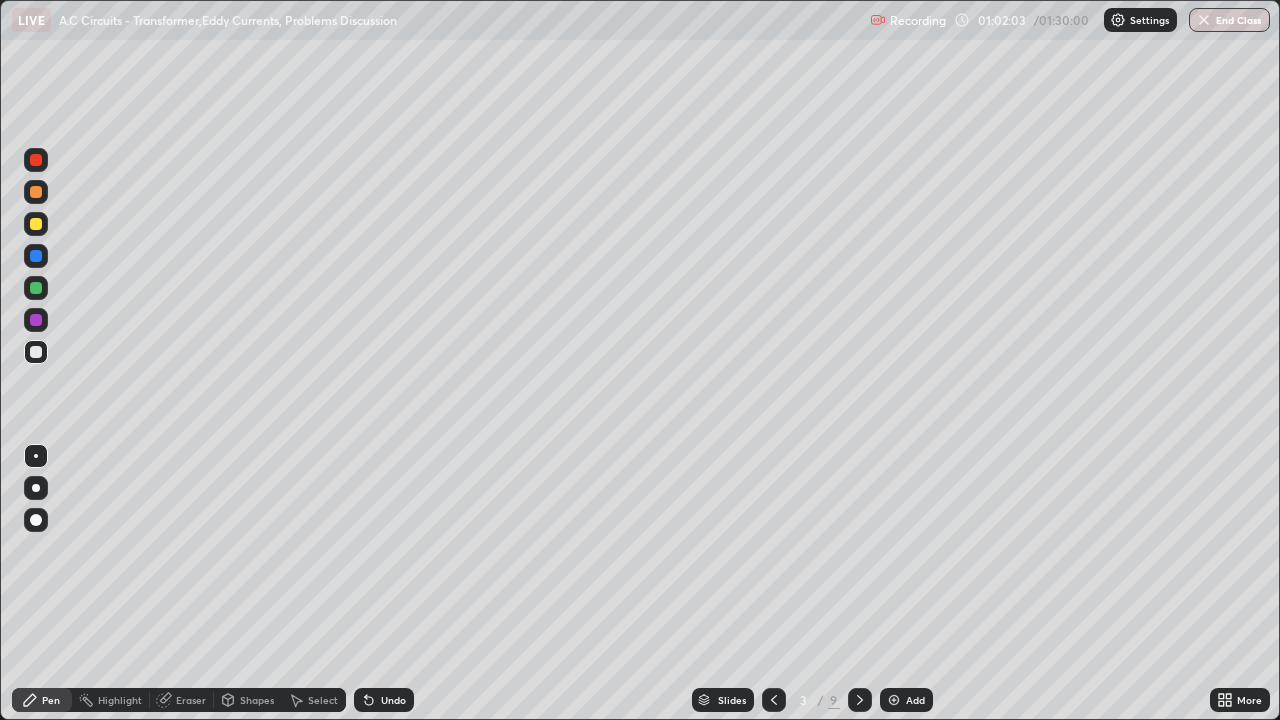 click on "Undo" at bounding box center (393, 700) 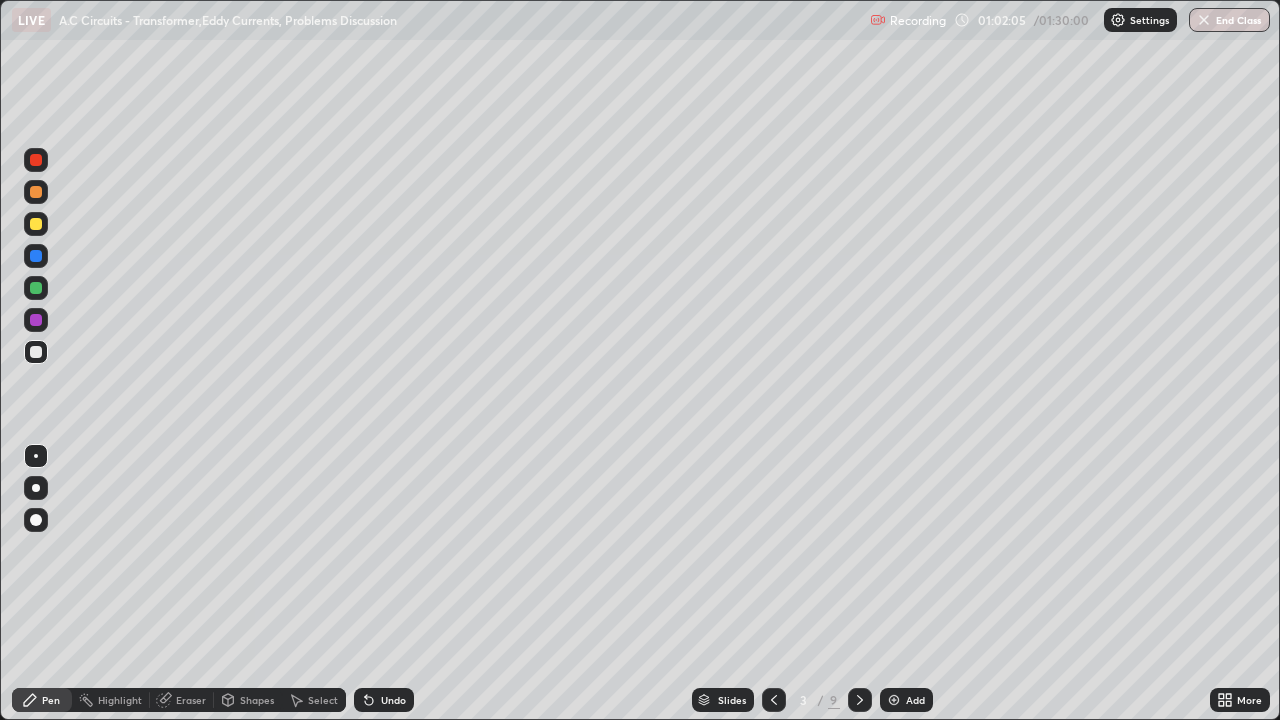 click at bounding box center (36, 352) 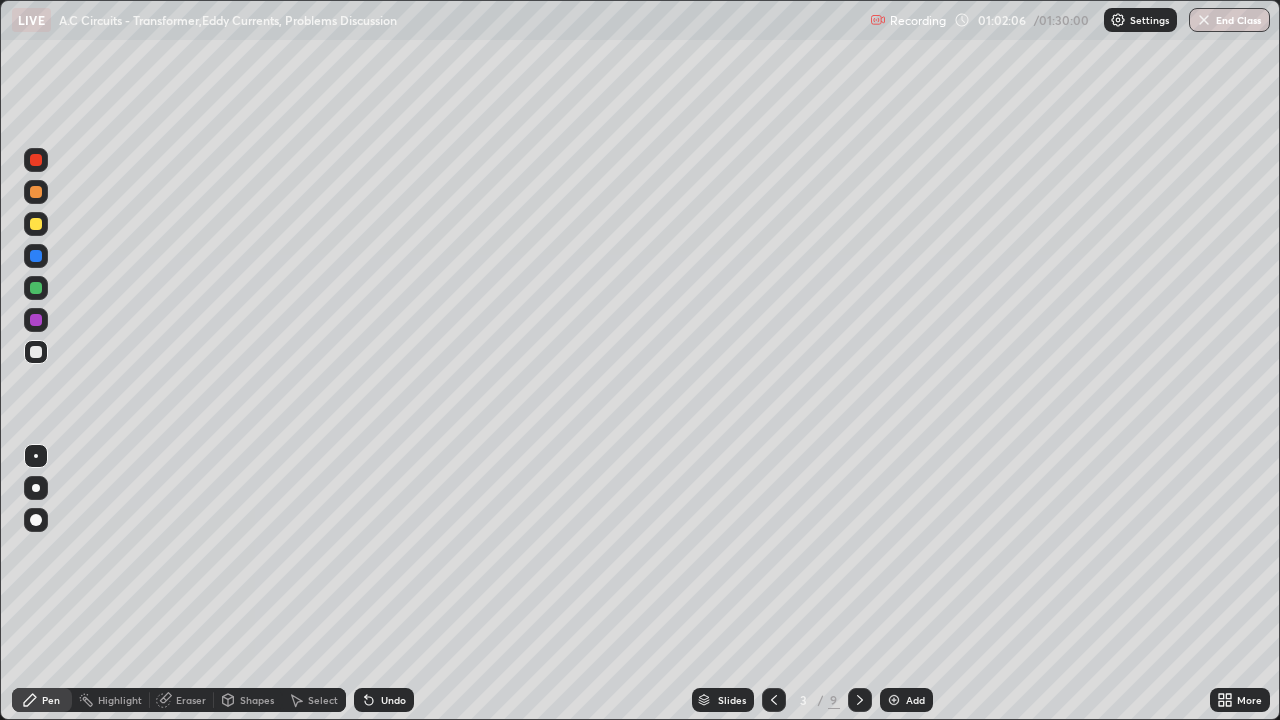click at bounding box center (36, 288) 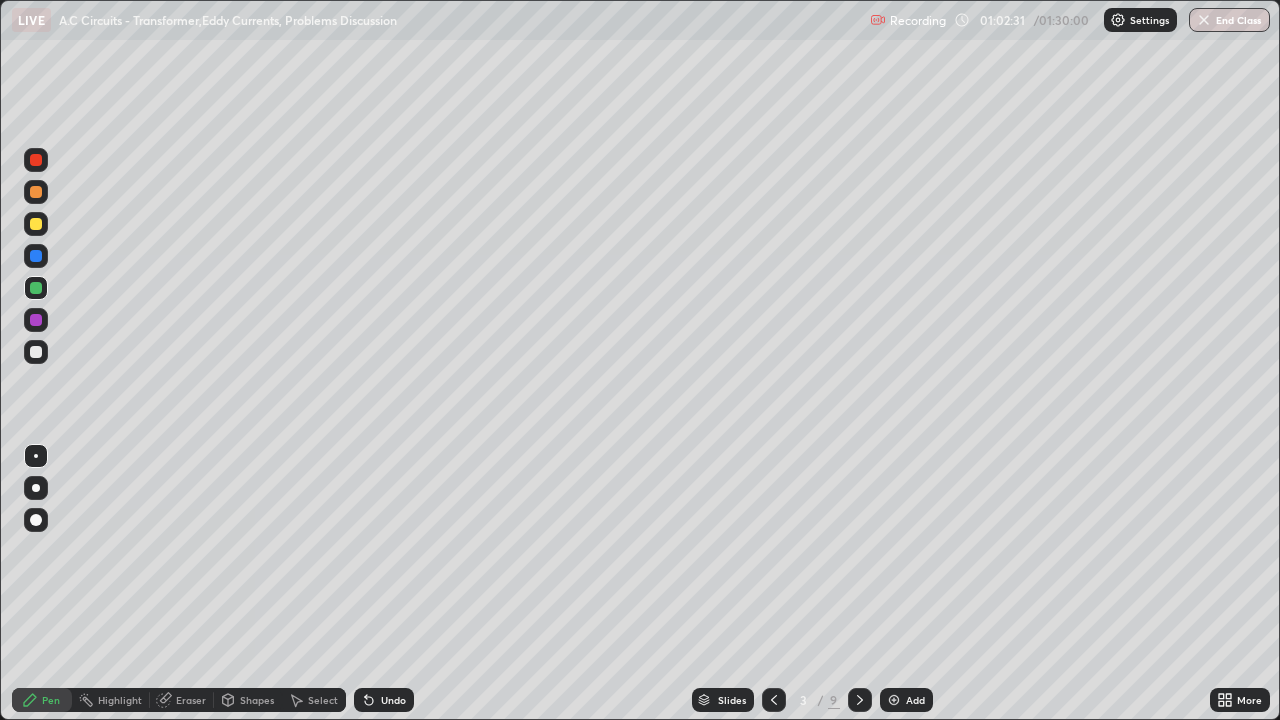 click at bounding box center [36, 352] 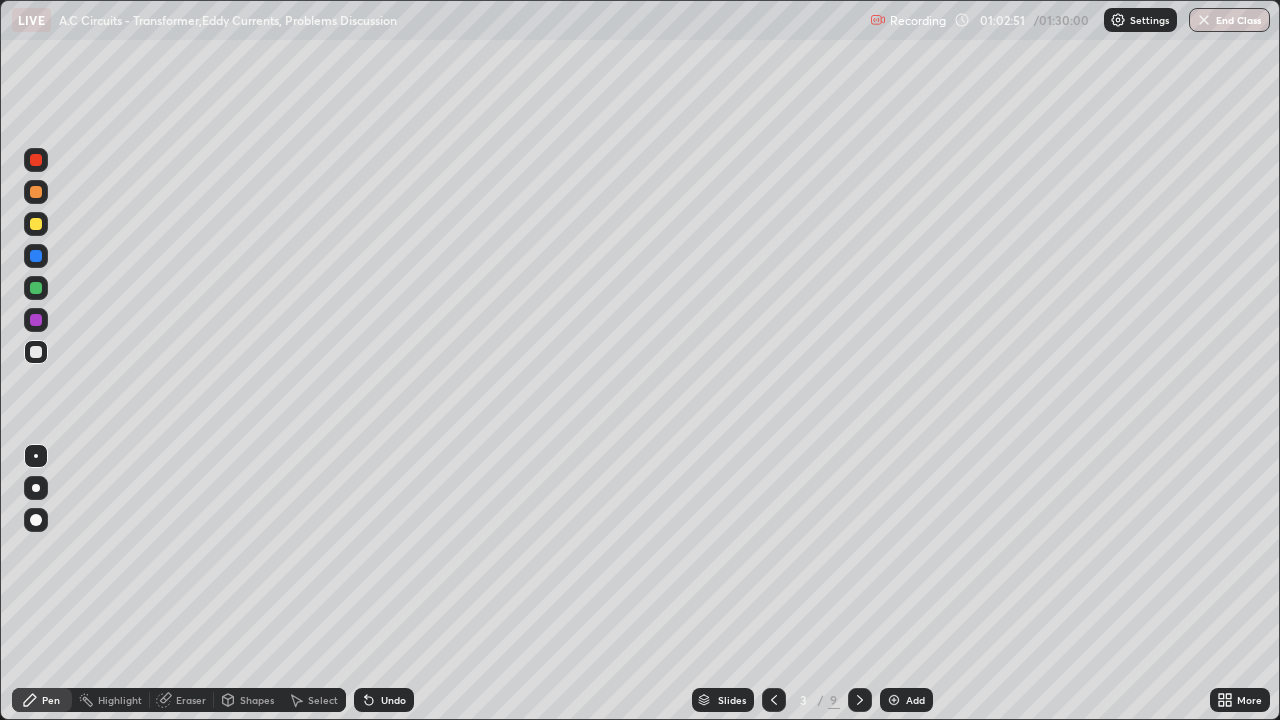 click on "Select" at bounding box center (323, 700) 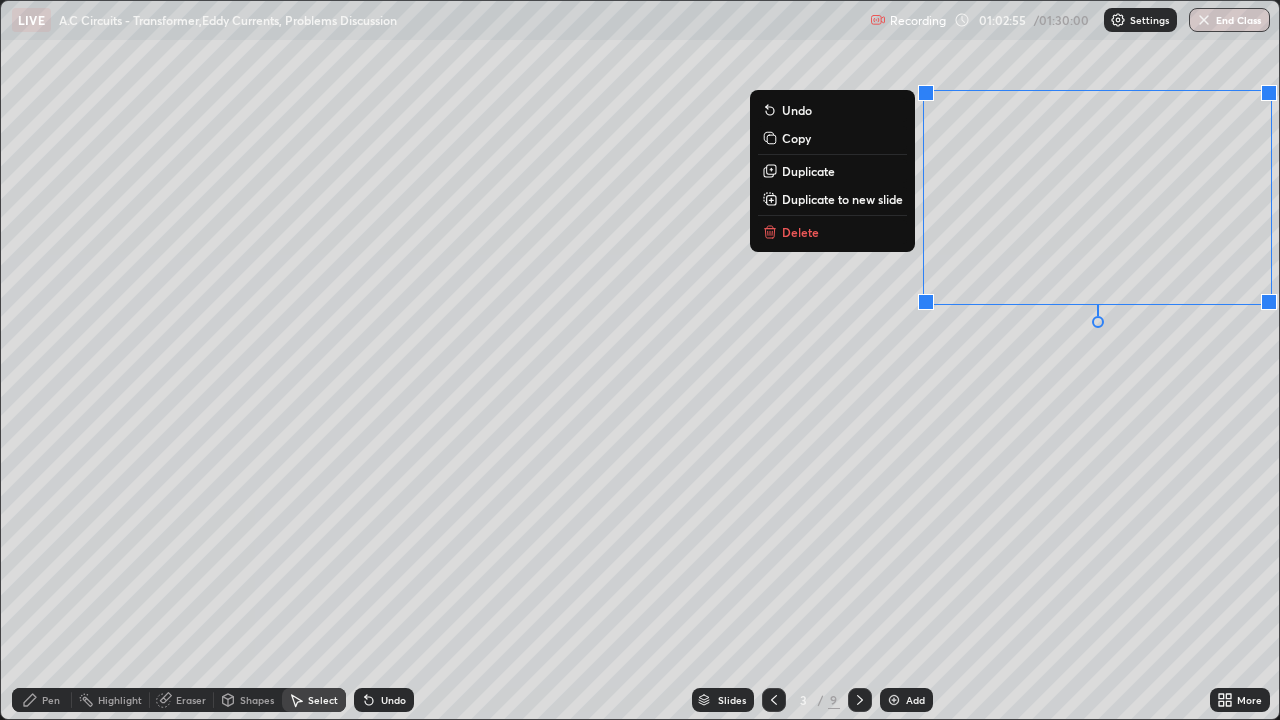 click on "Delete" at bounding box center (800, 232) 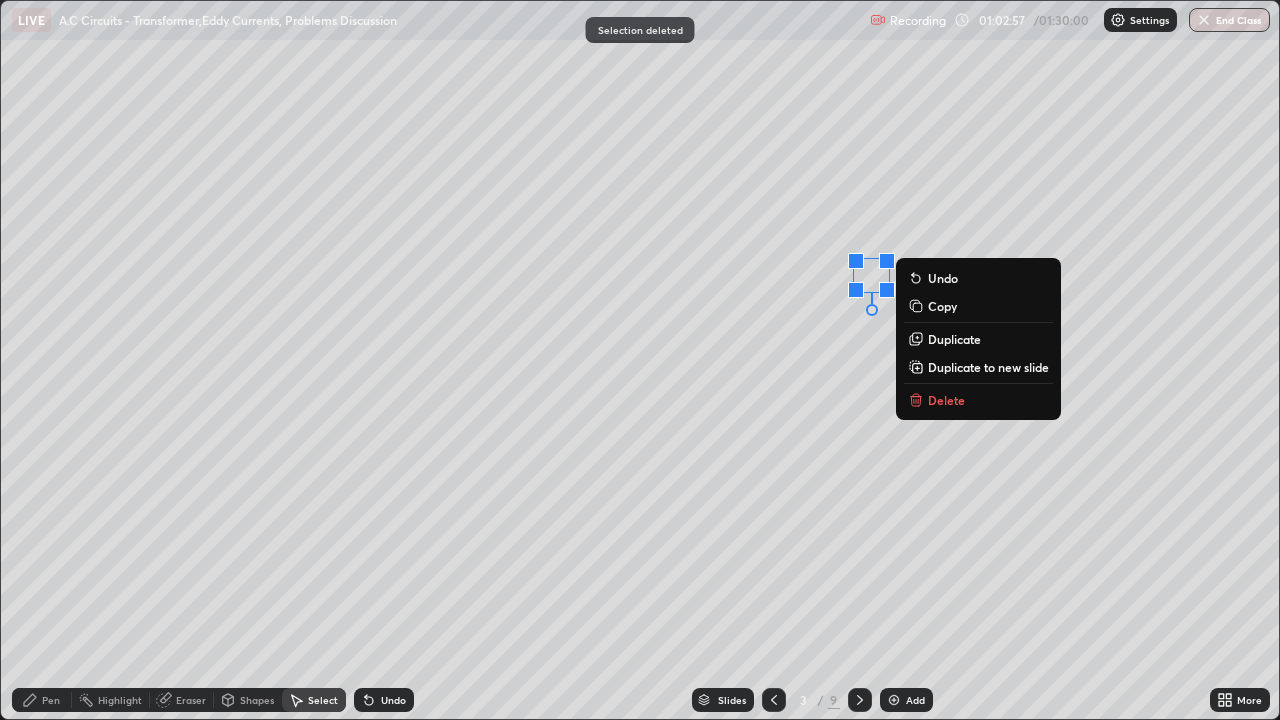 click on "Delete" at bounding box center (946, 400) 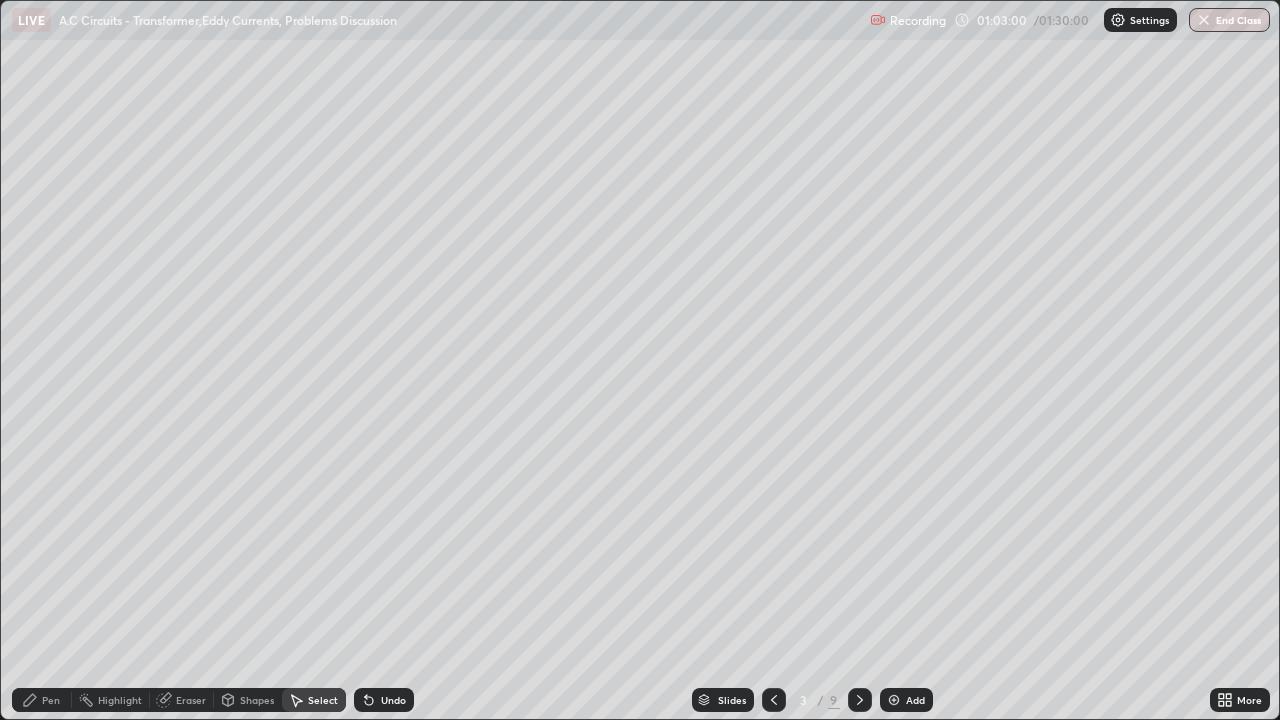 click on "Pen" at bounding box center [42, 700] 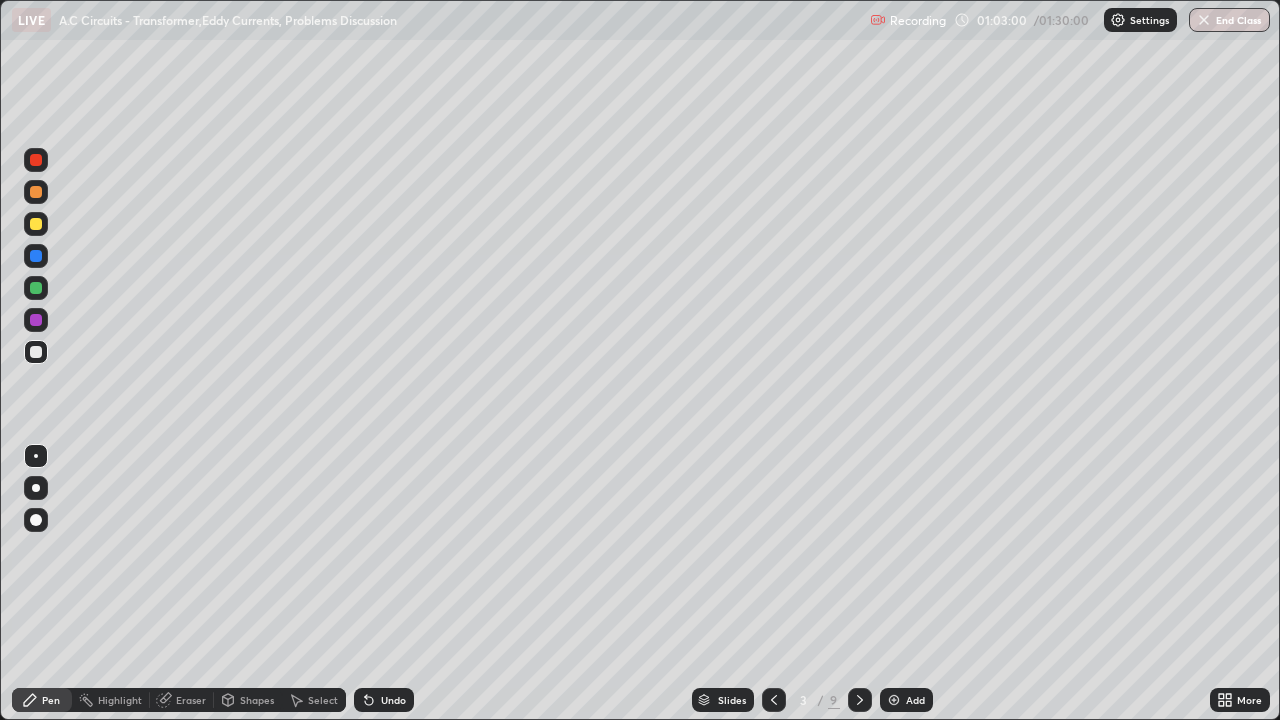 click at bounding box center (36, 352) 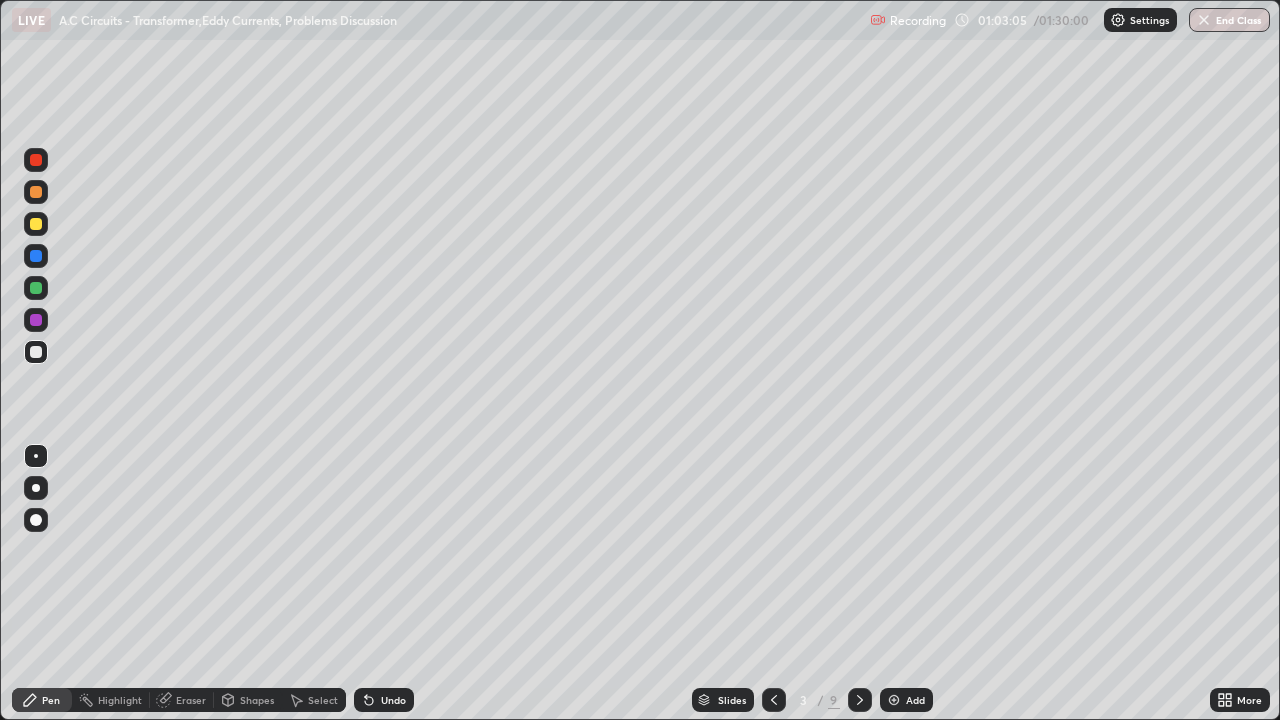 click at bounding box center [36, 224] 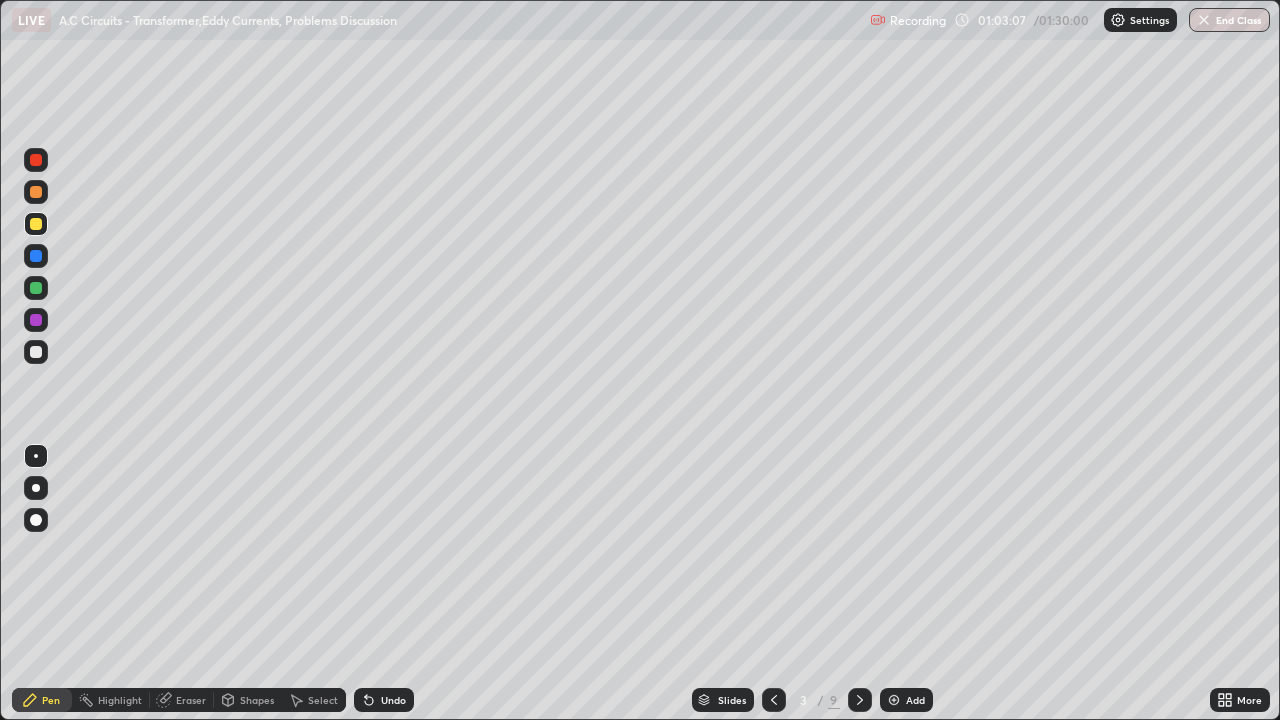 click on "Select" at bounding box center (323, 700) 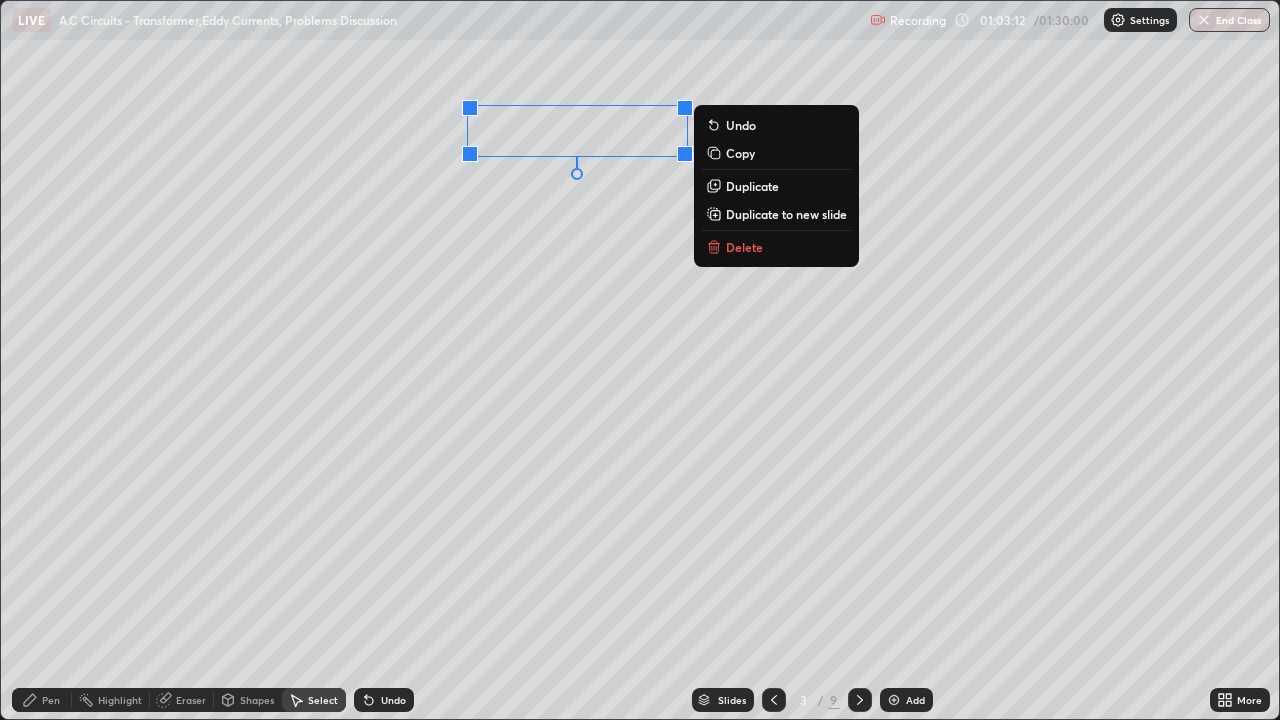 click on "Pen" at bounding box center (42, 700) 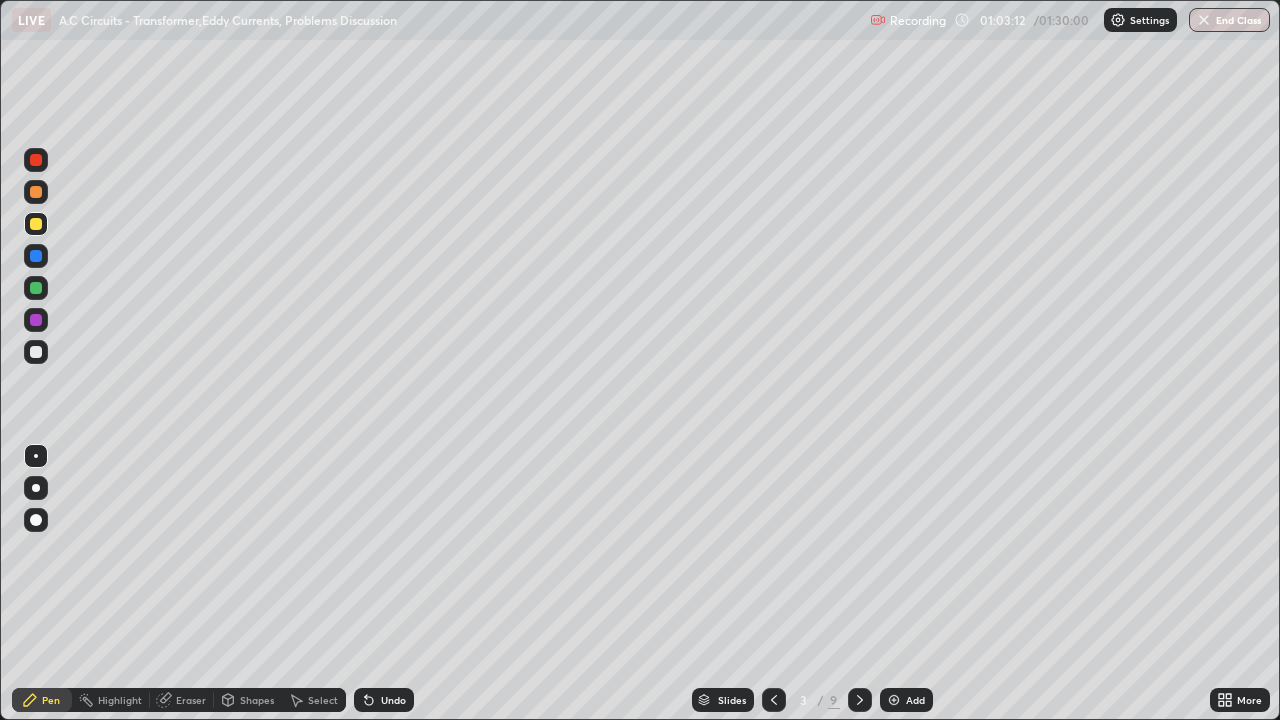 click at bounding box center [36, 352] 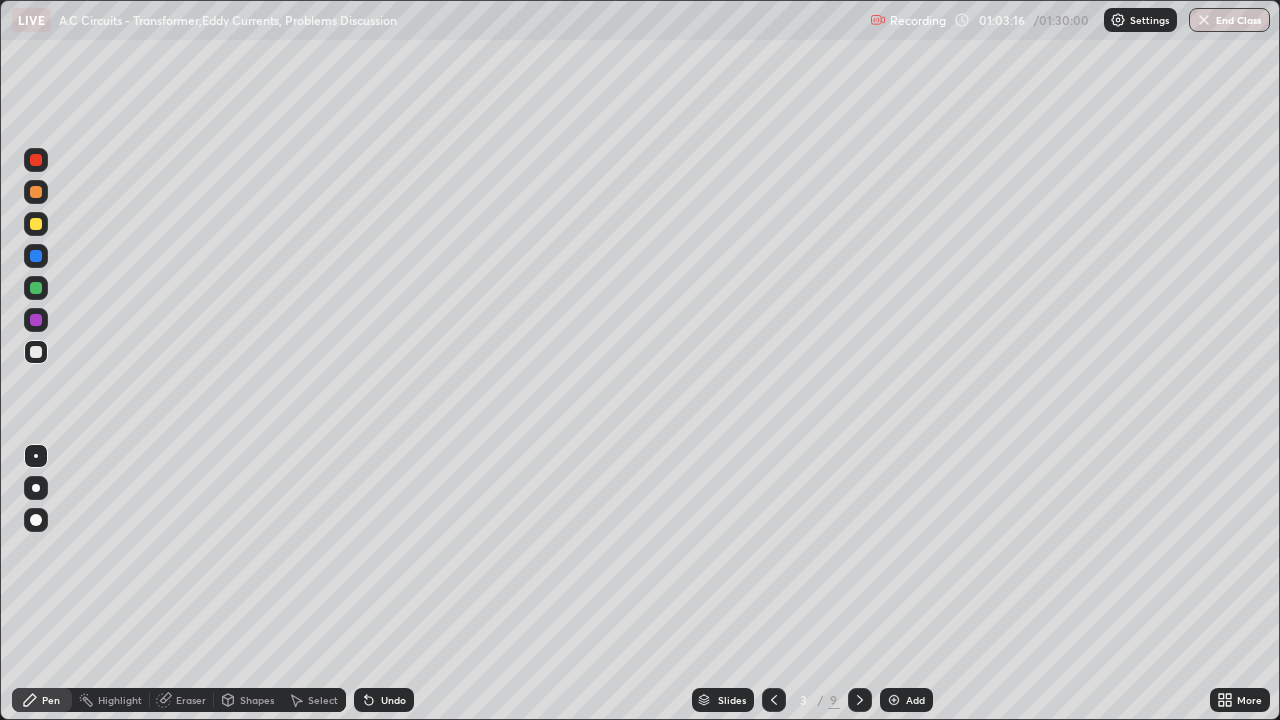 click at bounding box center (36, 224) 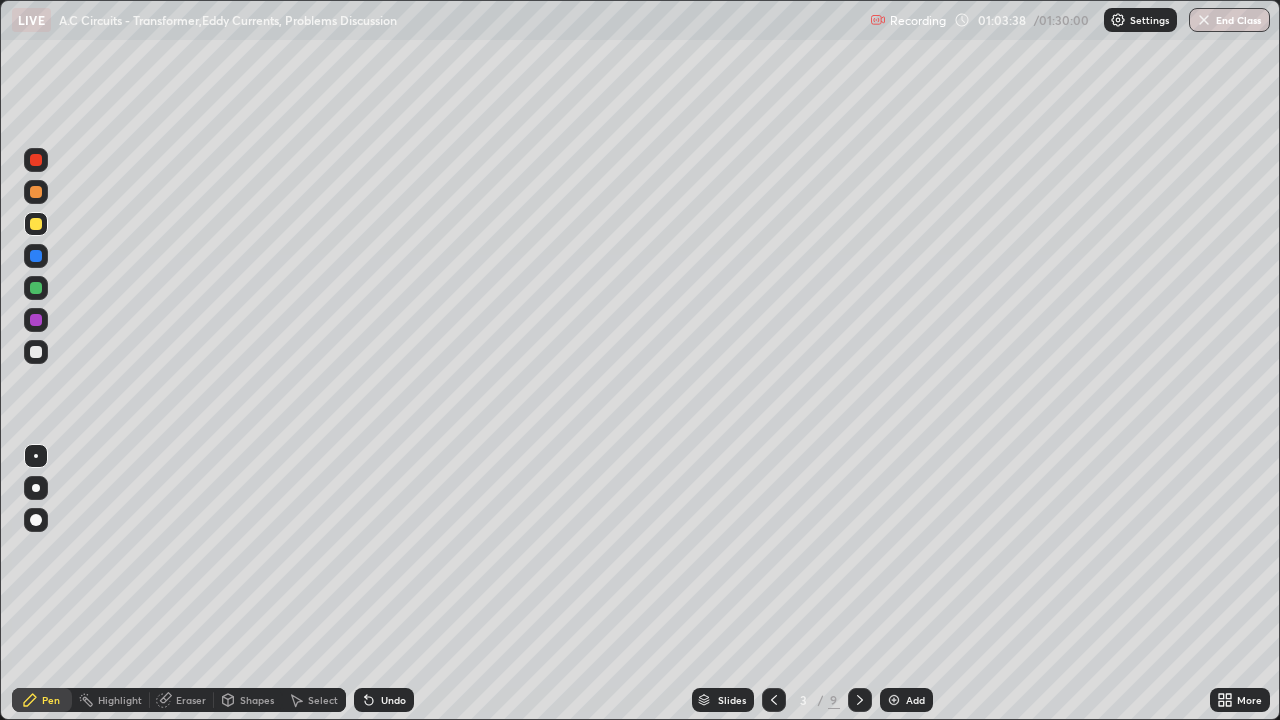click on "Shapes" at bounding box center [257, 700] 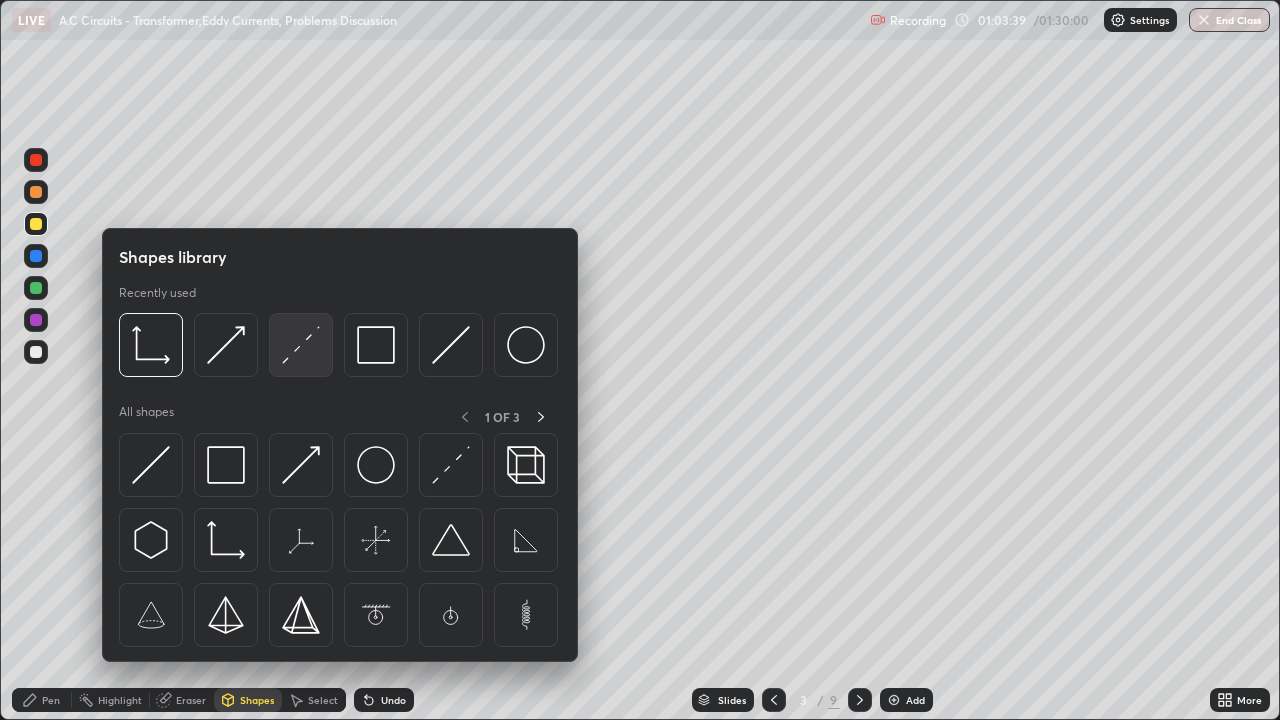 click at bounding box center [301, 345] 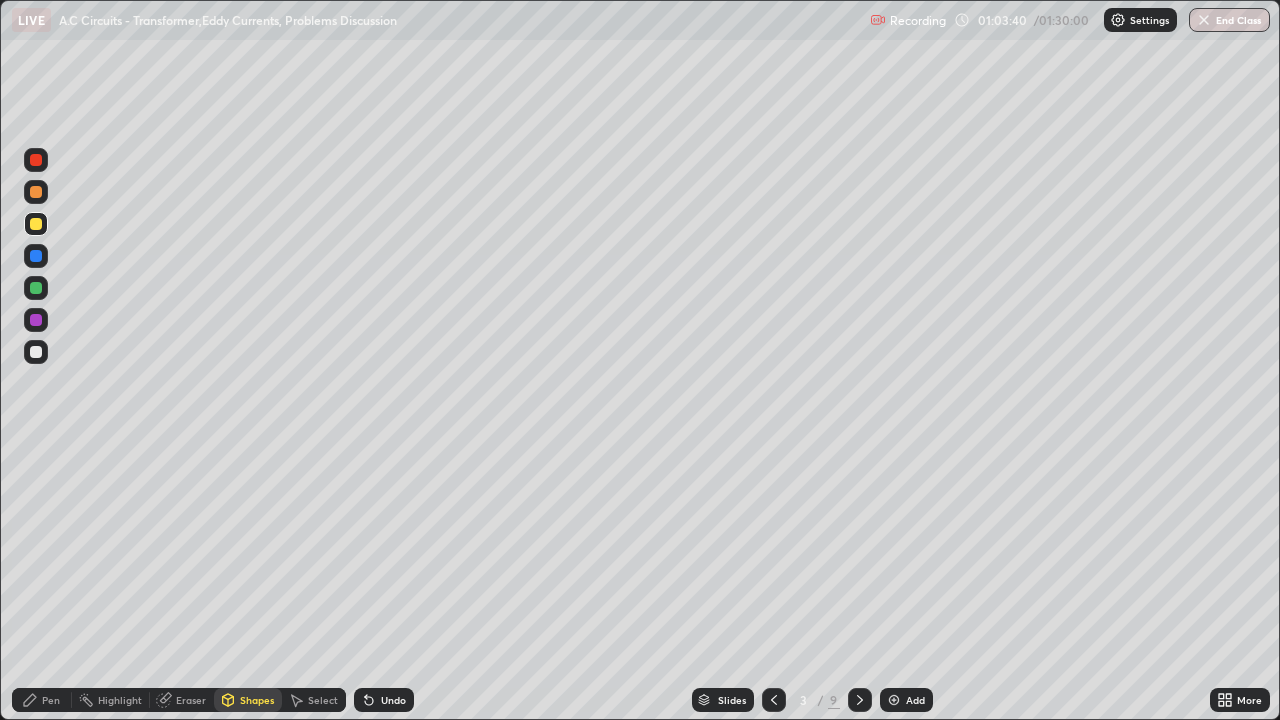 click at bounding box center [36, 192] 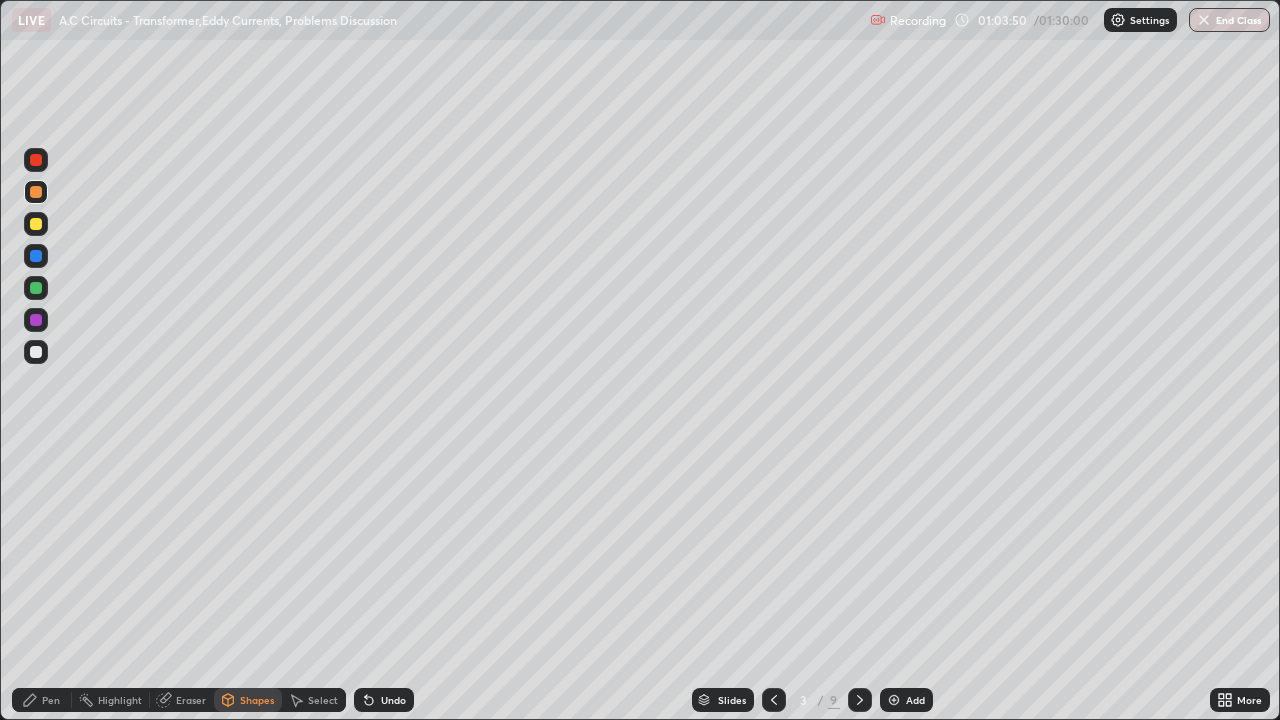 click on "Pen" at bounding box center [42, 700] 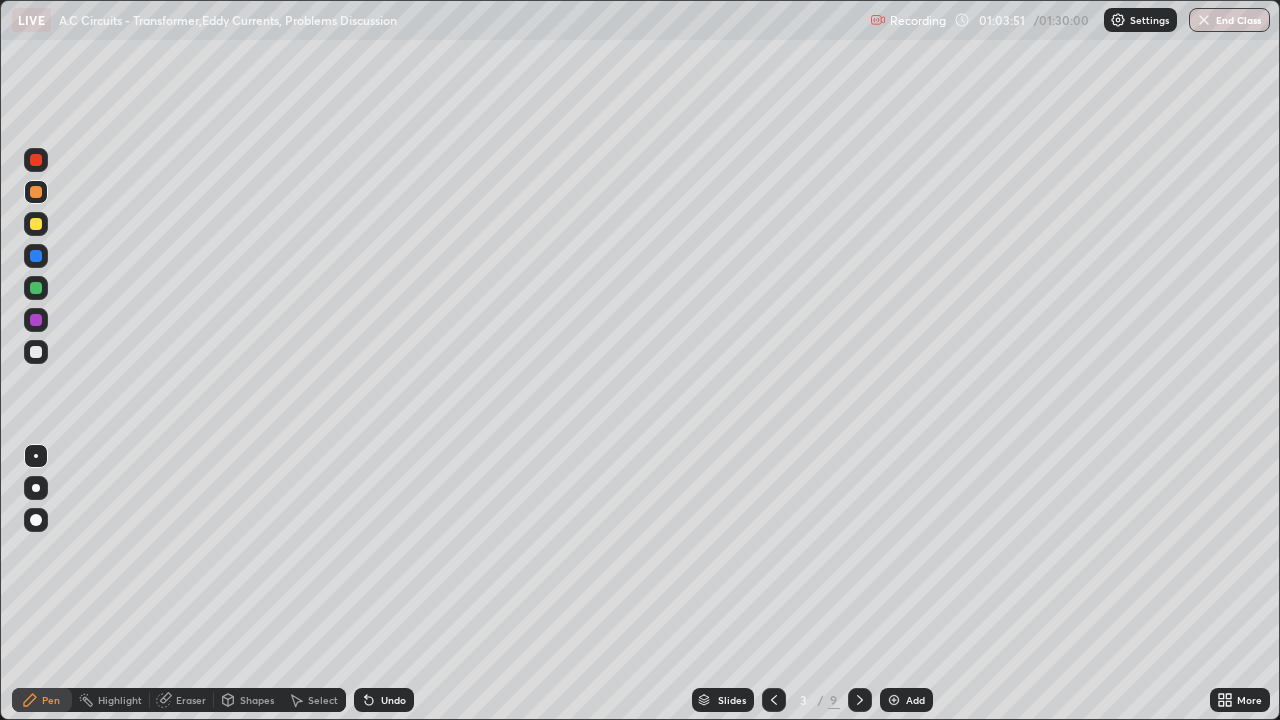 click at bounding box center (36, 352) 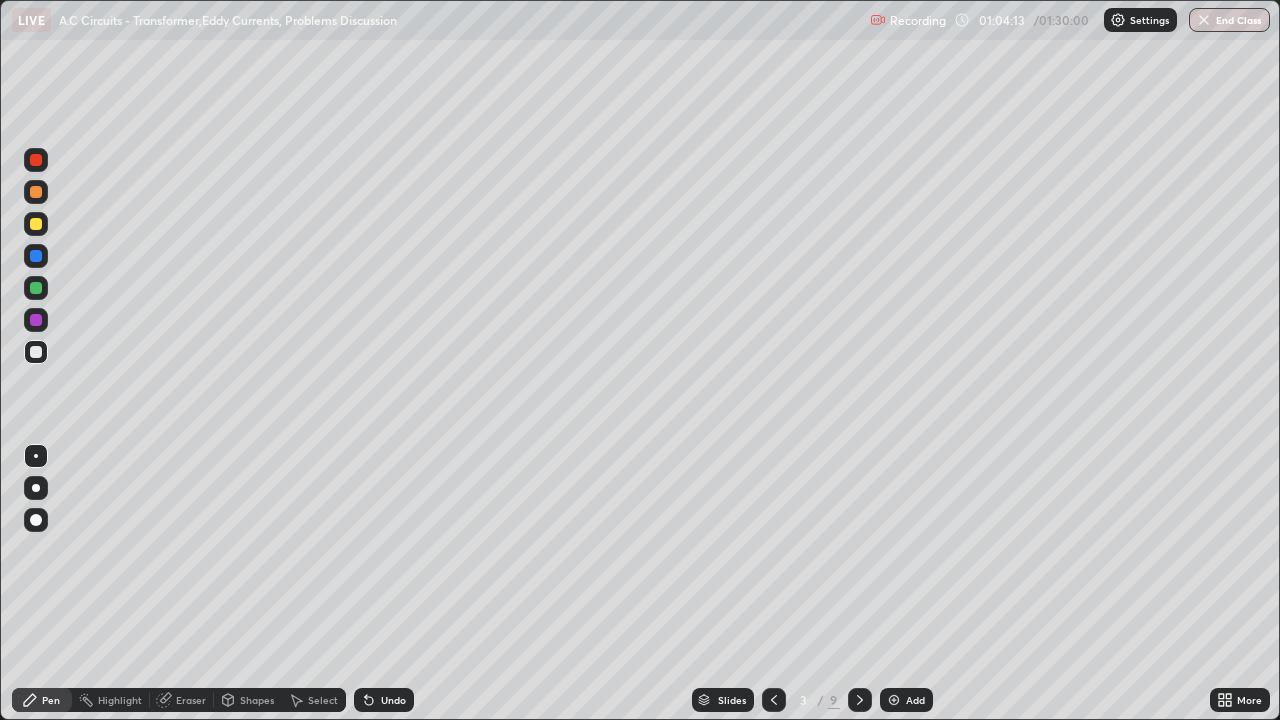click at bounding box center [36, 352] 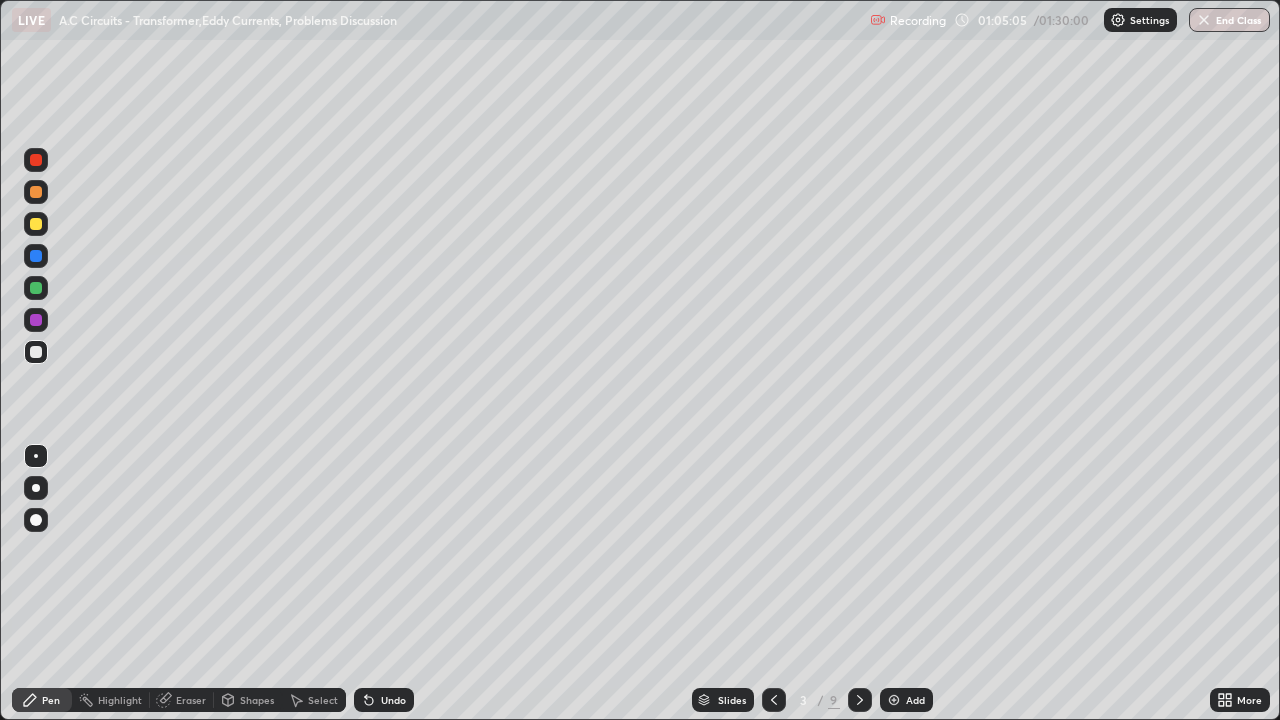 click on "Select" at bounding box center [323, 700] 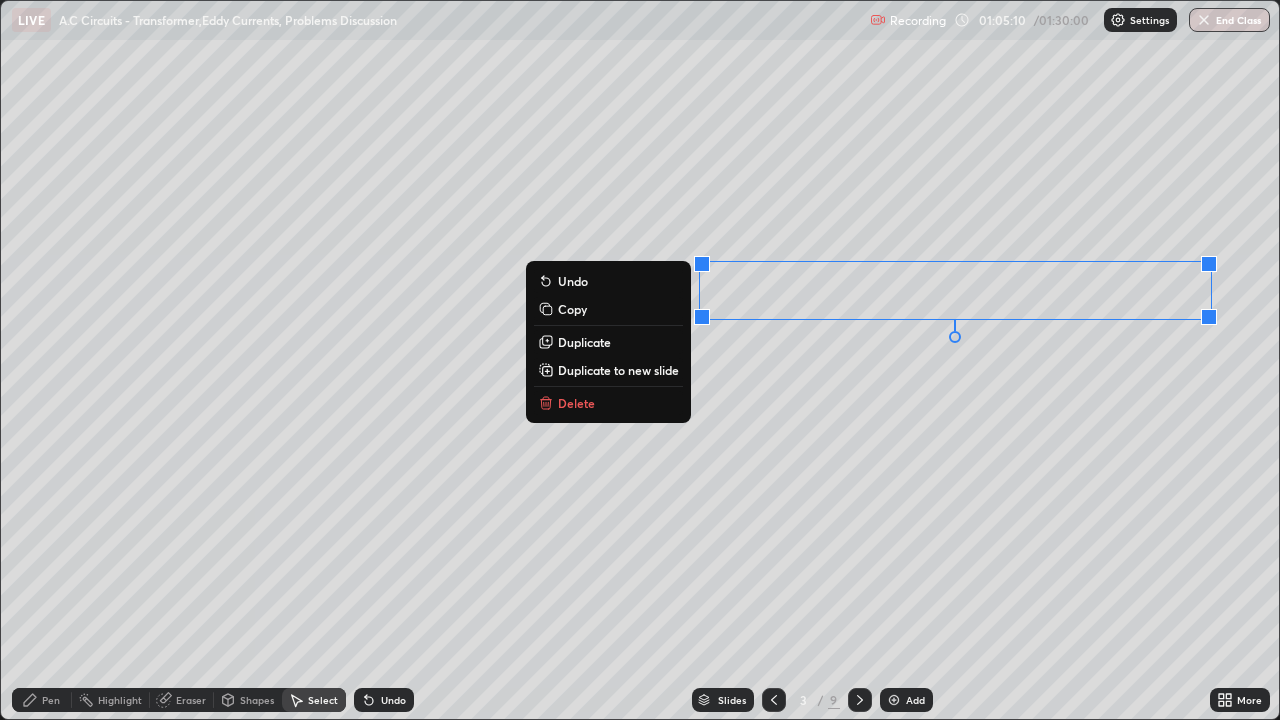 click on "Pen" at bounding box center (42, 700) 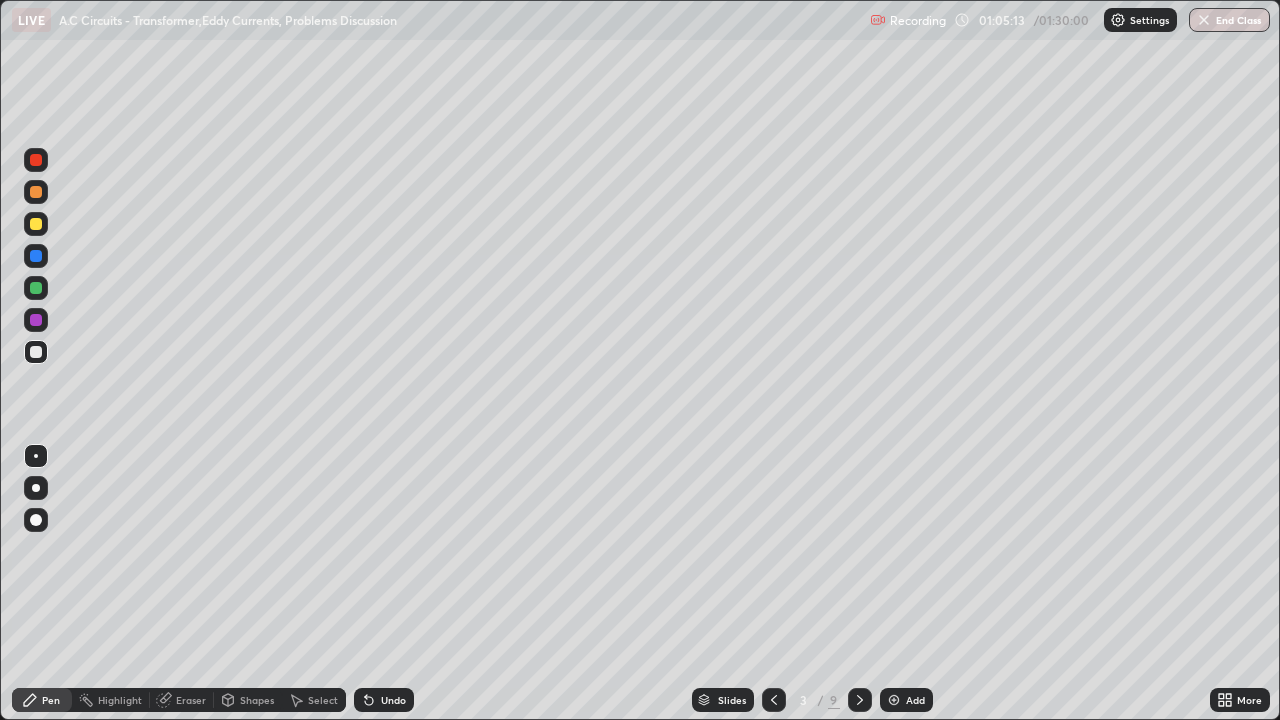 click at bounding box center [36, 288] 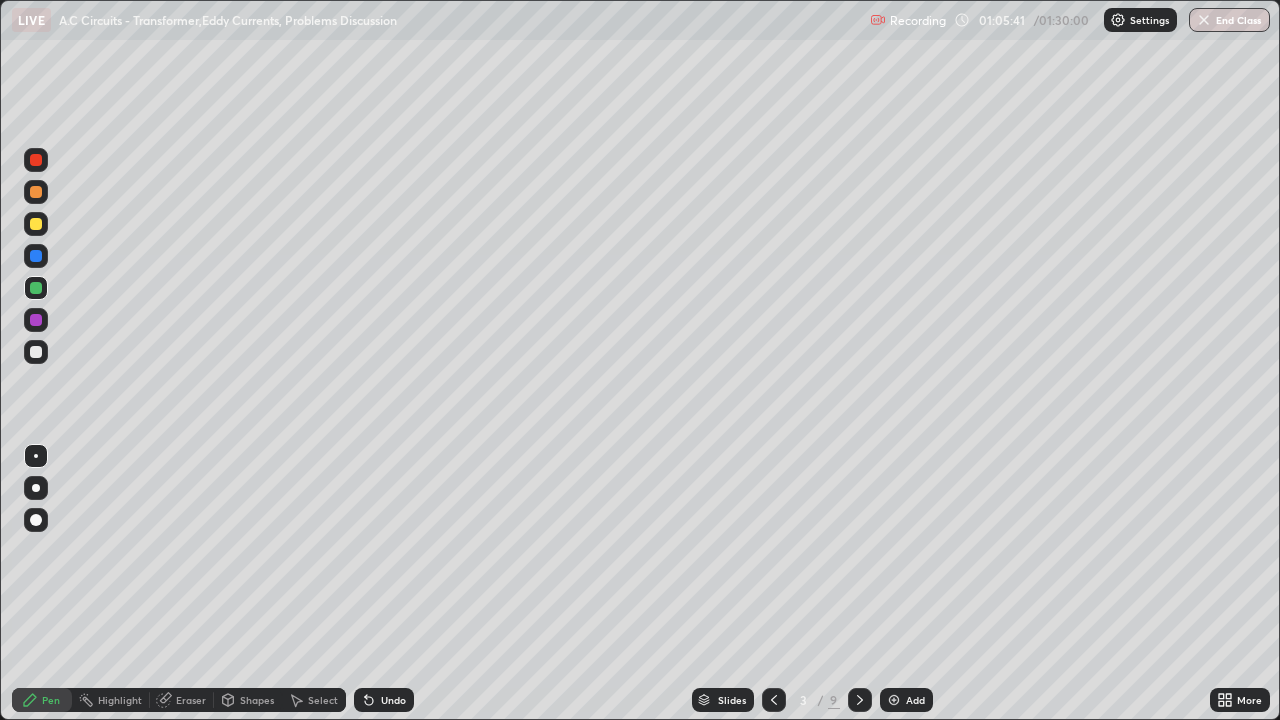 click at bounding box center (36, 352) 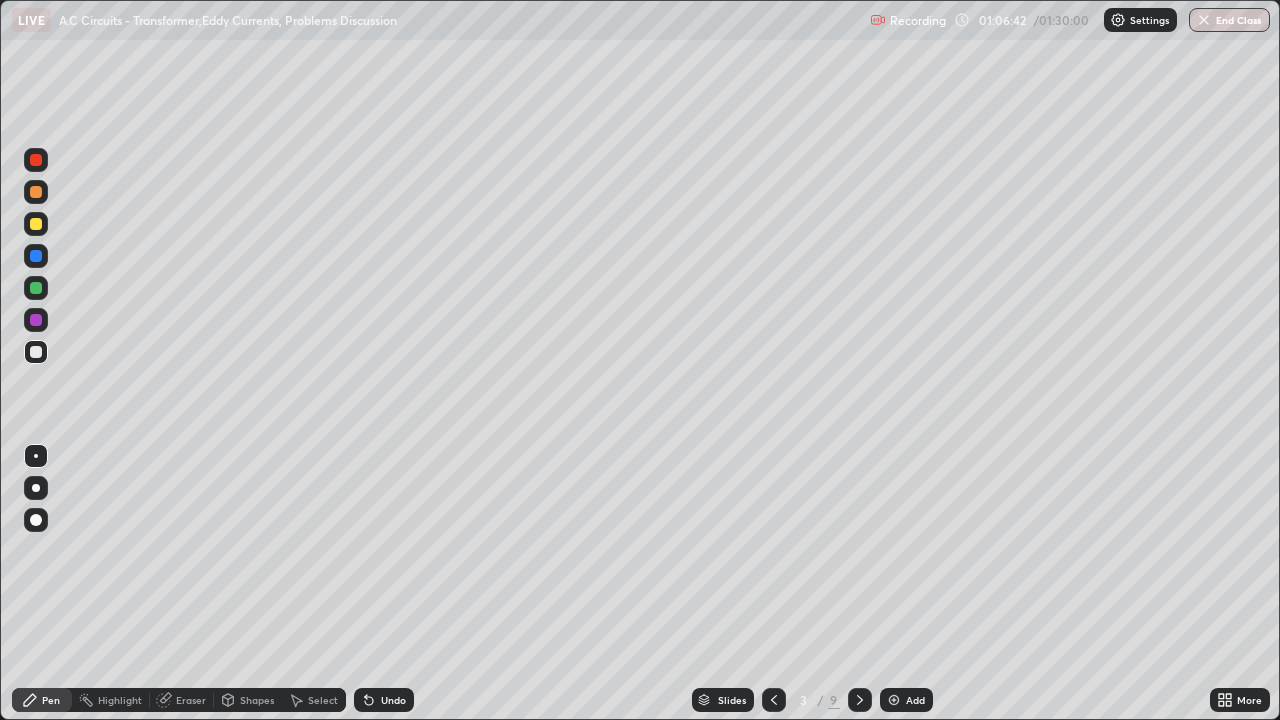 click at bounding box center [36, 224] 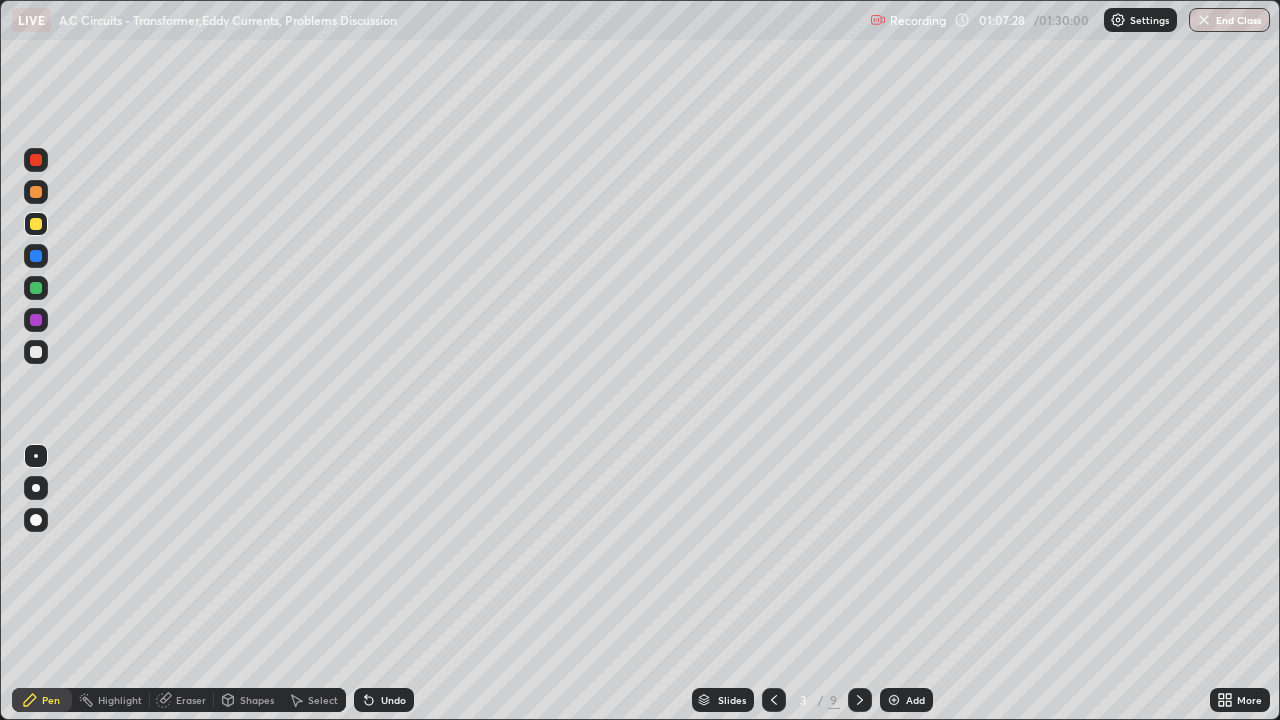 click at bounding box center (36, 256) 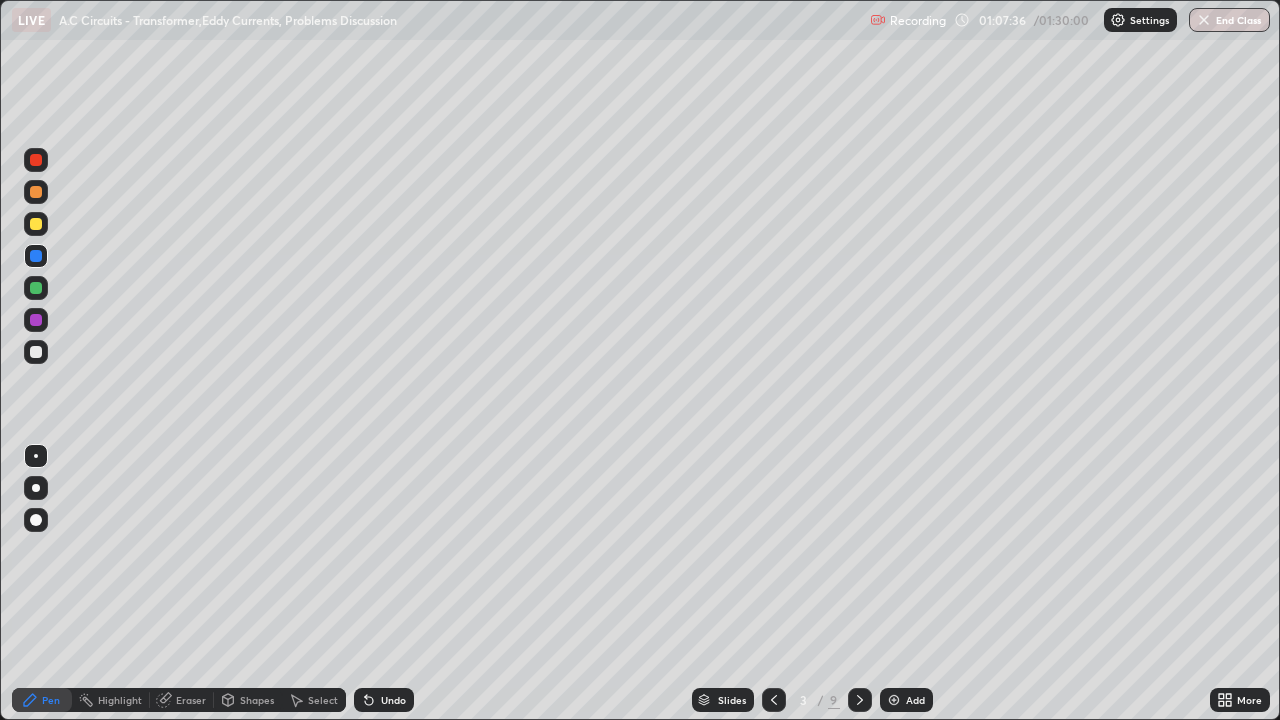 click at bounding box center [36, 352] 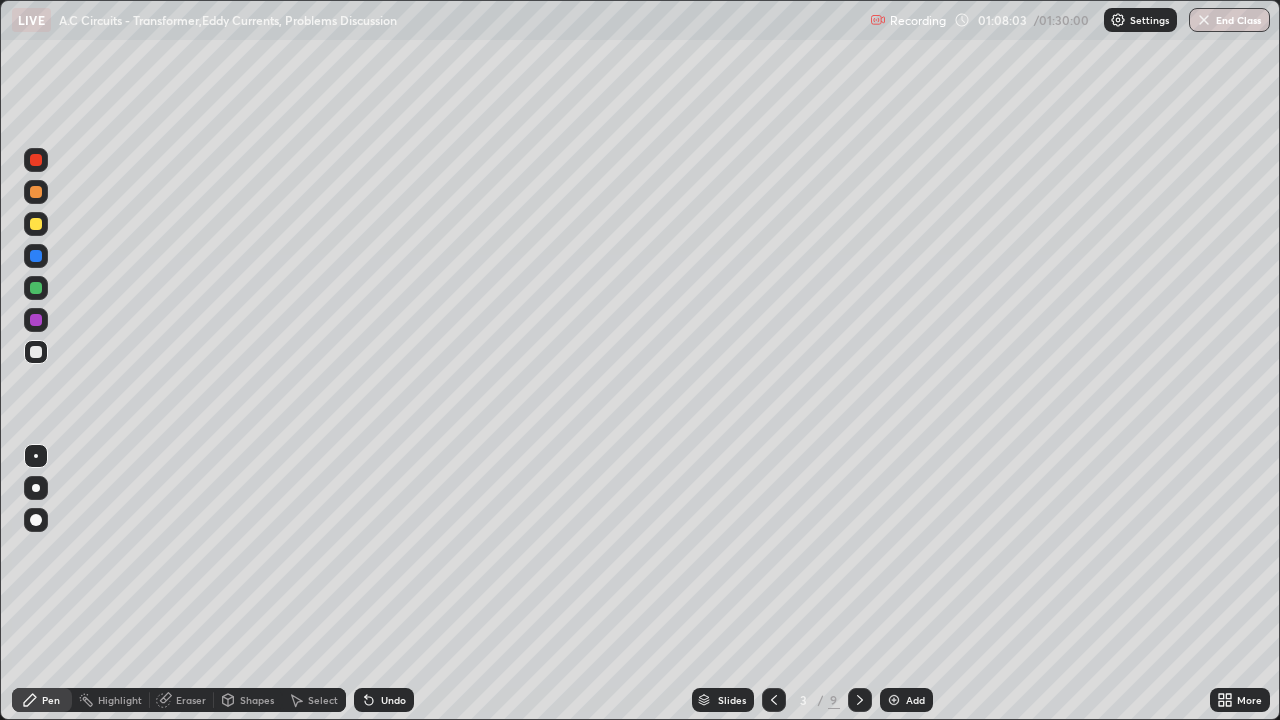 click on "Undo" at bounding box center [384, 700] 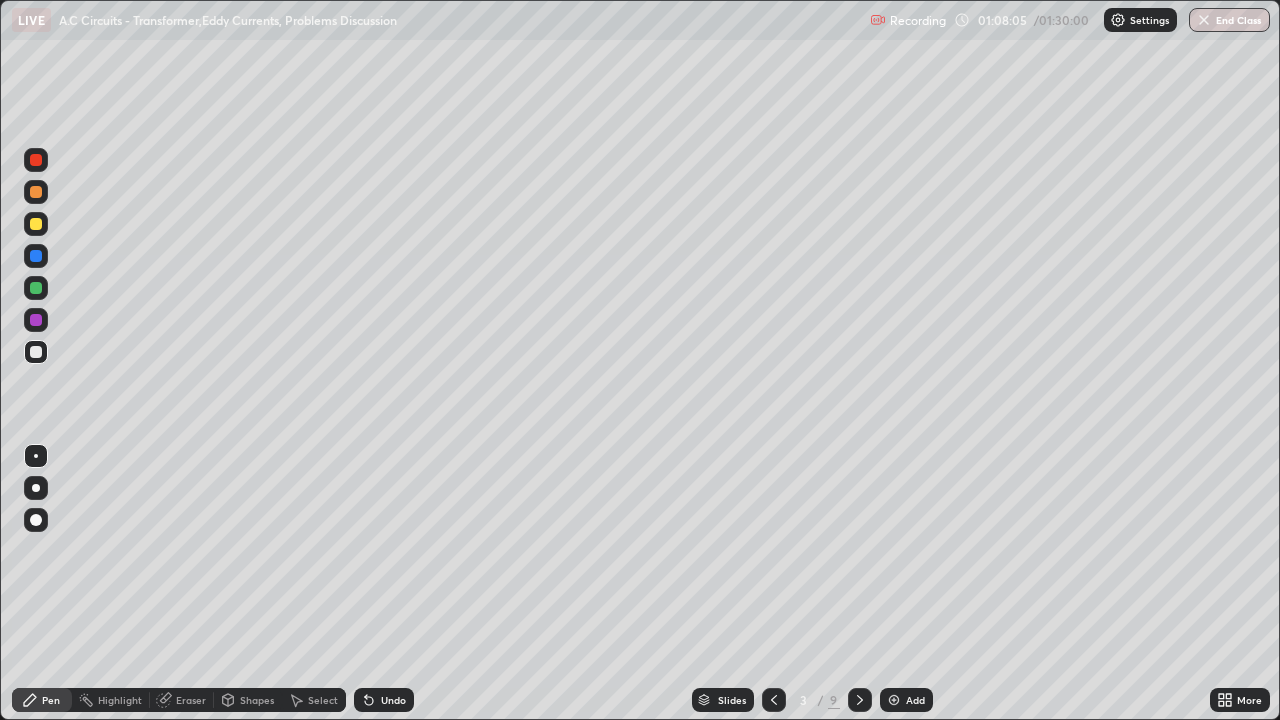 click on "Undo" at bounding box center [393, 700] 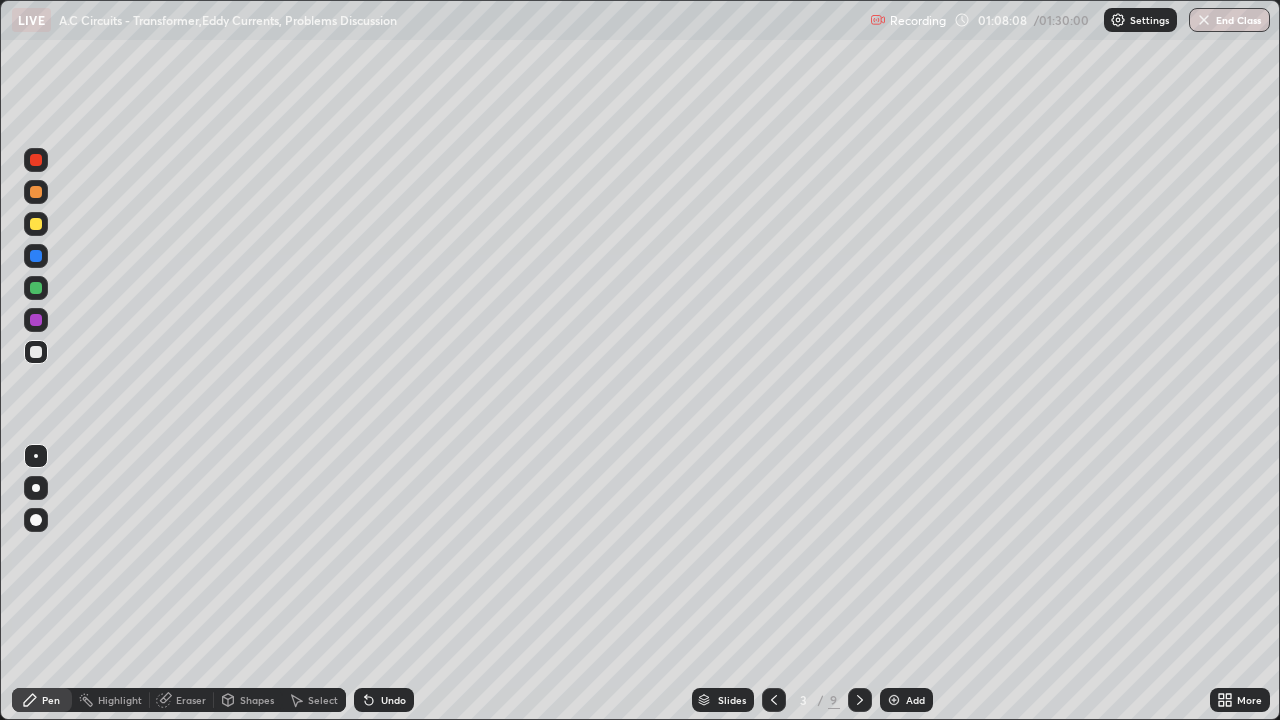 click on "Select" at bounding box center (323, 700) 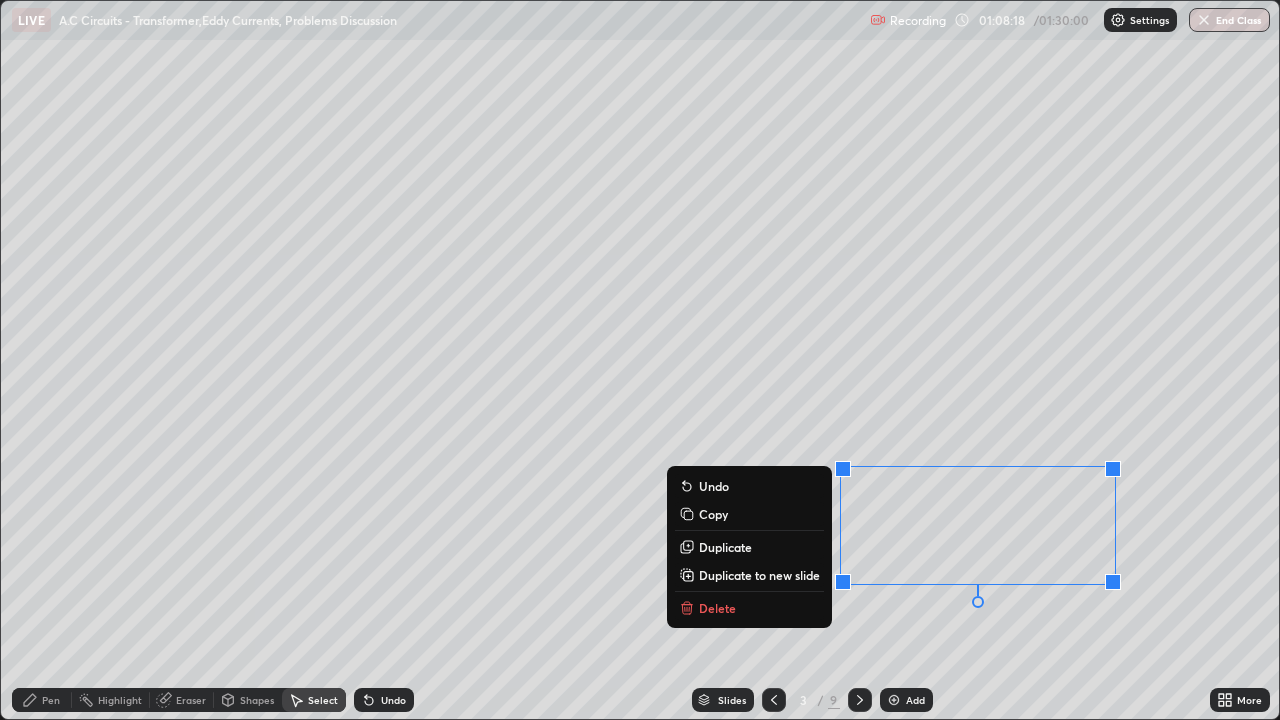 click on "Pen" at bounding box center [42, 700] 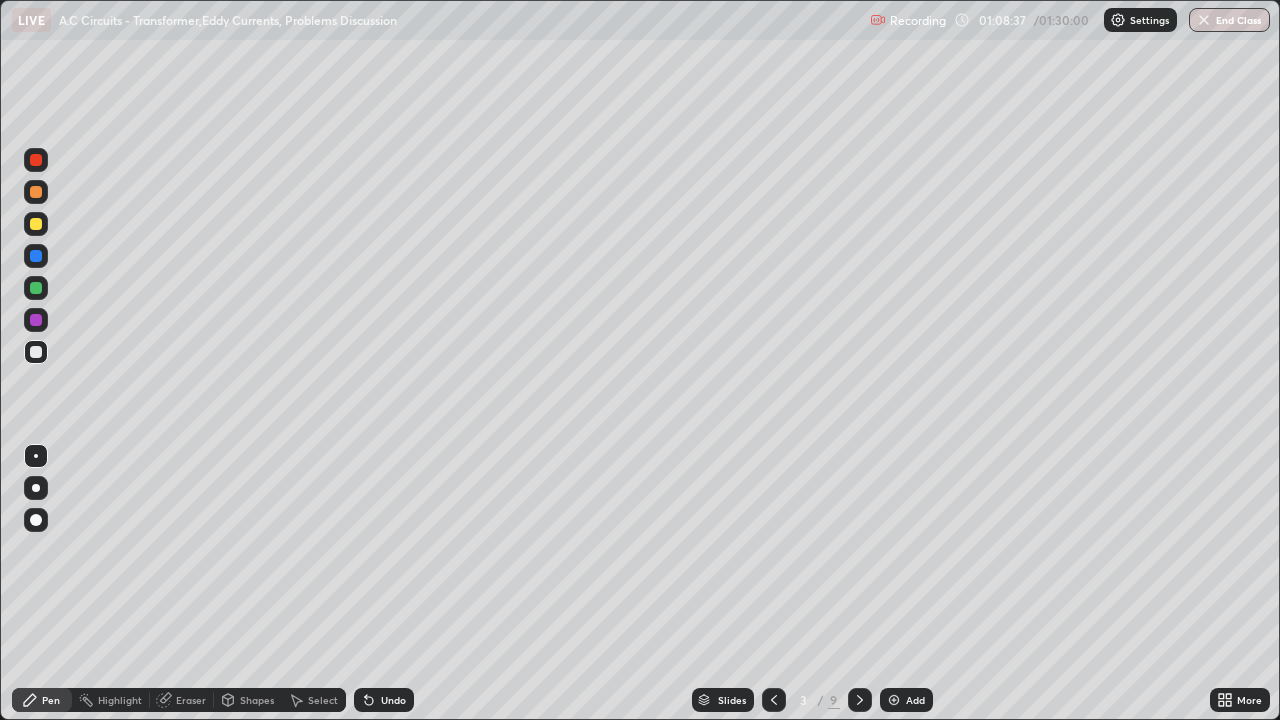 click at bounding box center (36, 160) 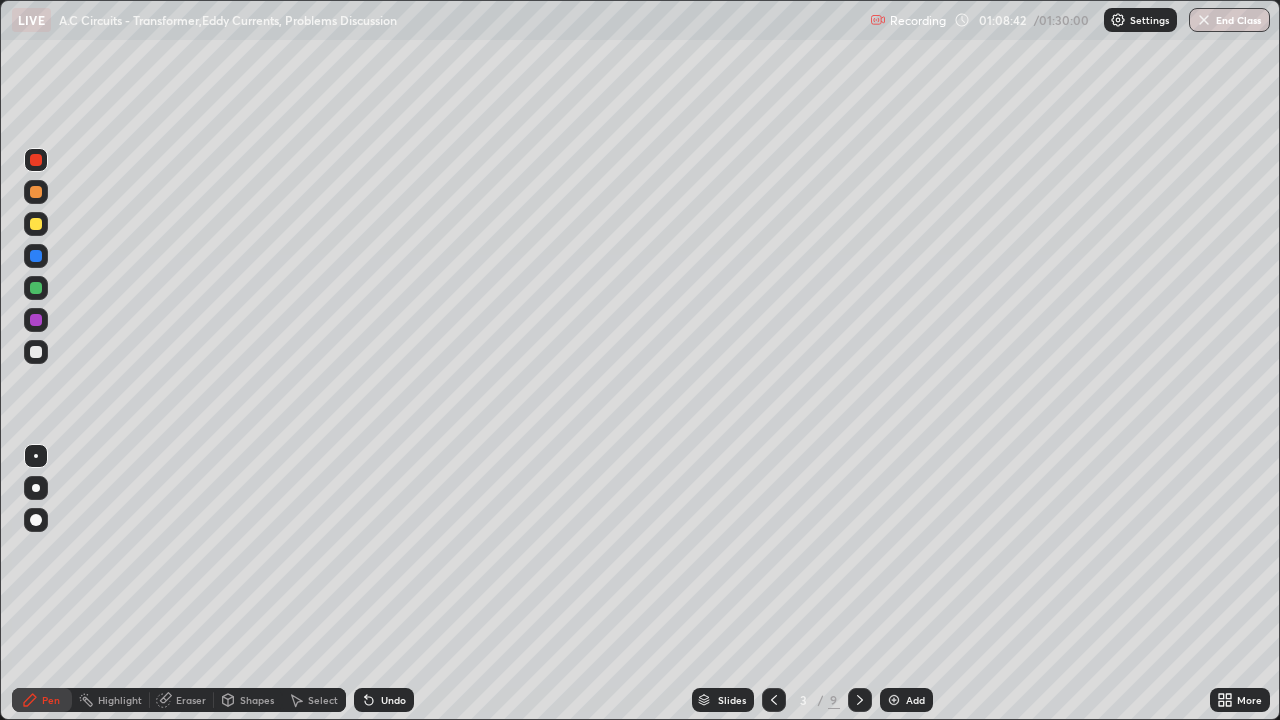 click on "Undo" at bounding box center [393, 700] 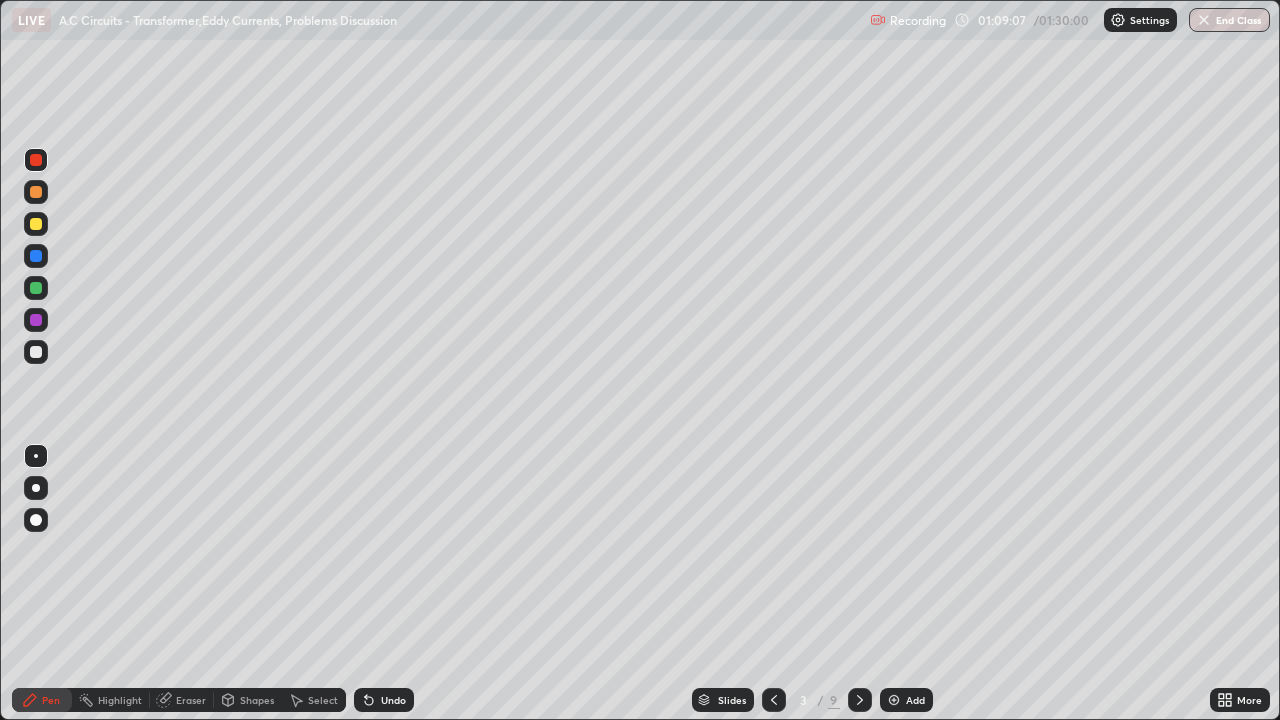 click at bounding box center (36, 224) 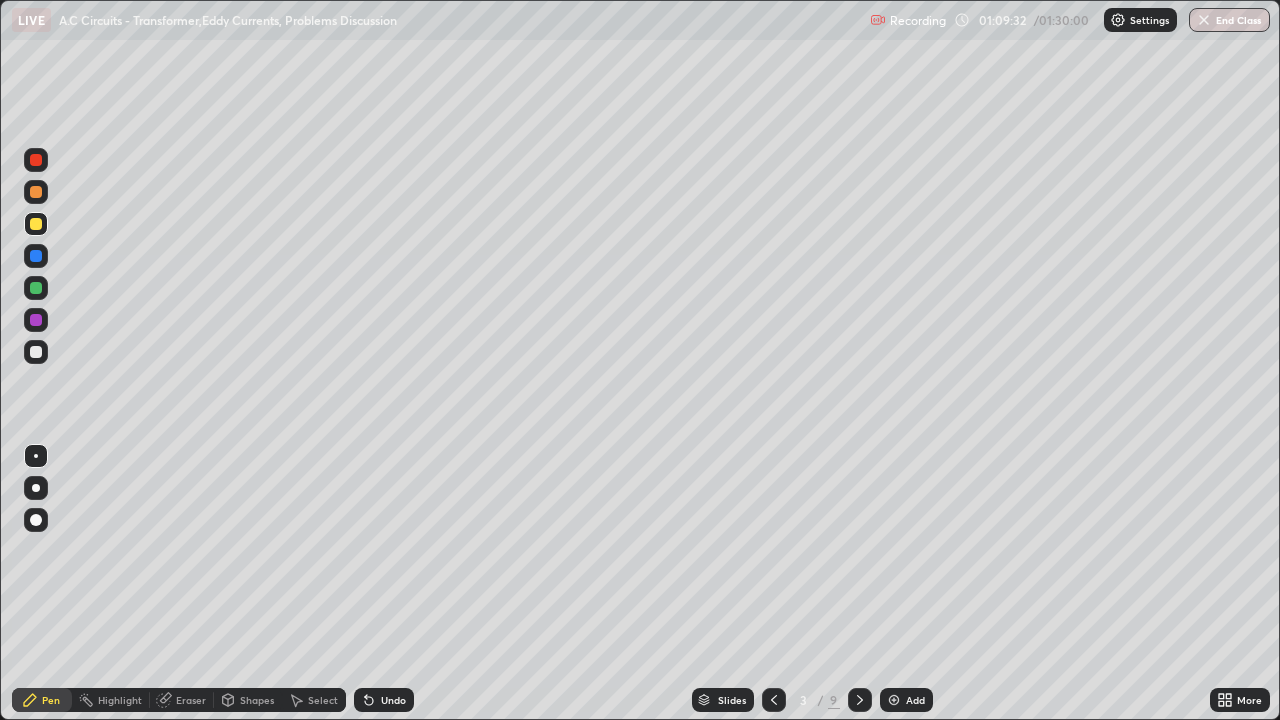 click at bounding box center (36, 288) 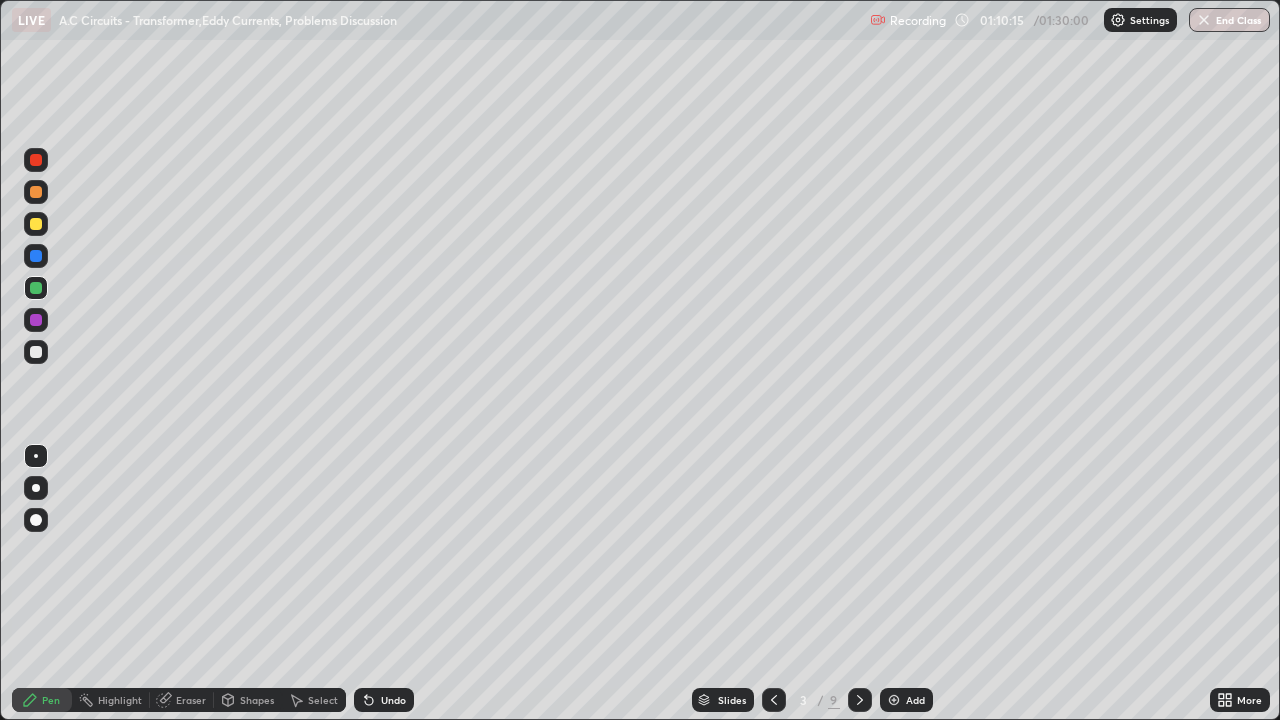 click on "Select" at bounding box center [323, 700] 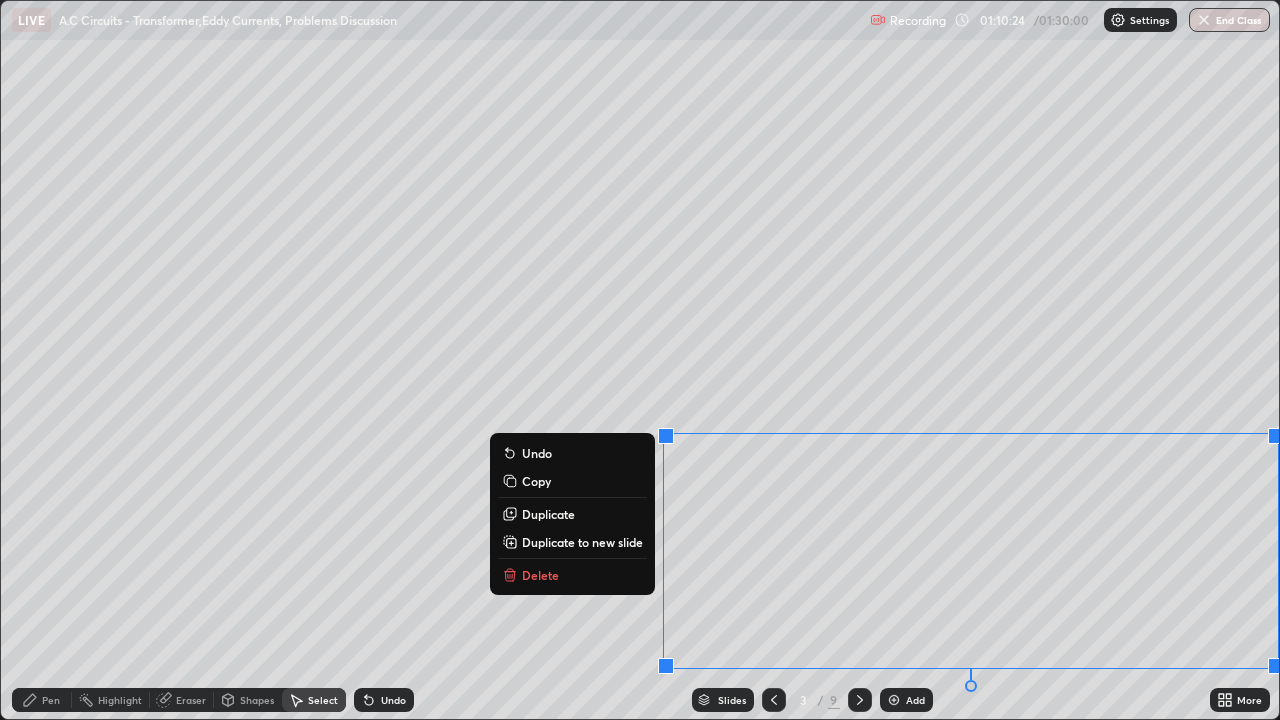 click on "Duplicate to new slide" at bounding box center (582, 542) 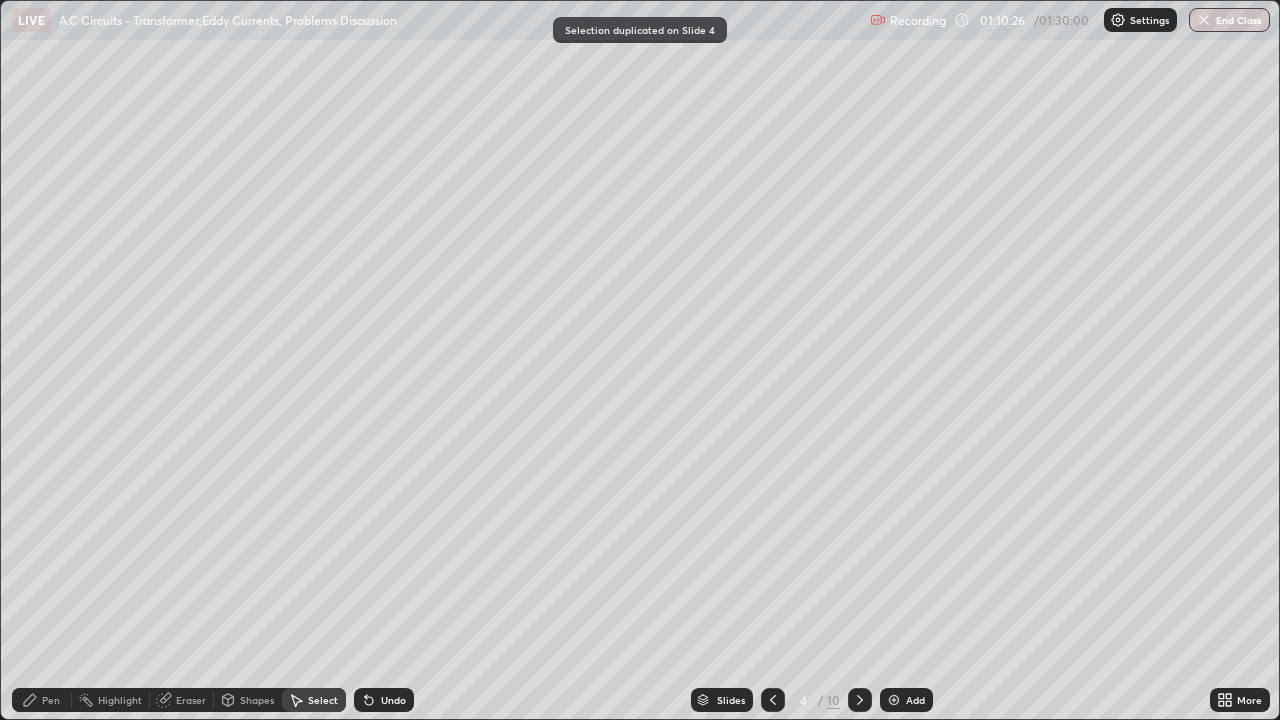 click on "Pen" at bounding box center (51, 700) 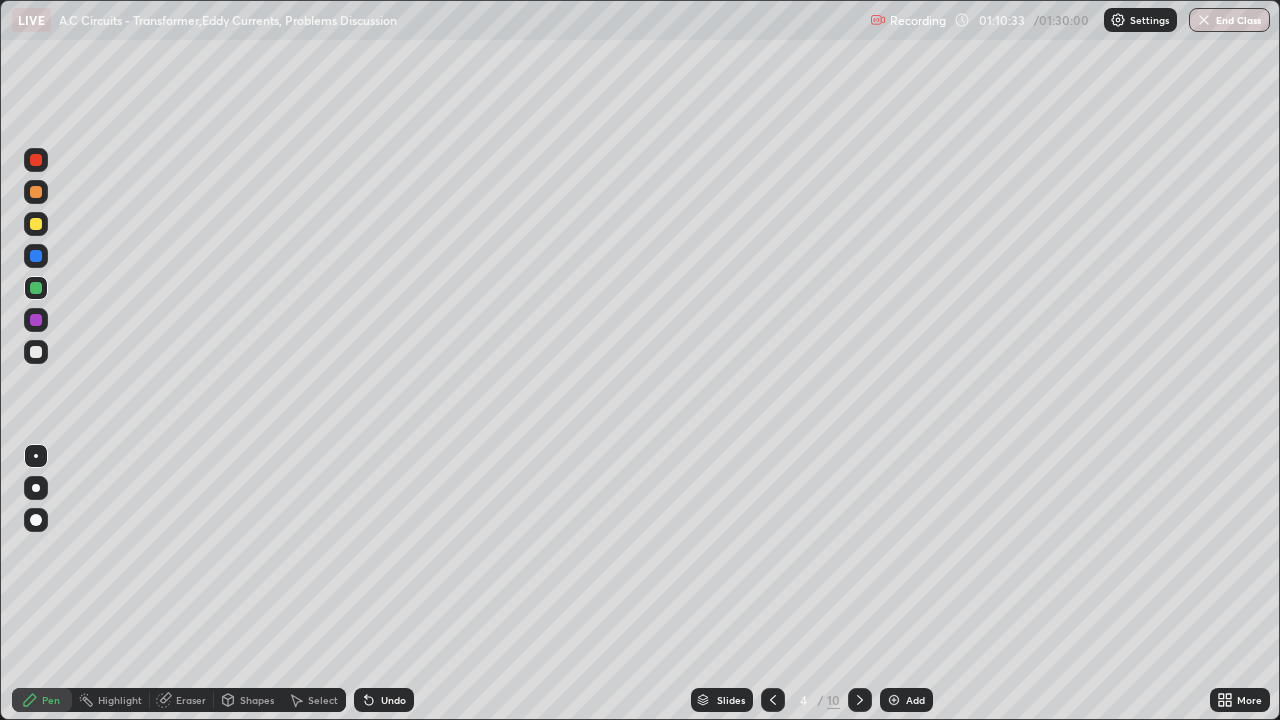 click at bounding box center (36, 352) 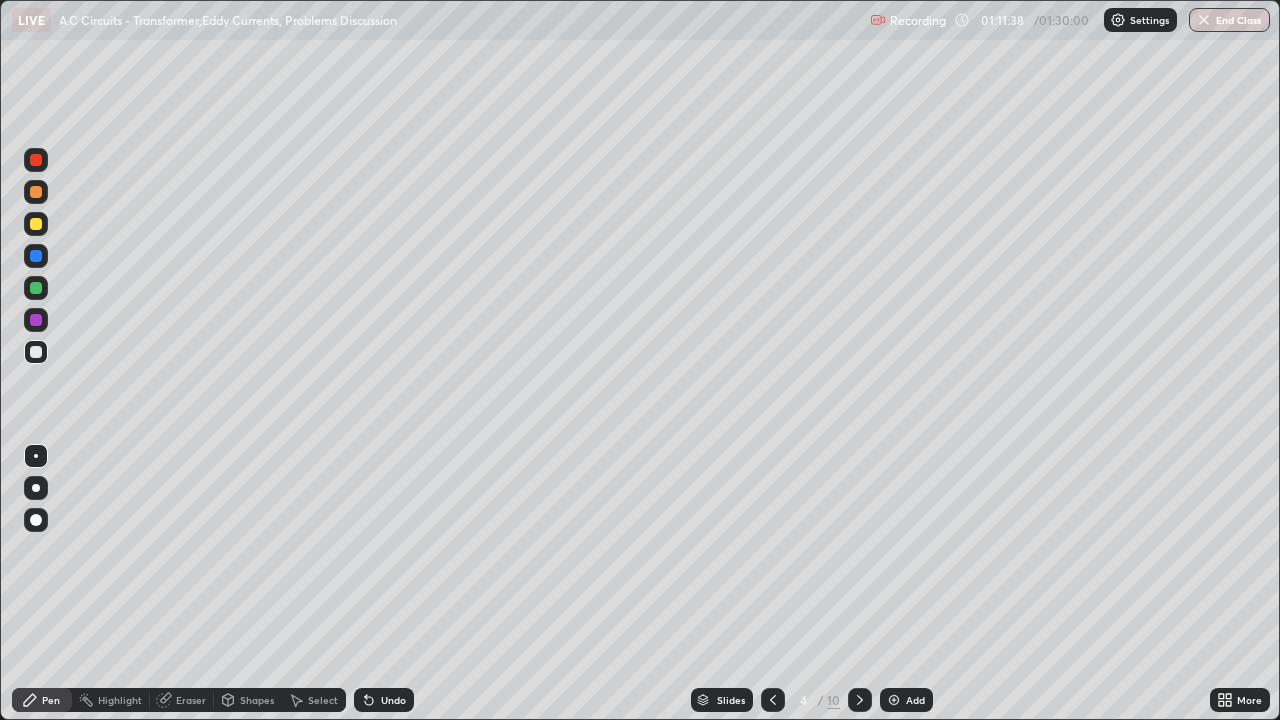click at bounding box center [36, 160] 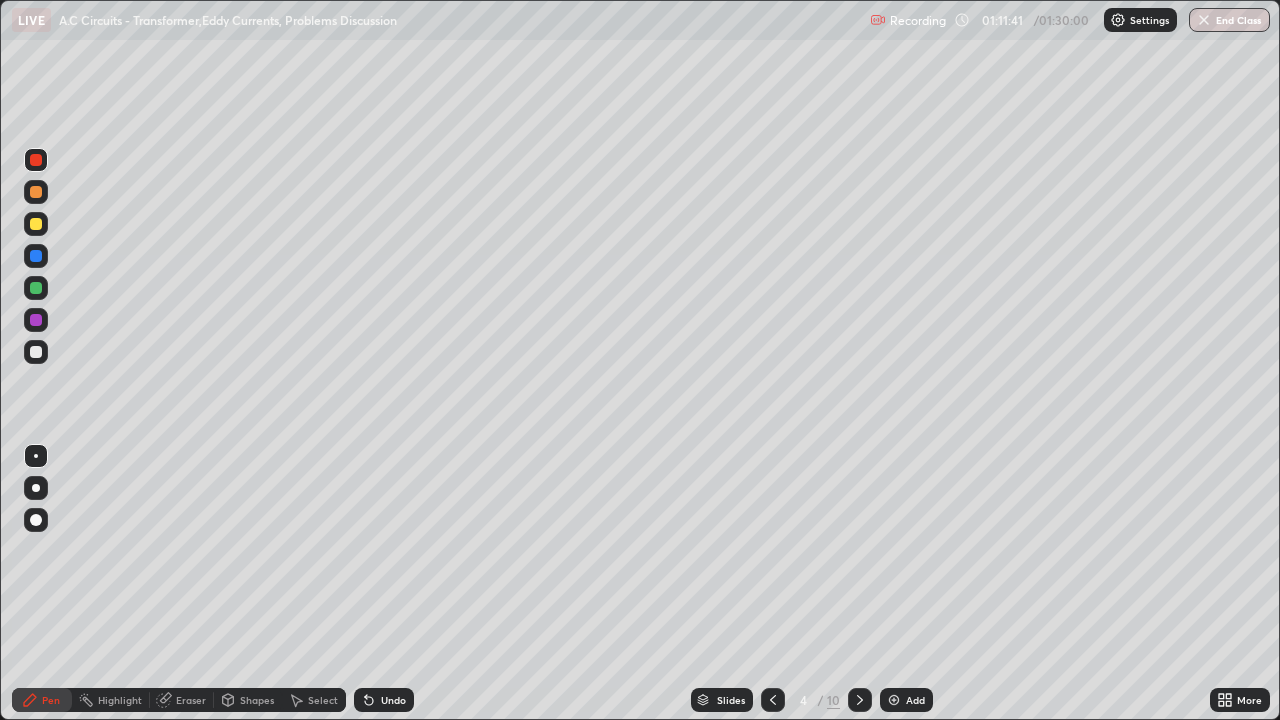 click at bounding box center [36, 352] 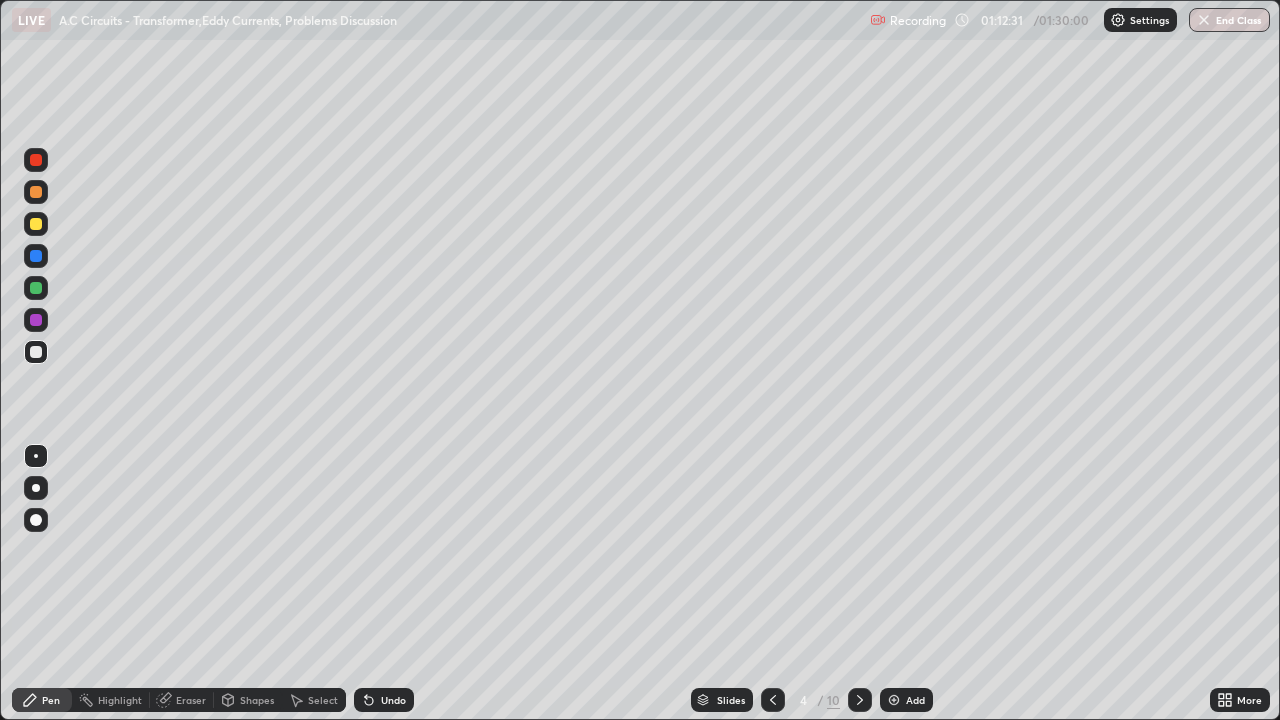 click on "Undo" at bounding box center (393, 700) 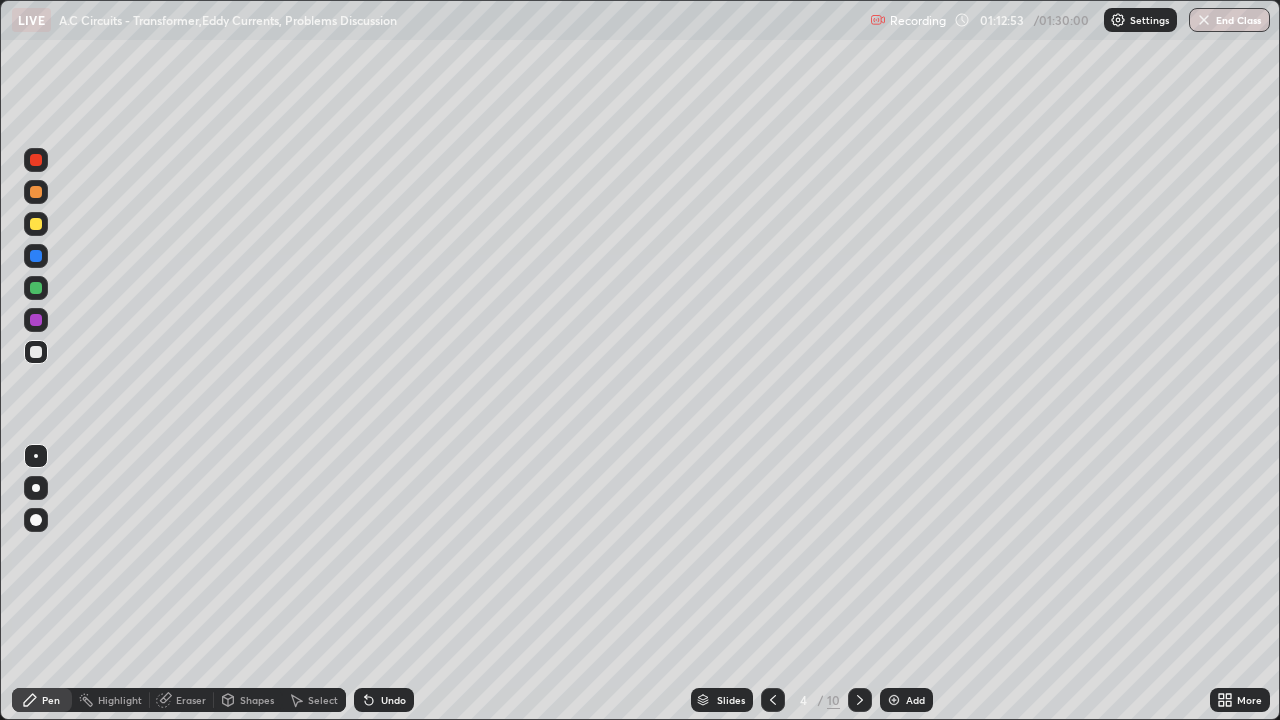 click at bounding box center (36, 288) 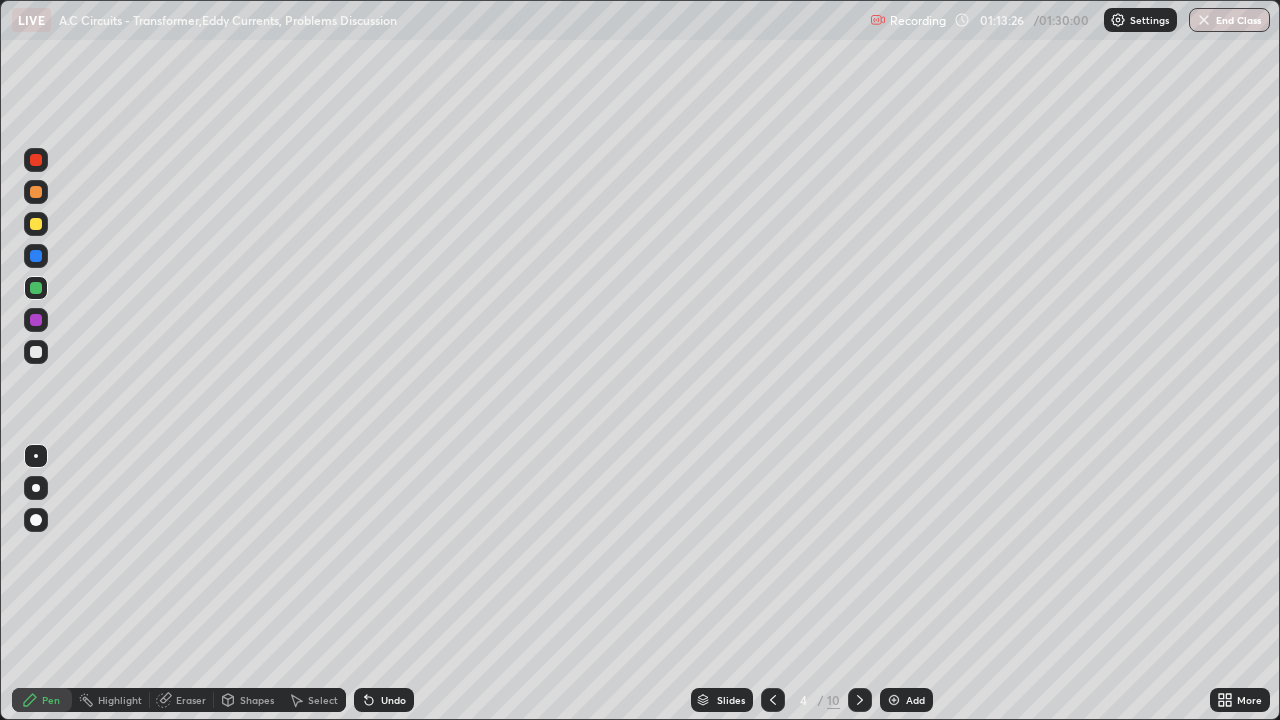 click at bounding box center [36, 352] 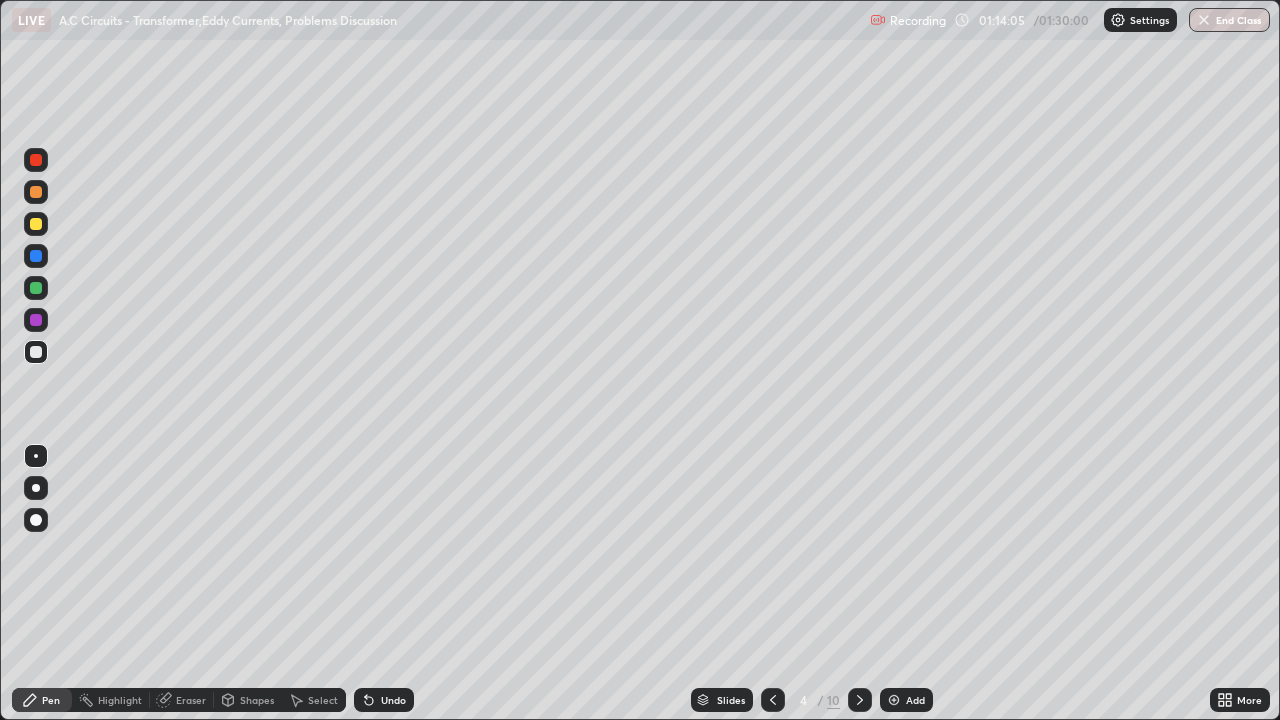 click at bounding box center (36, 288) 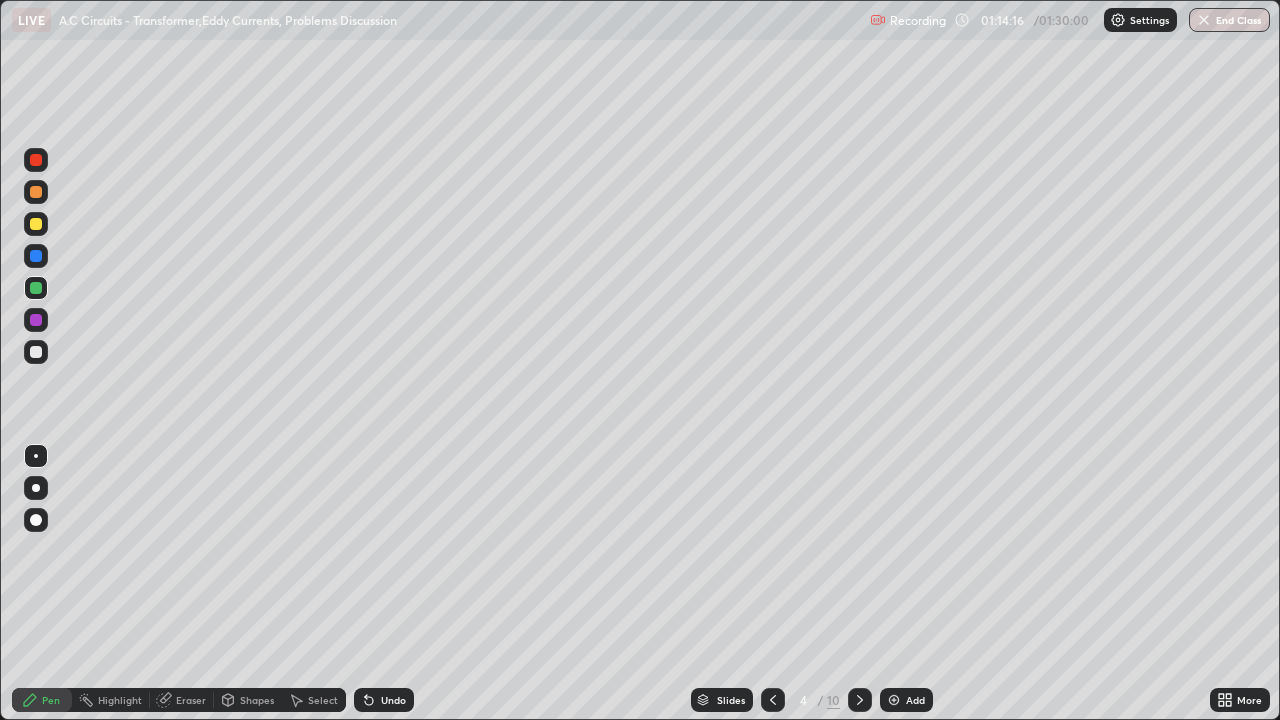 click on "Shapes" at bounding box center (257, 700) 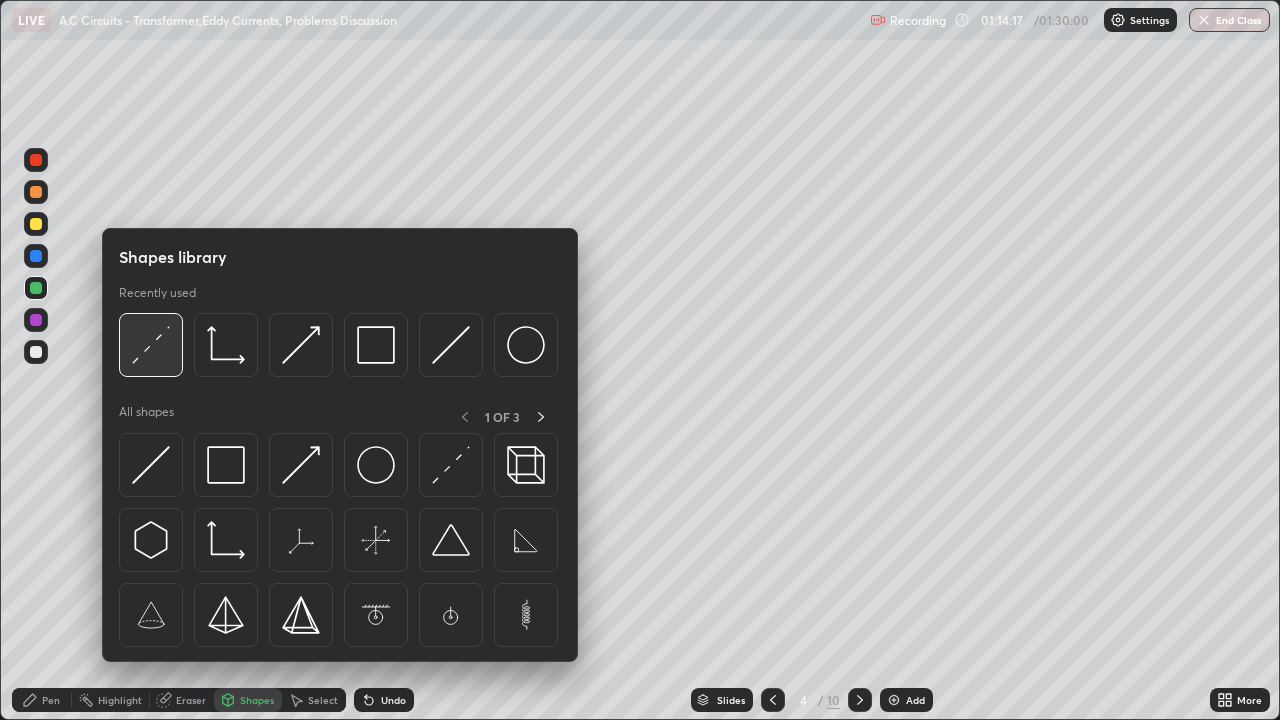 click at bounding box center (151, 345) 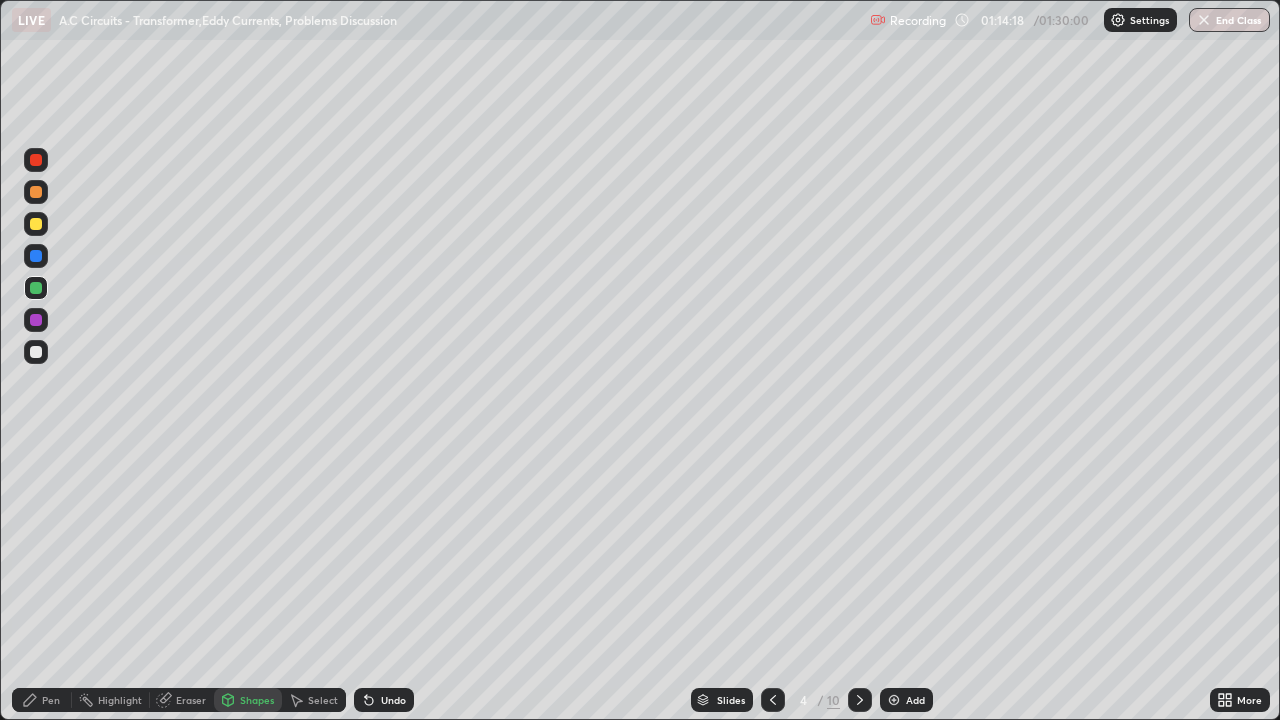 click at bounding box center [36, 192] 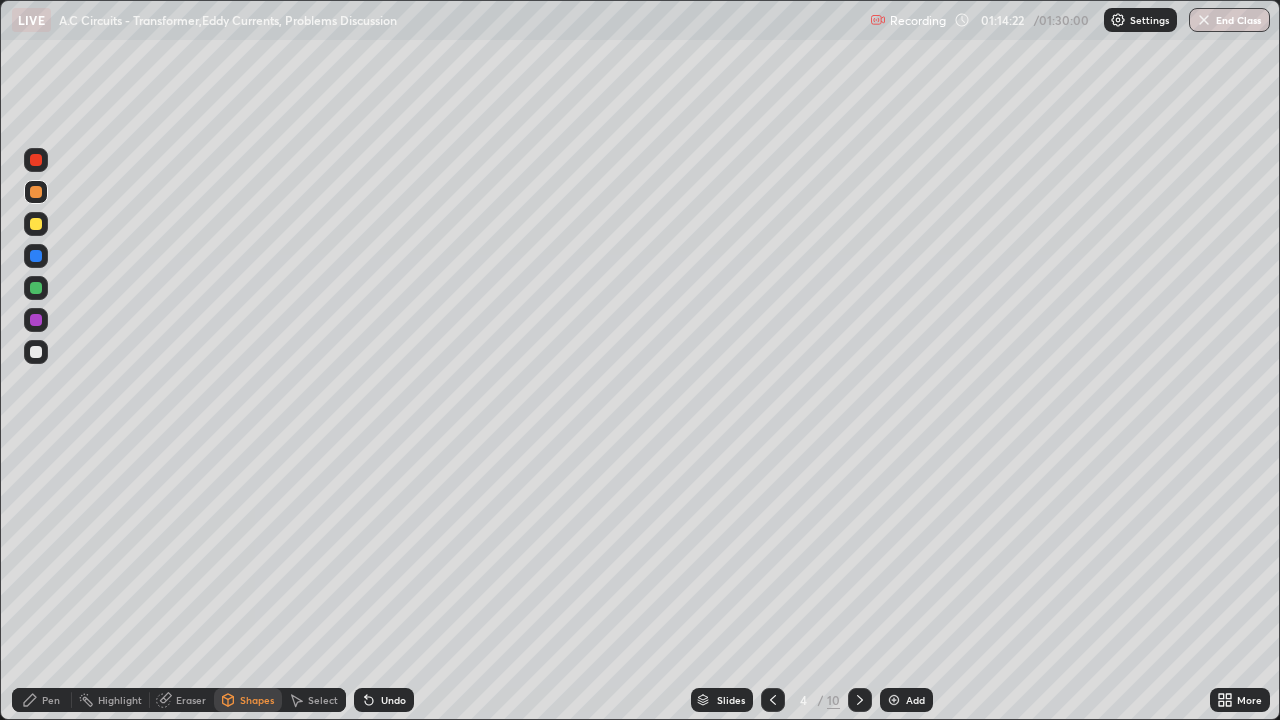 click on "Select" at bounding box center [323, 700] 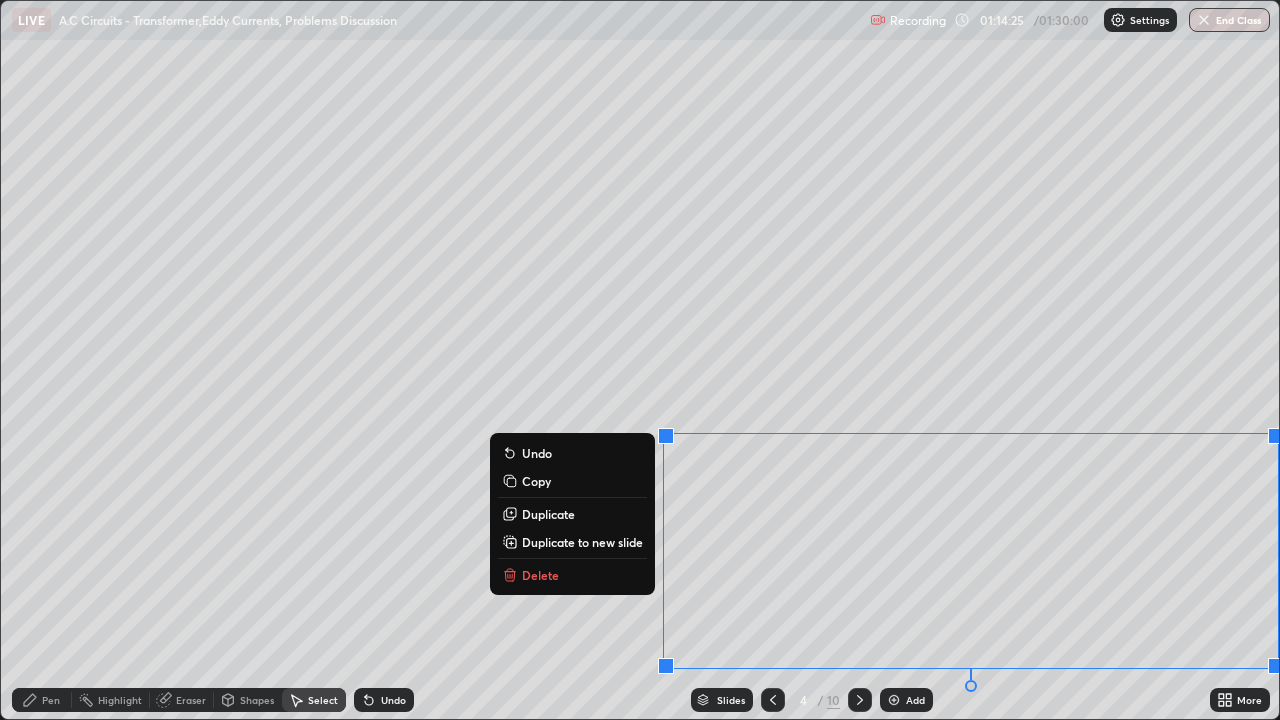 click on "Delete" at bounding box center [540, 575] 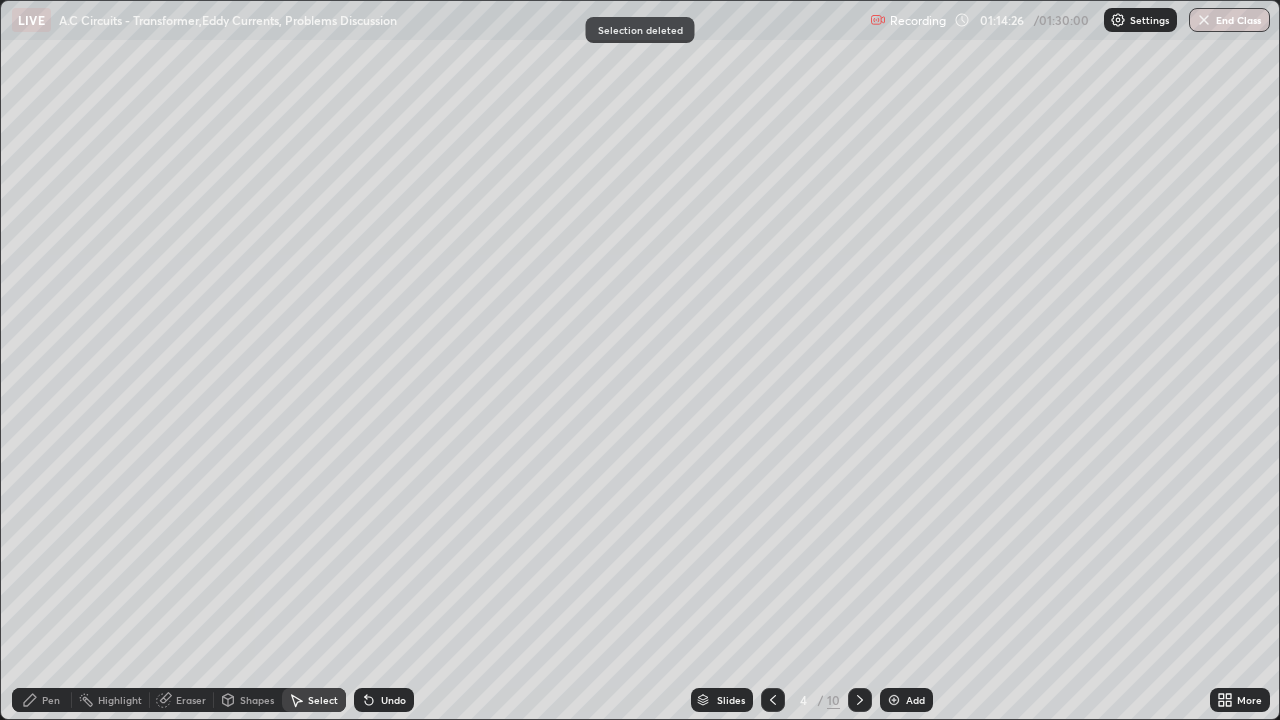 click on "Pen" at bounding box center (51, 700) 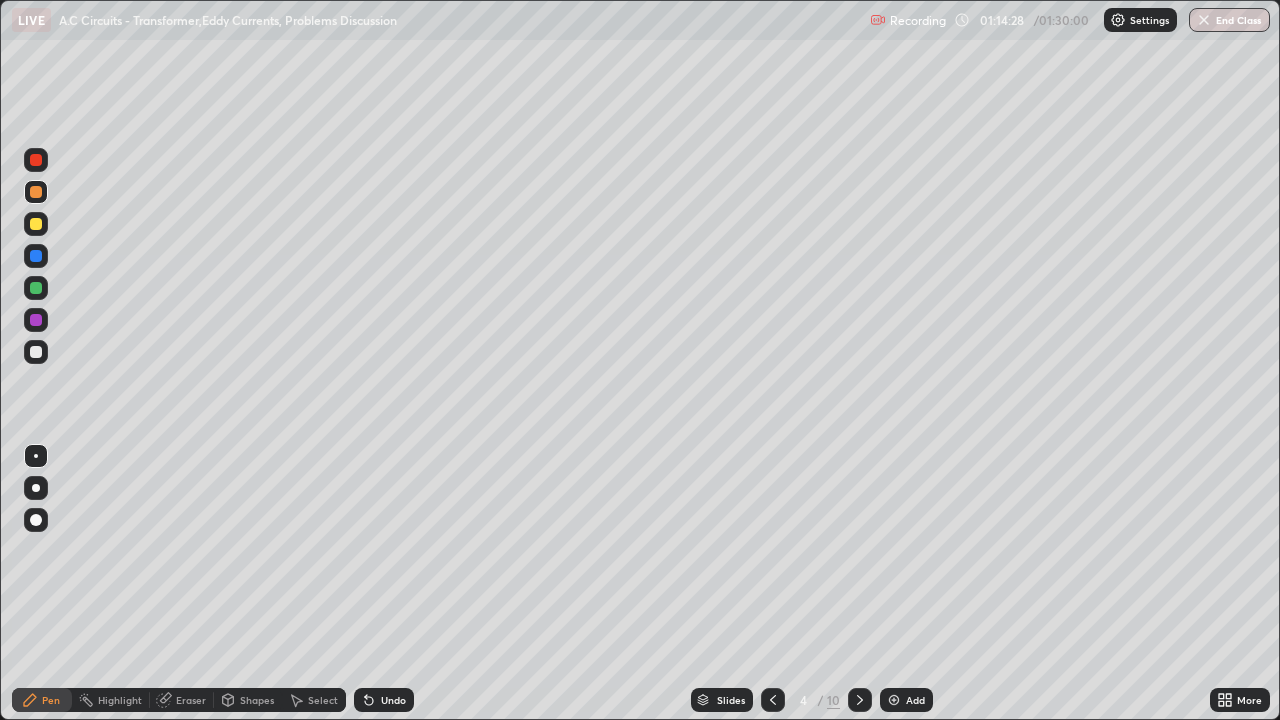 click at bounding box center [36, 352] 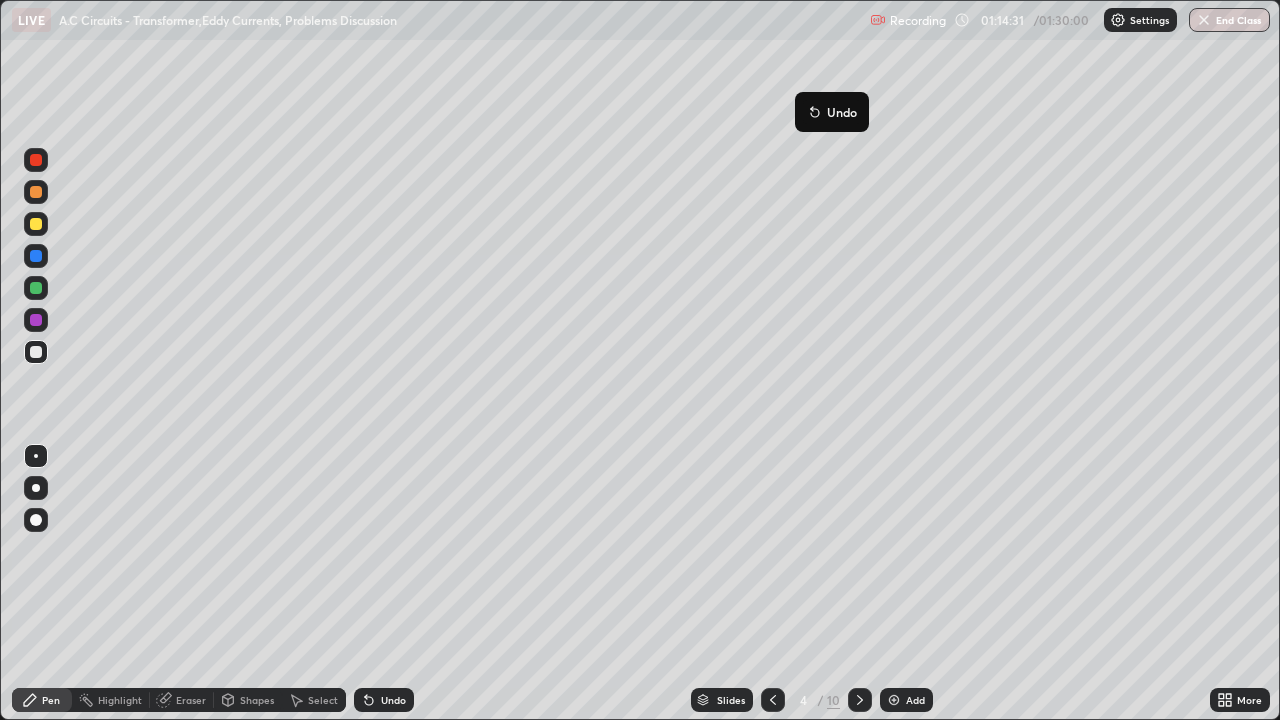 click on "Undo" at bounding box center [832, 112] 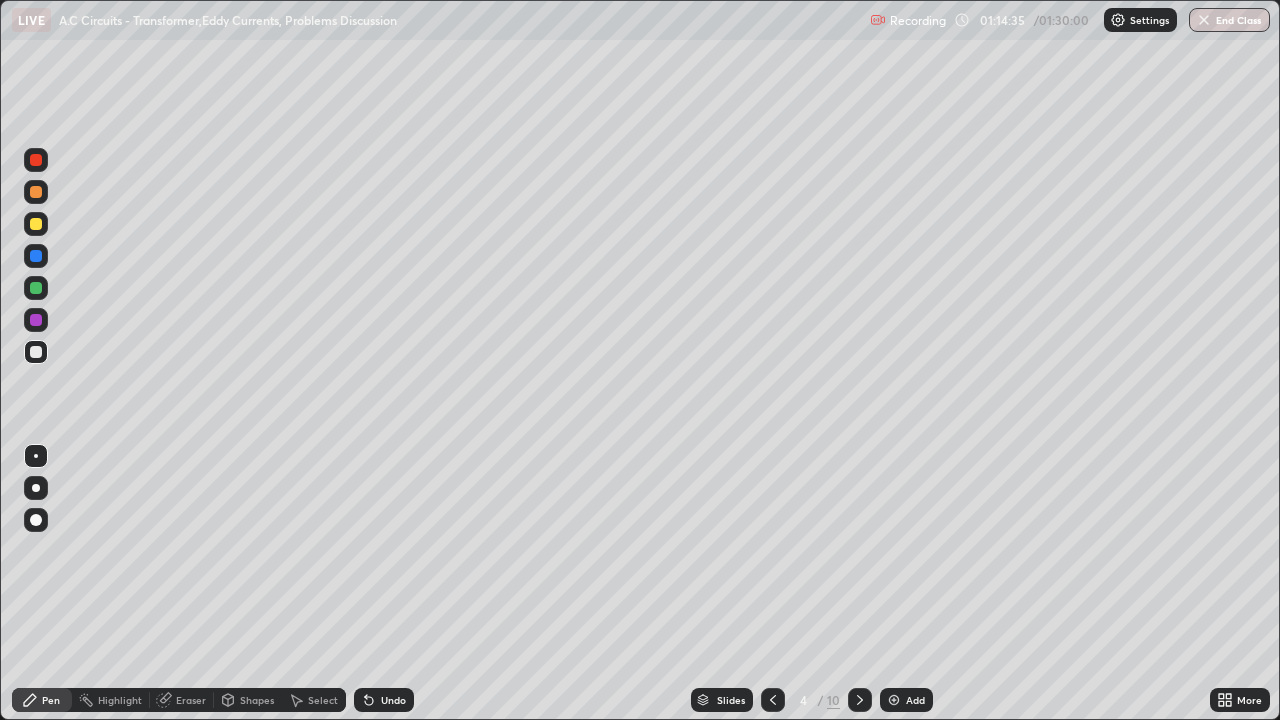 click on "Undo" at bounding box center [393, 700] 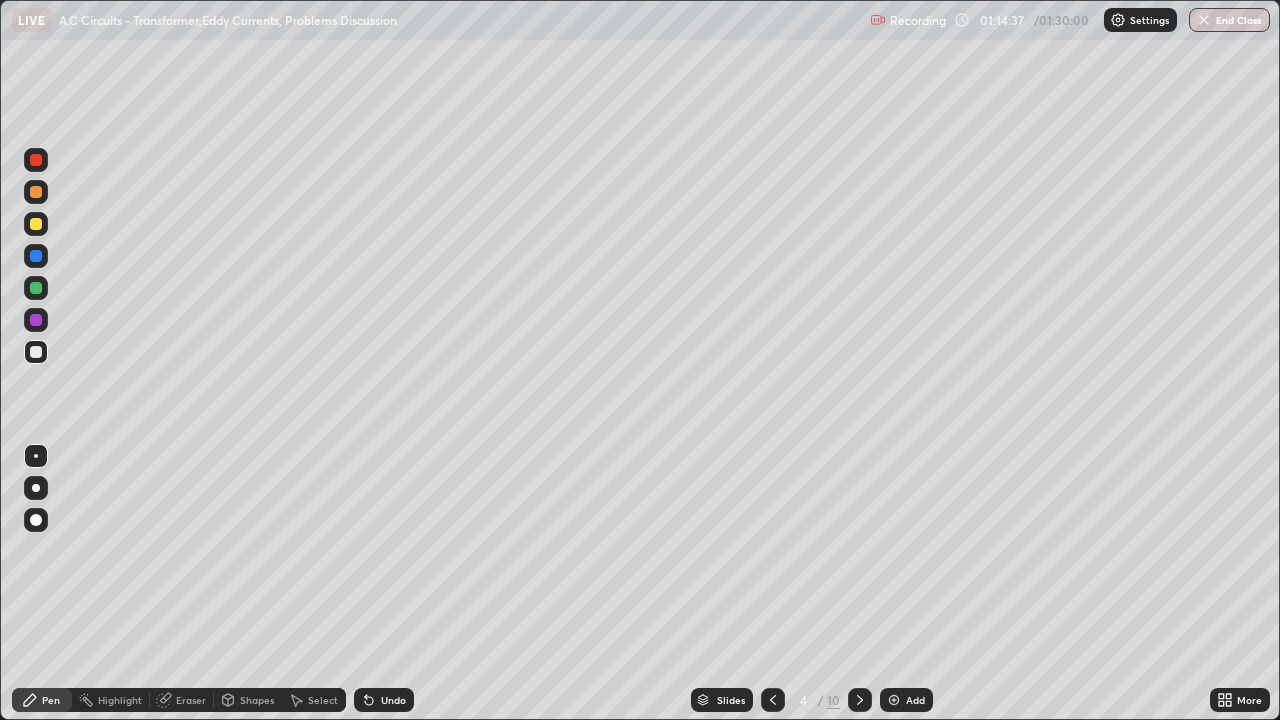 click on "Shapes" at bounding box center (257, 700) 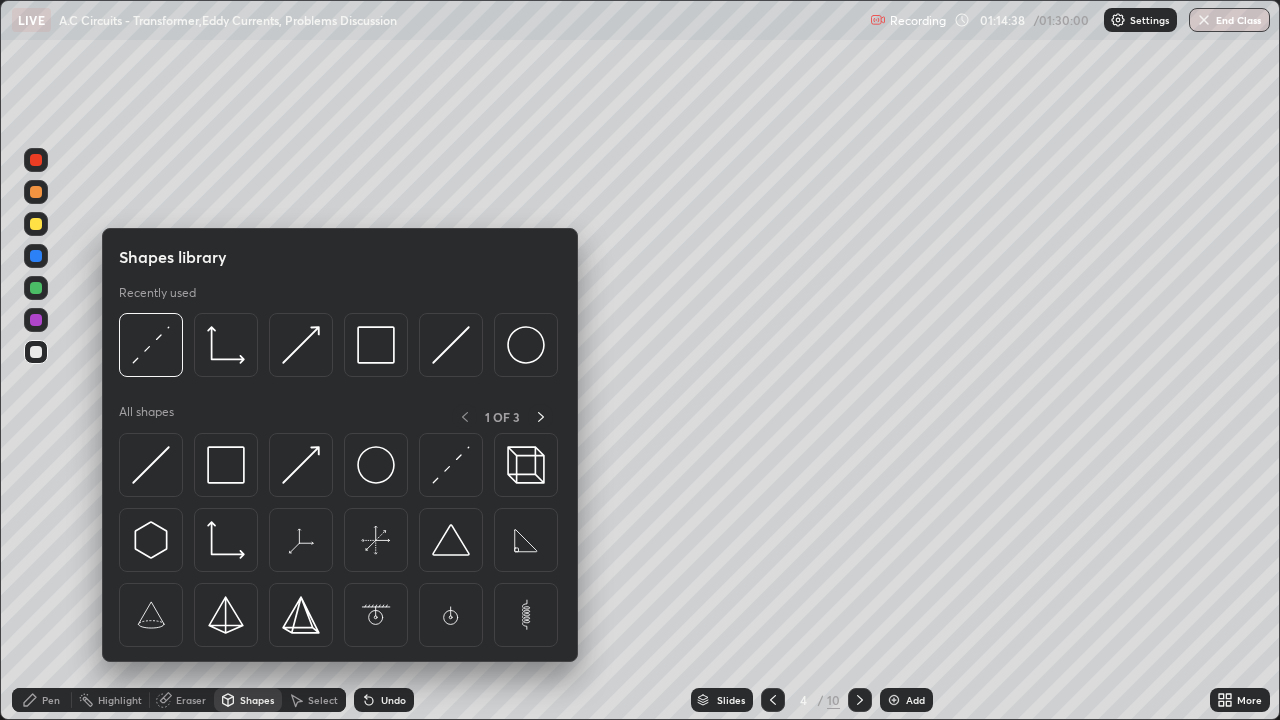 click on "Select" at bounding box center (323, 700) 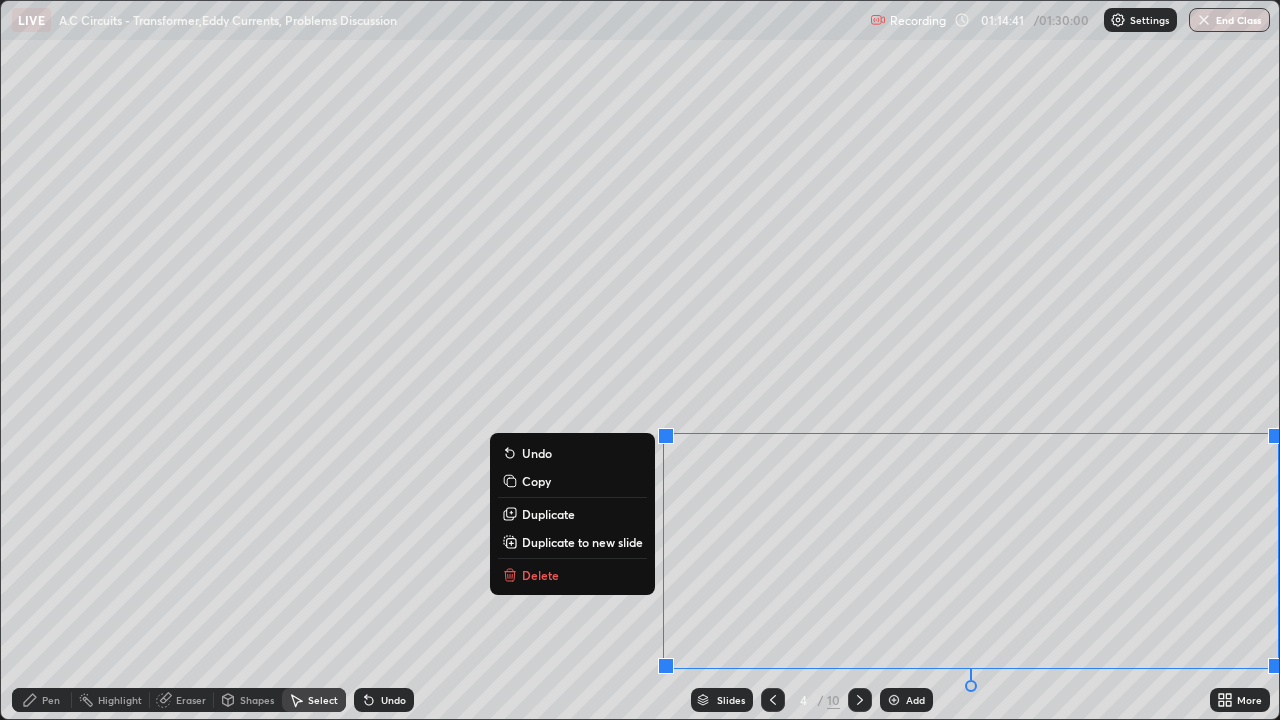click on "Delete" at bounding box center (572, 575) 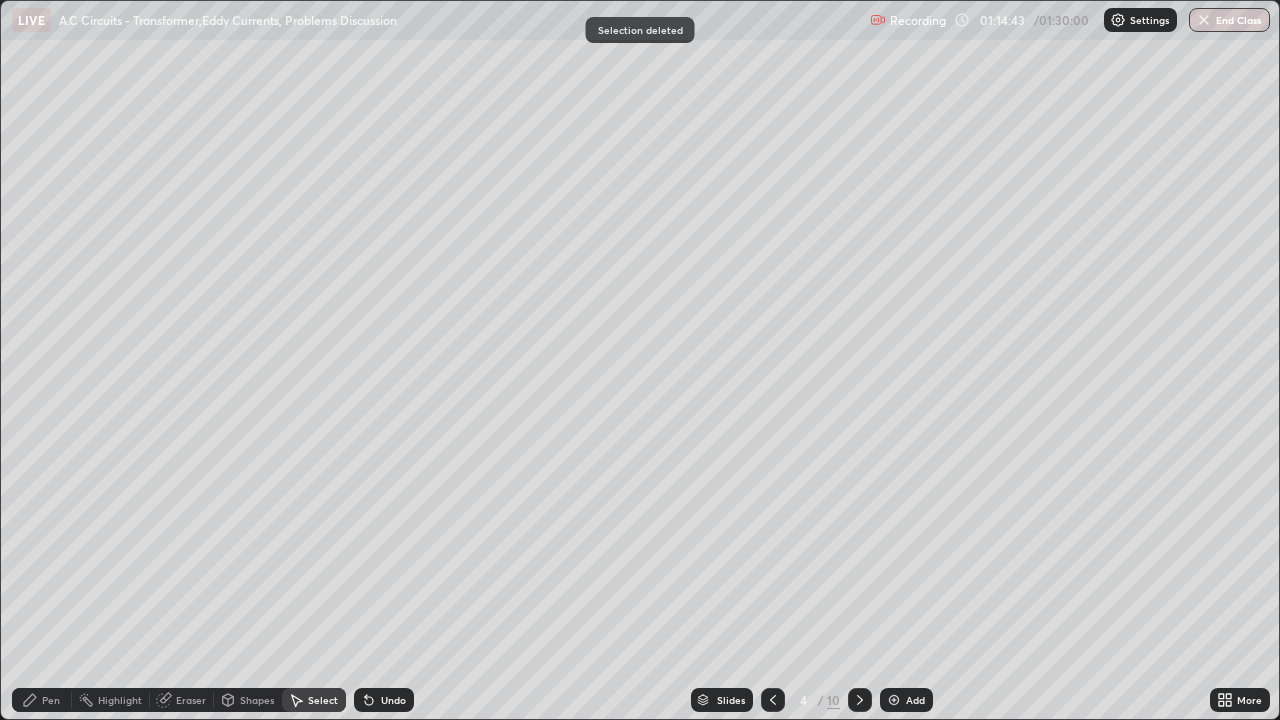 click on "Shapes" at bounding box center (257, 700) 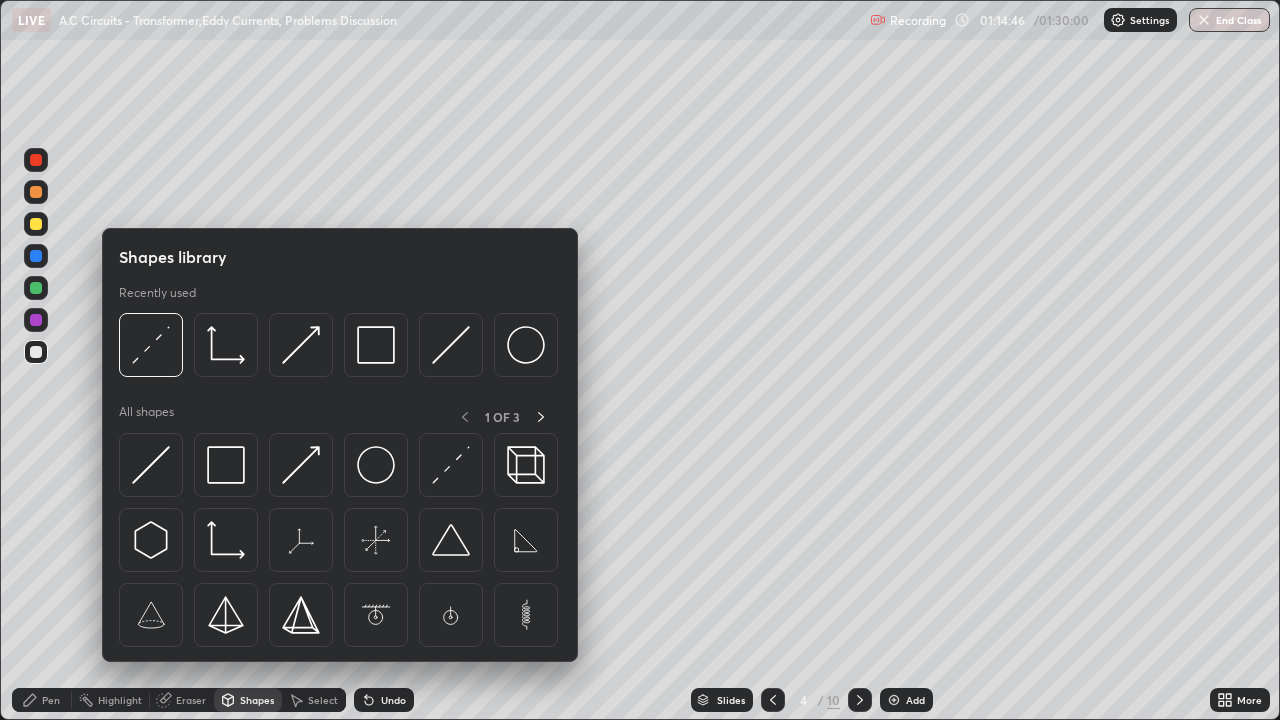 click at bounding box center [36, 192] 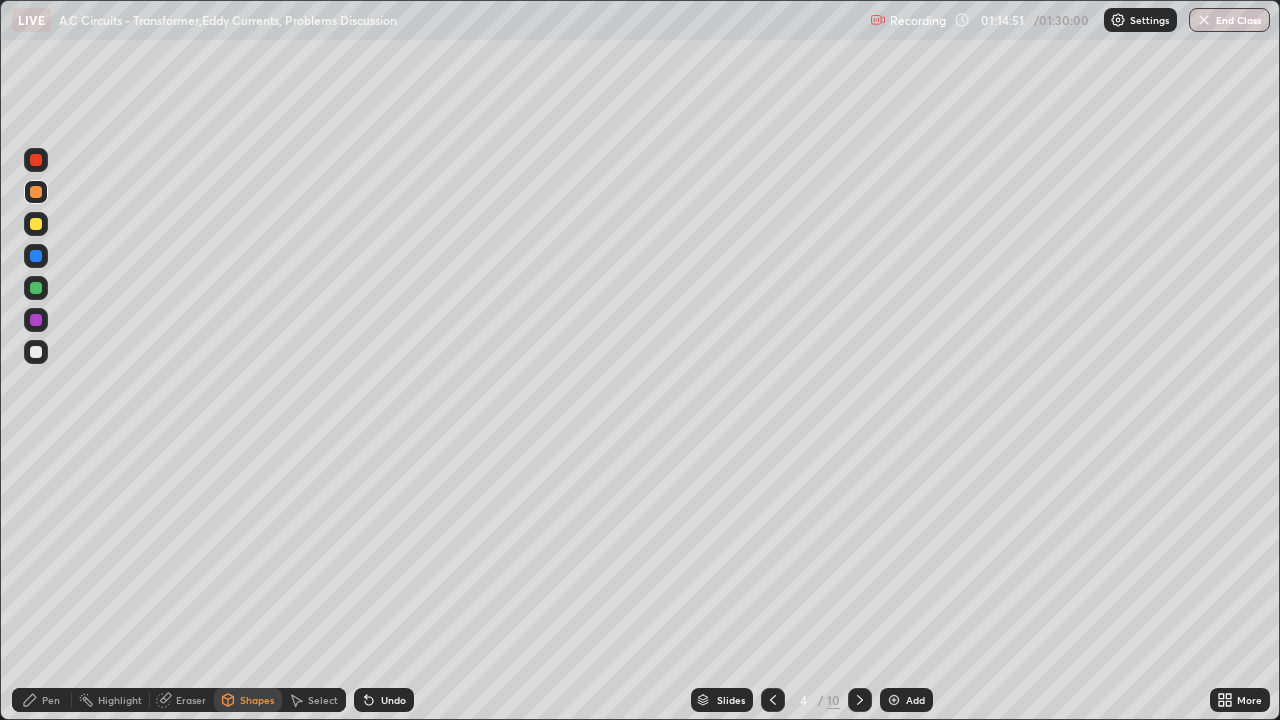 click on "Pen" at bounding box center (42, 700) 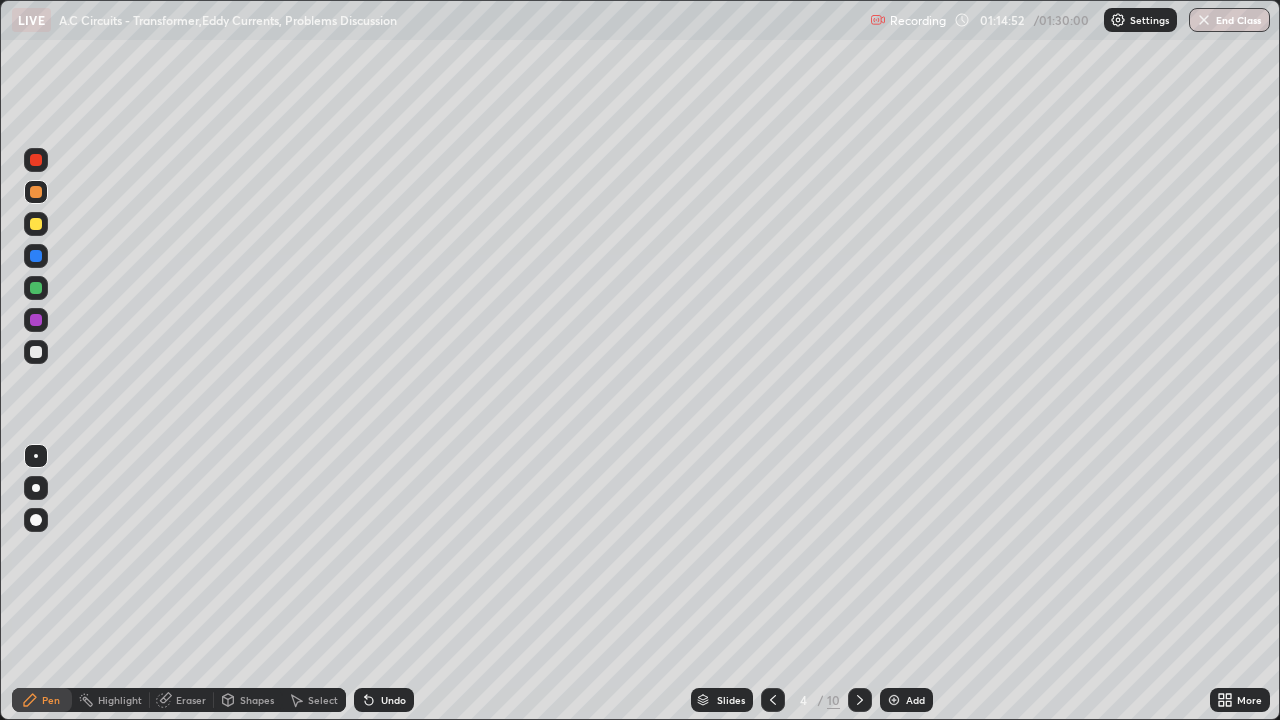 click at bounding box center (36, 352) 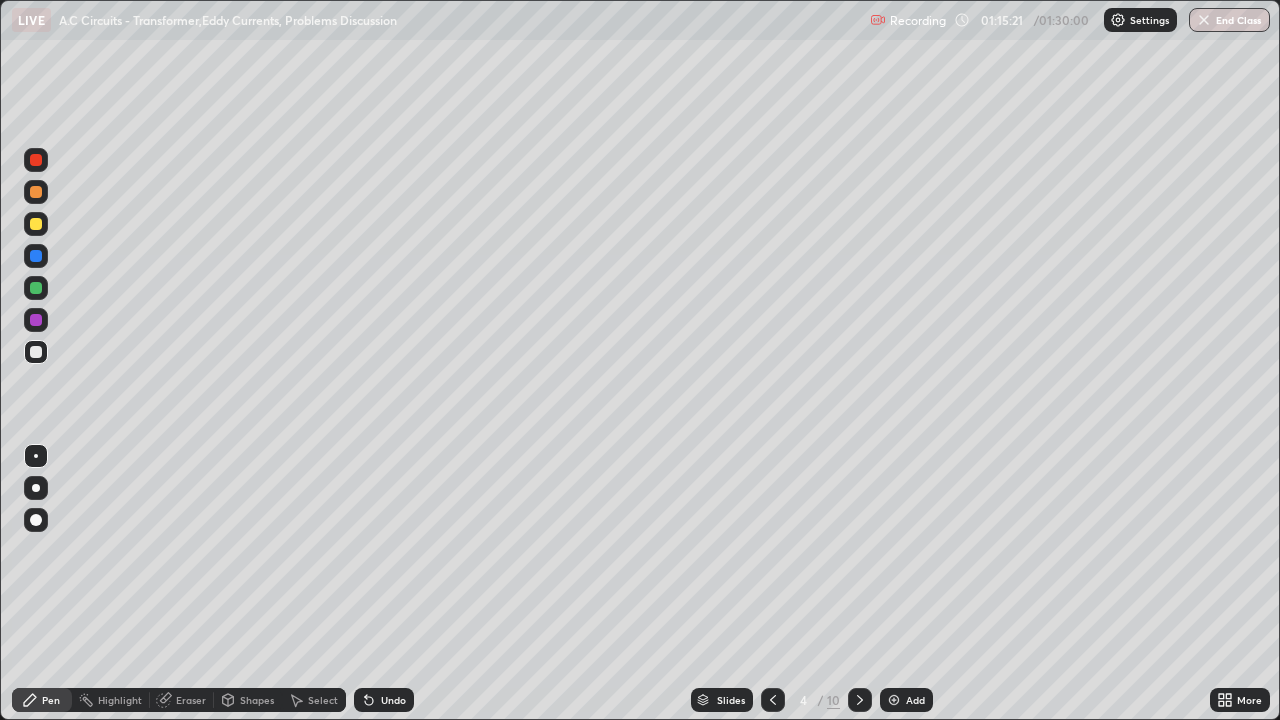 click at bounding box center (36, 160) 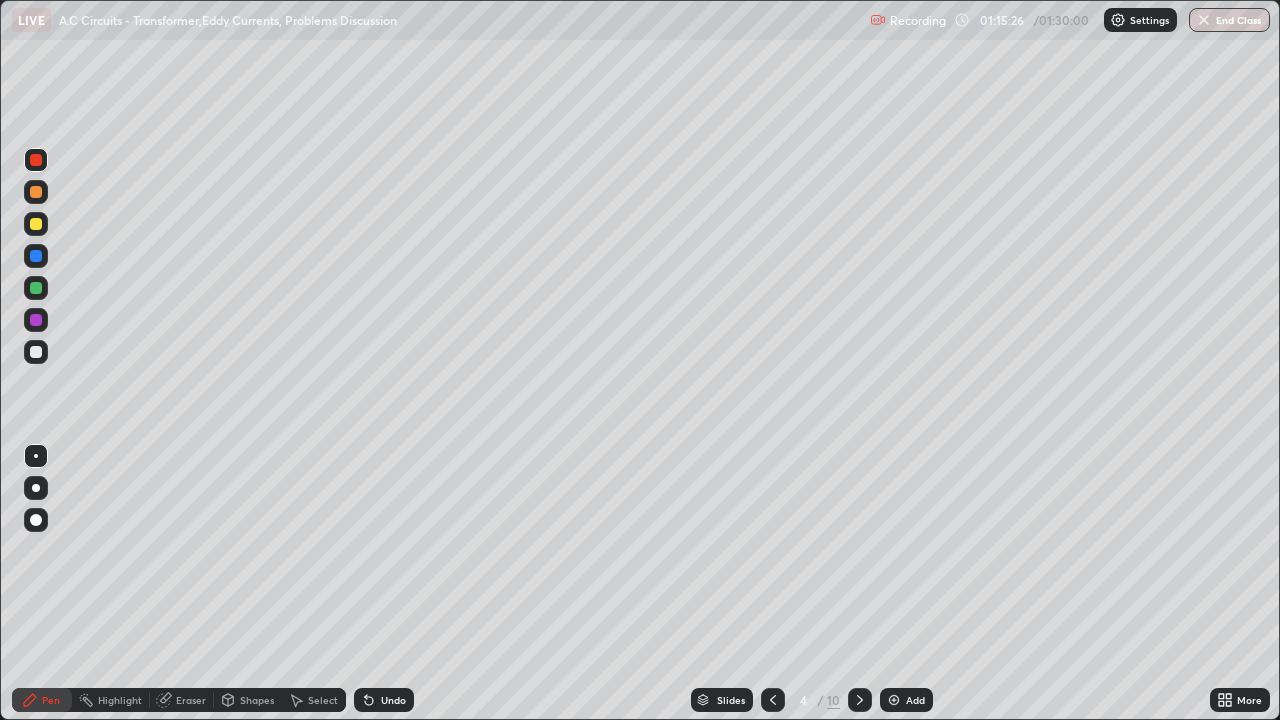 click at bounding box center [36, 352] 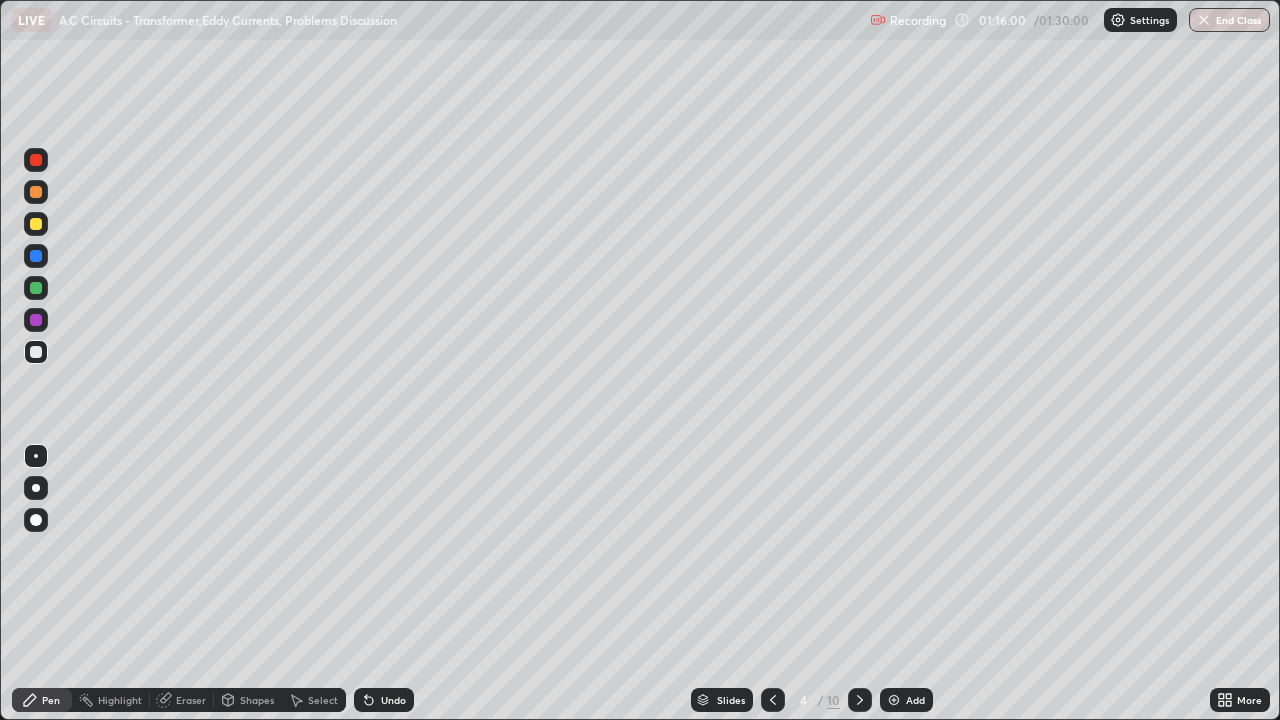 click 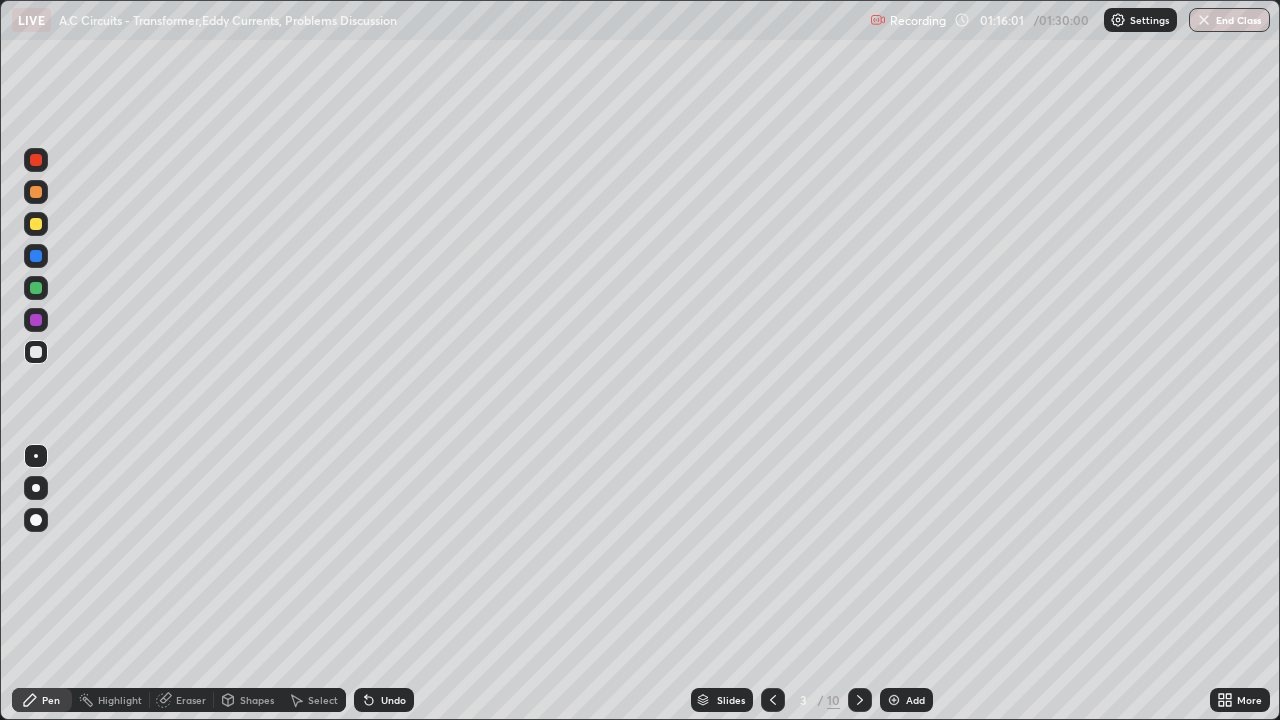 click on "Select" at bounding box center (323, 700) 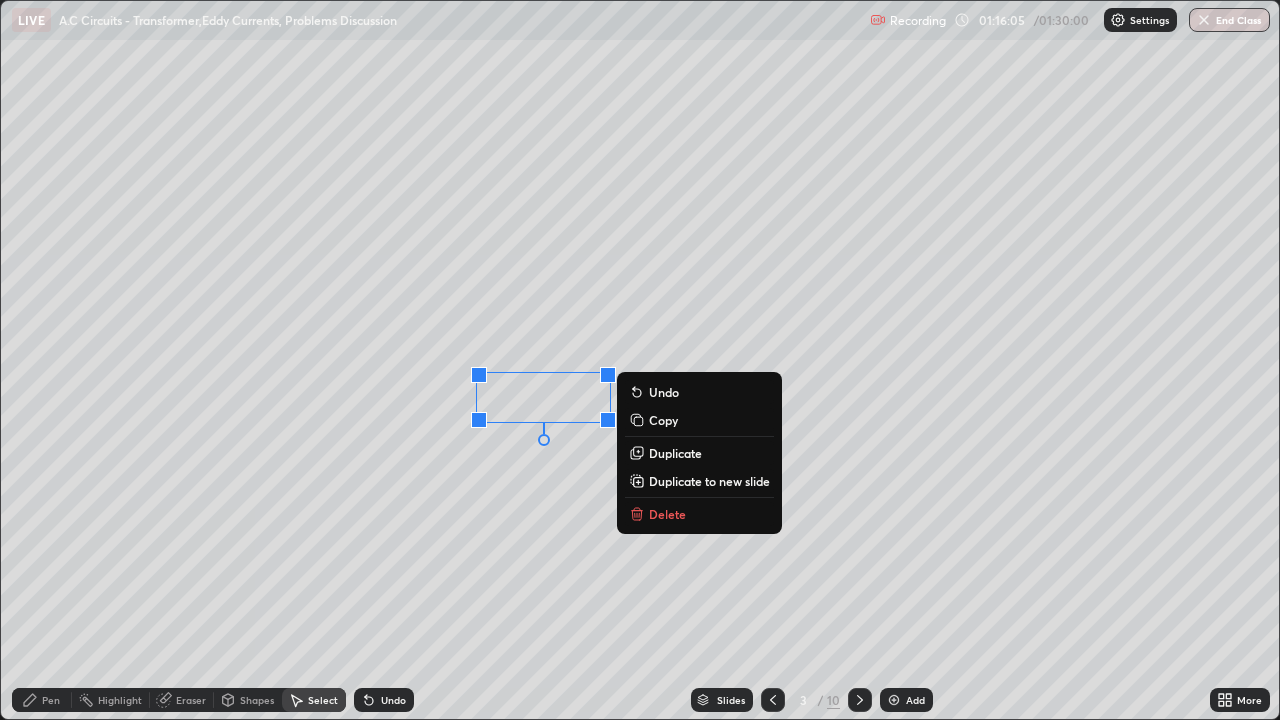 click on "Copy" at bounding box center (663, 420) 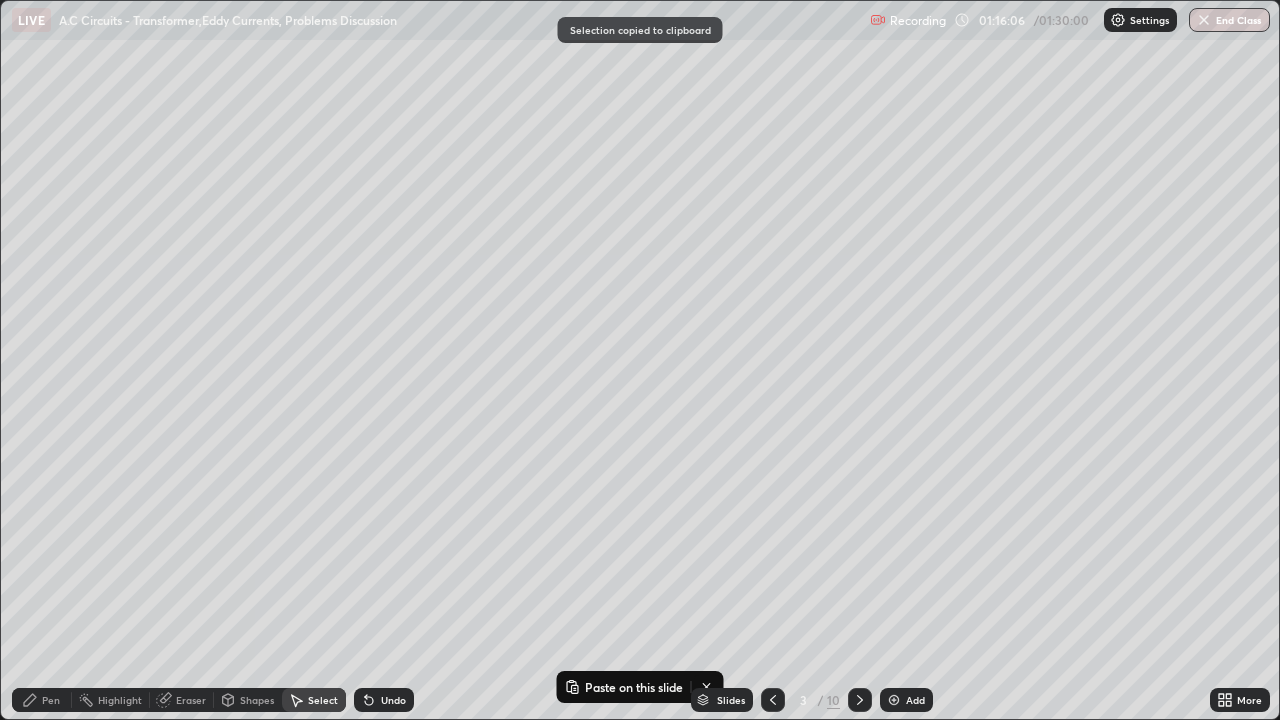 click 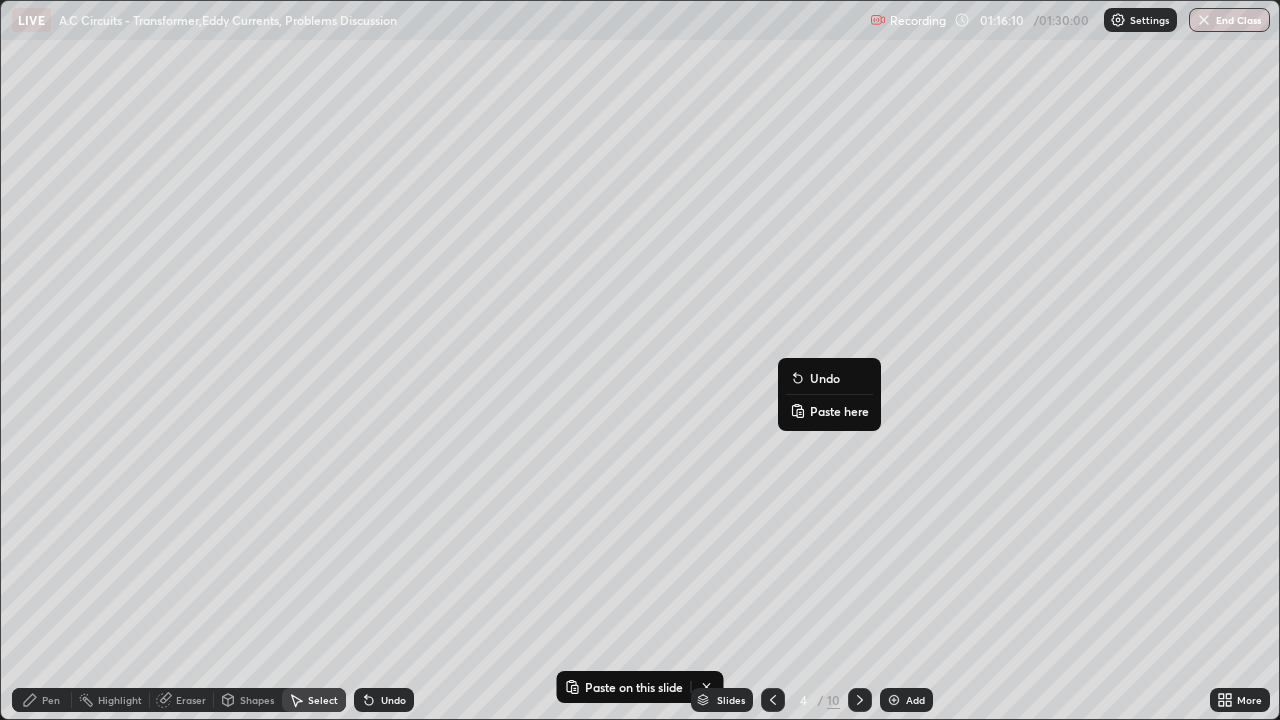 click on "Paste here" at bounding box center [839, 411] 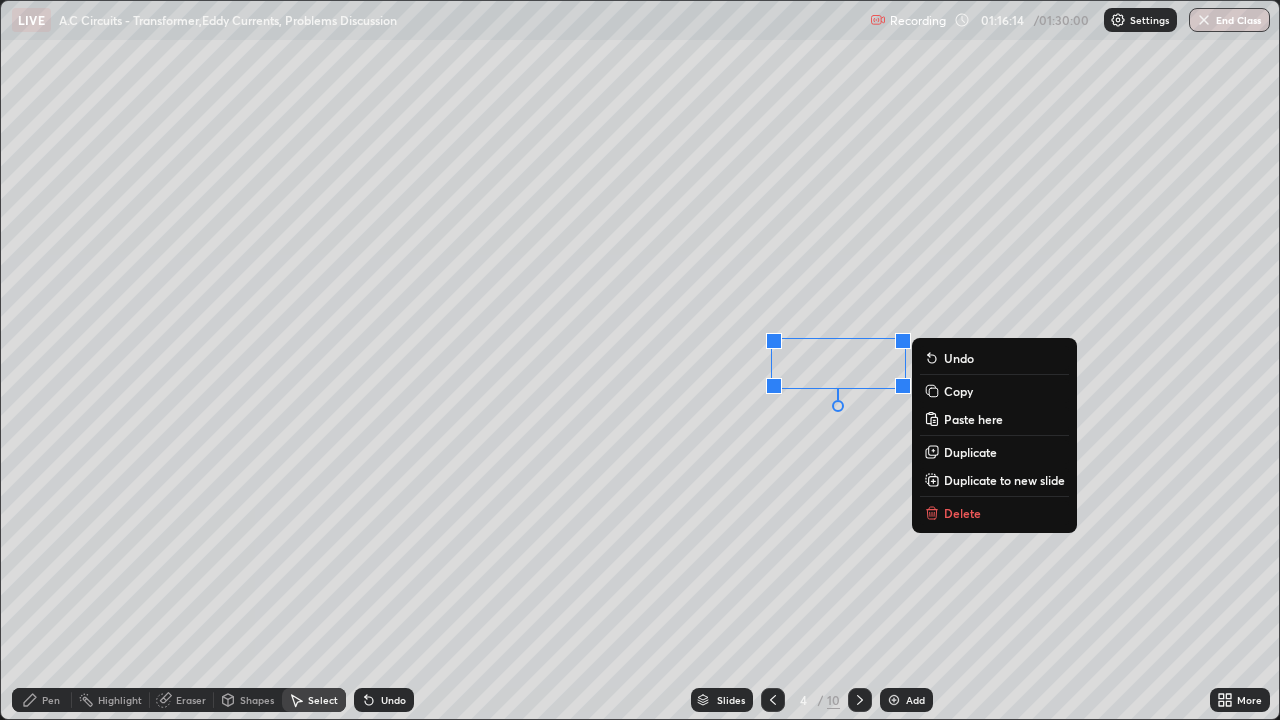 click on "Pen" at bounding box center [42, 700] 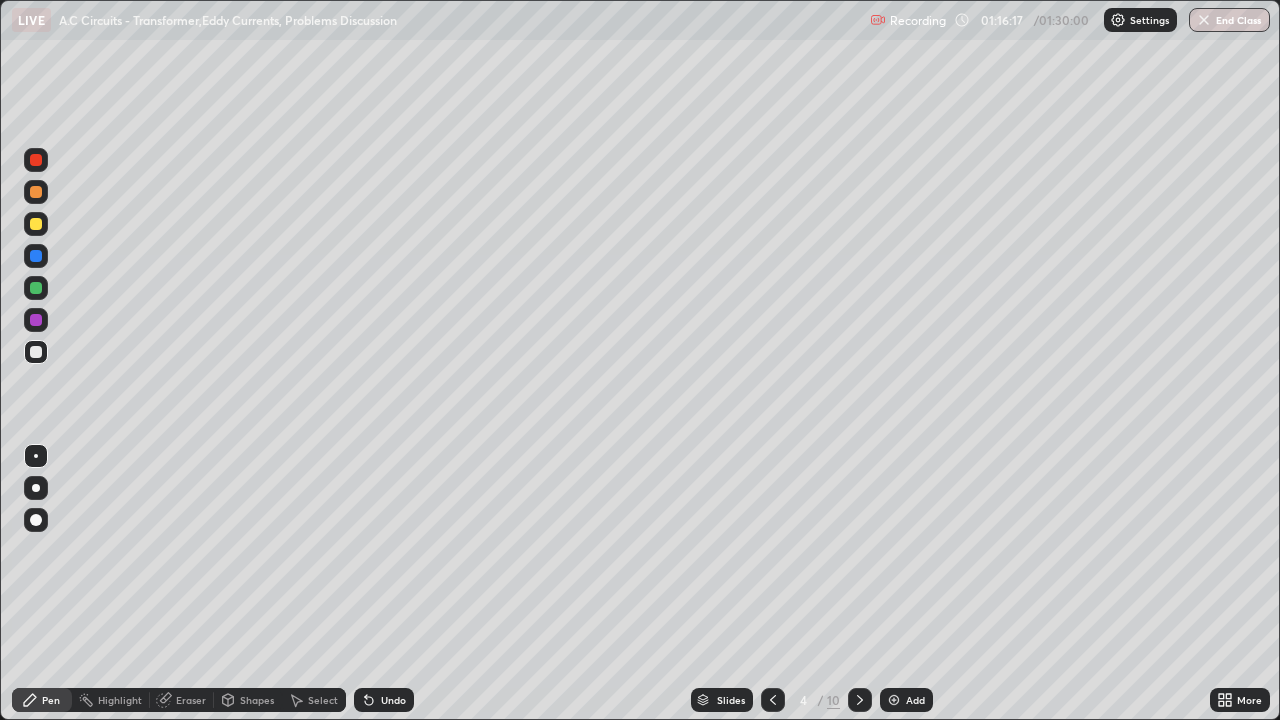 click at bounding box center [36, 224] 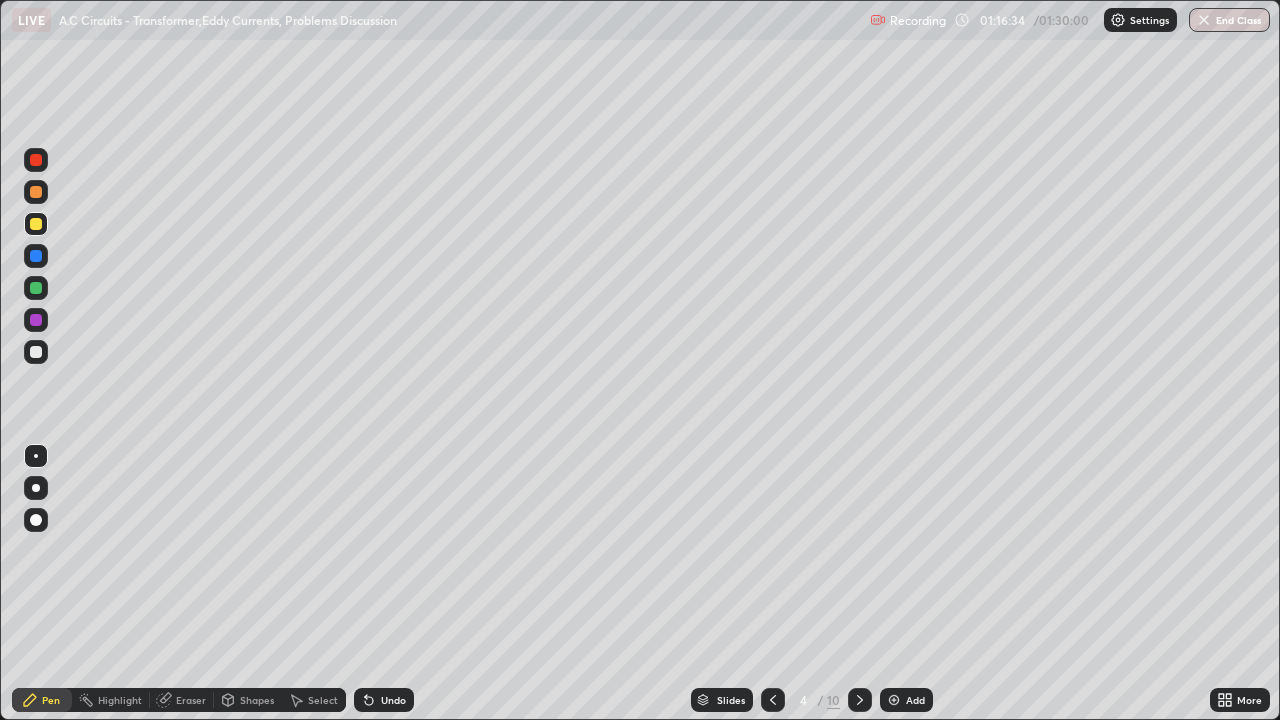 click at bounding box center (36, 224) 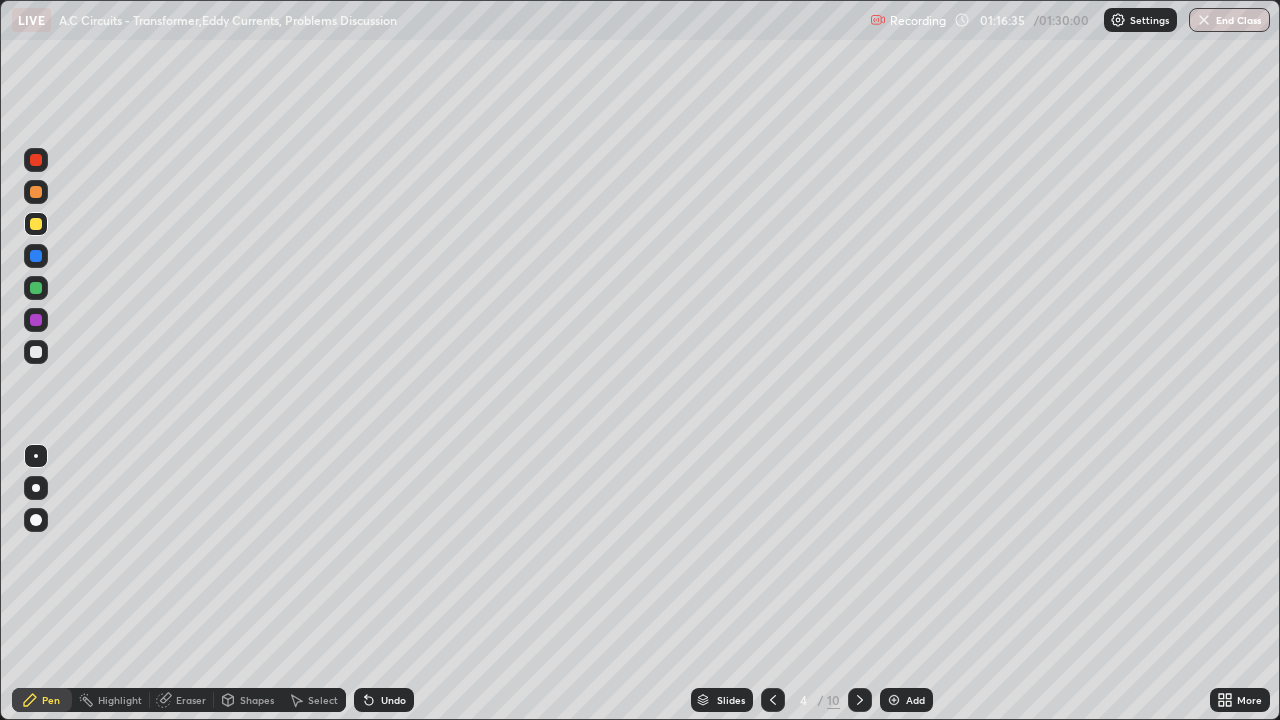 click at bounding box center [36, 288] 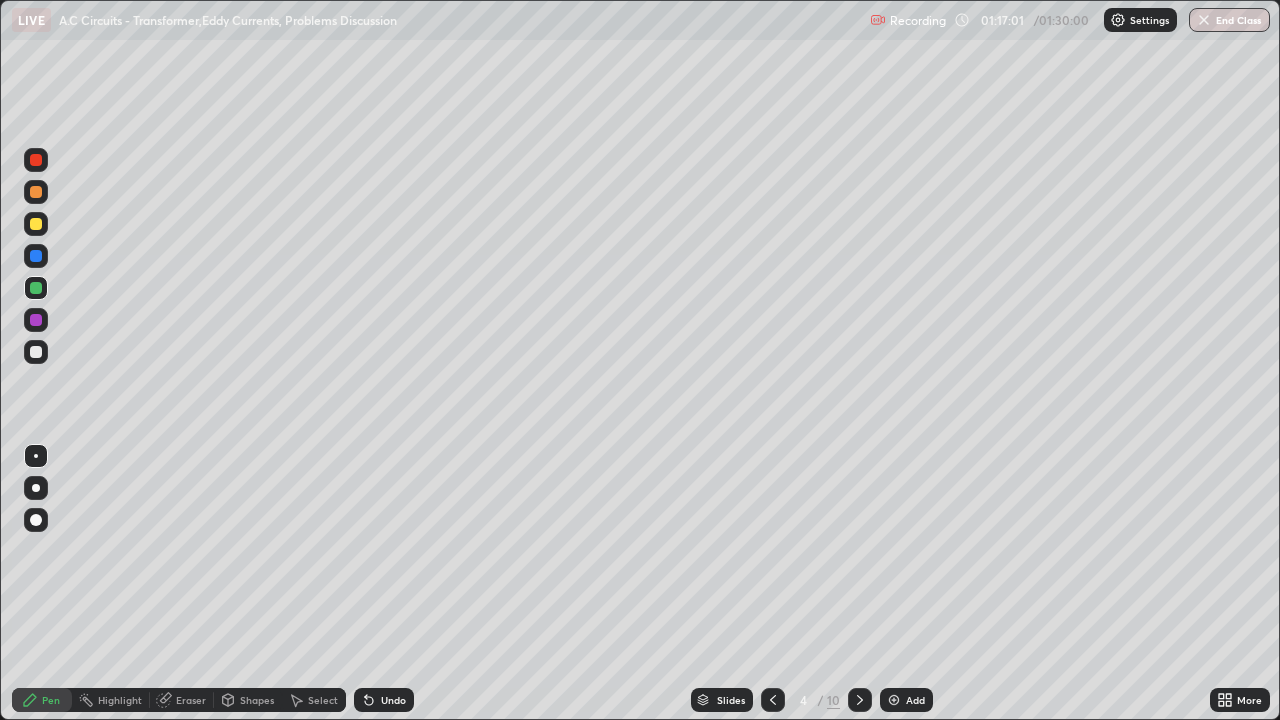 click at bounding box center [36, 224] 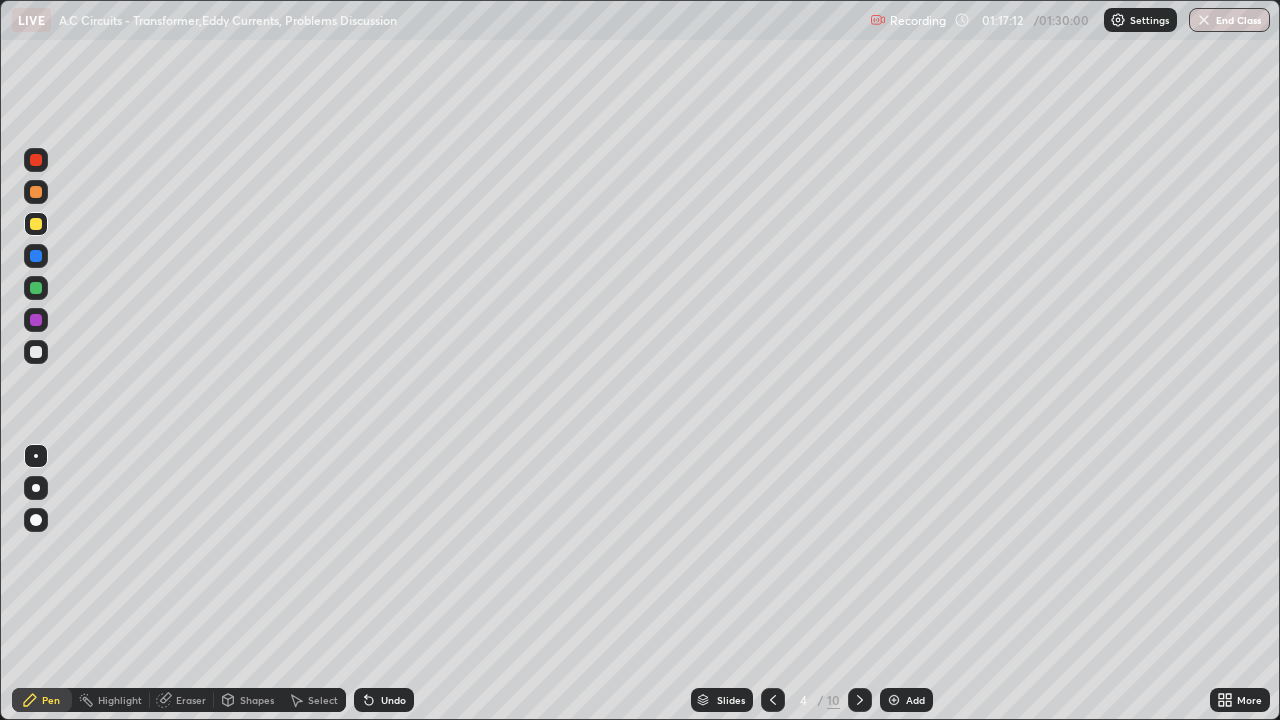 click on "Shapes" at bounding box center [257, 700] 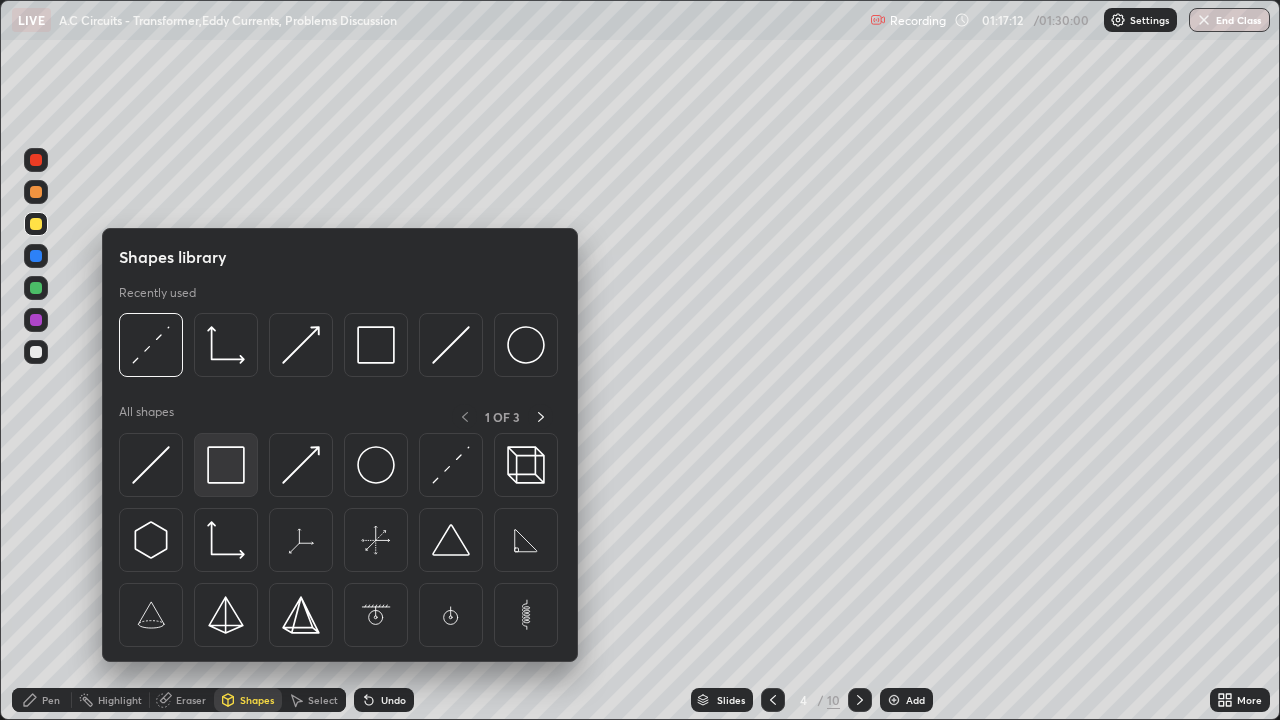 click at bounding box center [226, 465] 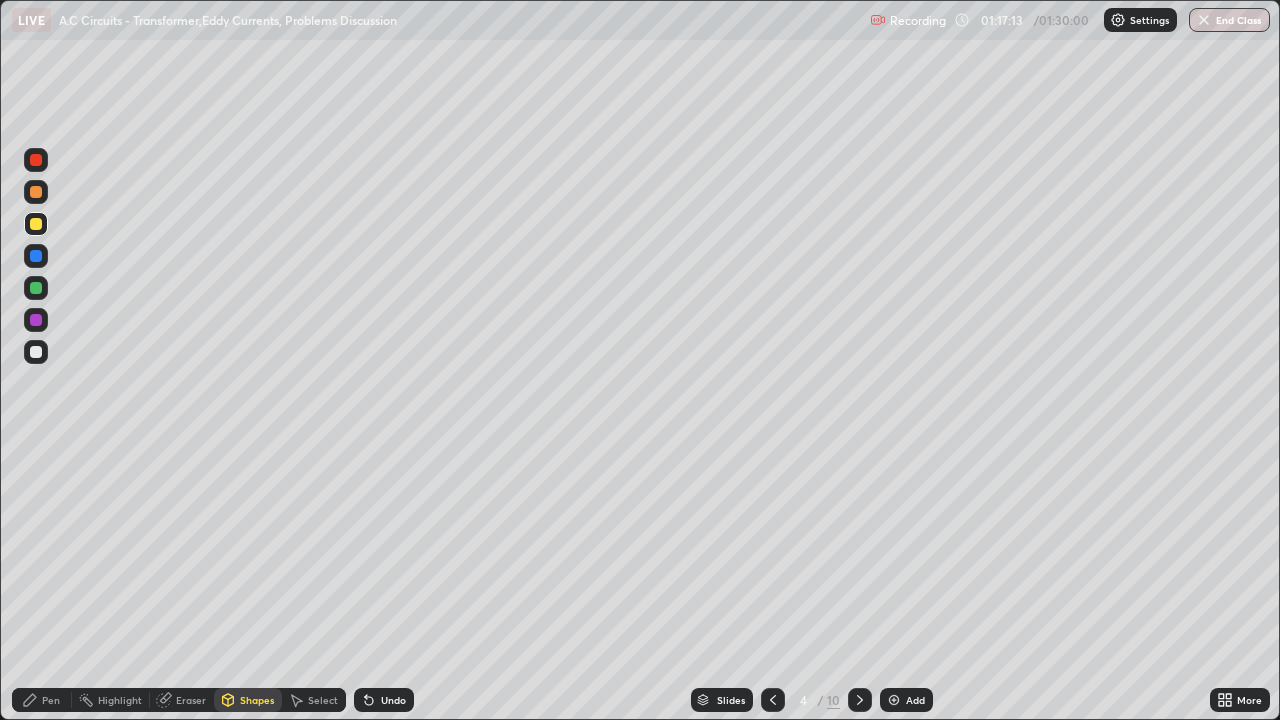 click at bounding box center [36, 256] 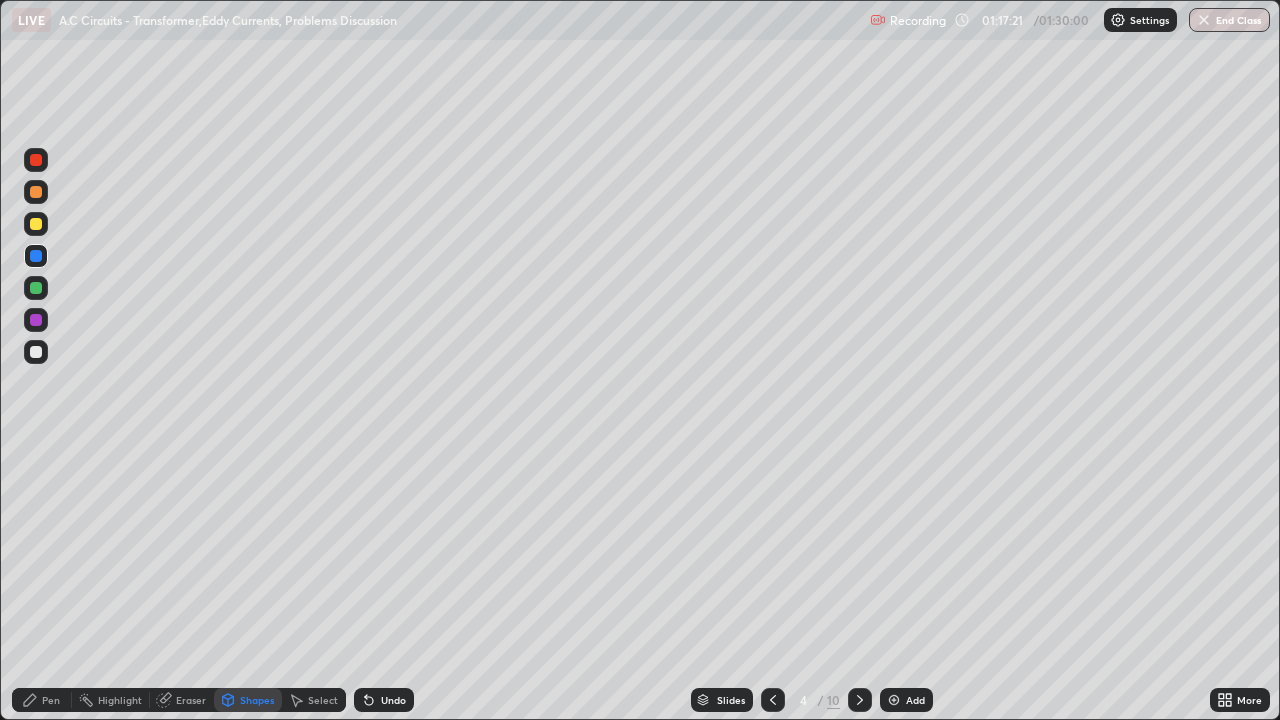 click on "Undo" at bounding box center (393, 700) 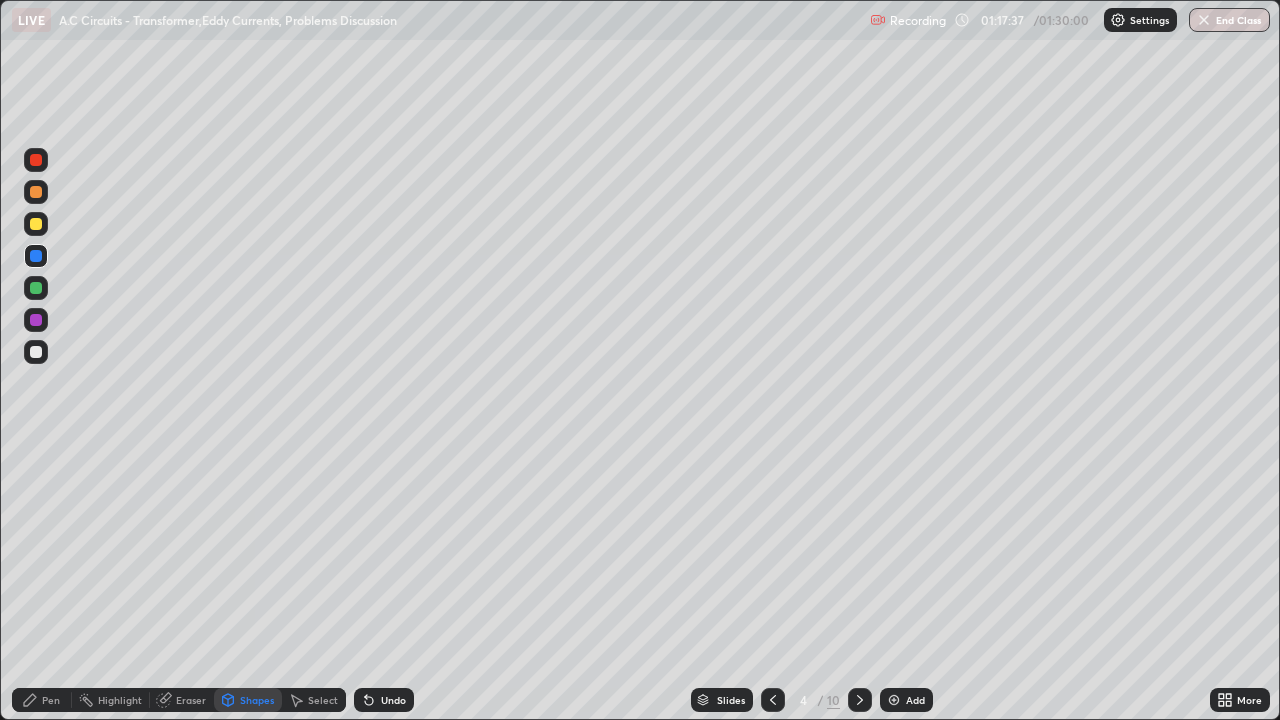 click at bounding box center (36, 288) 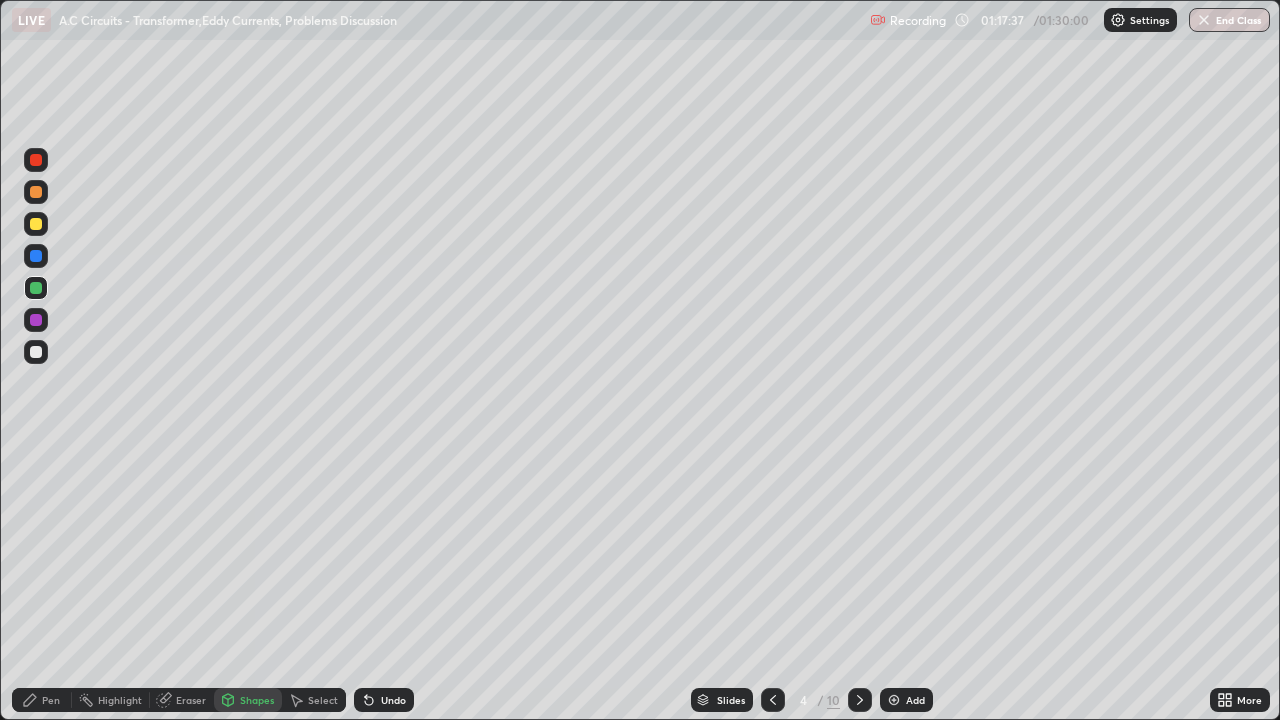 click on "Pen" at bounding box center [51, 700] 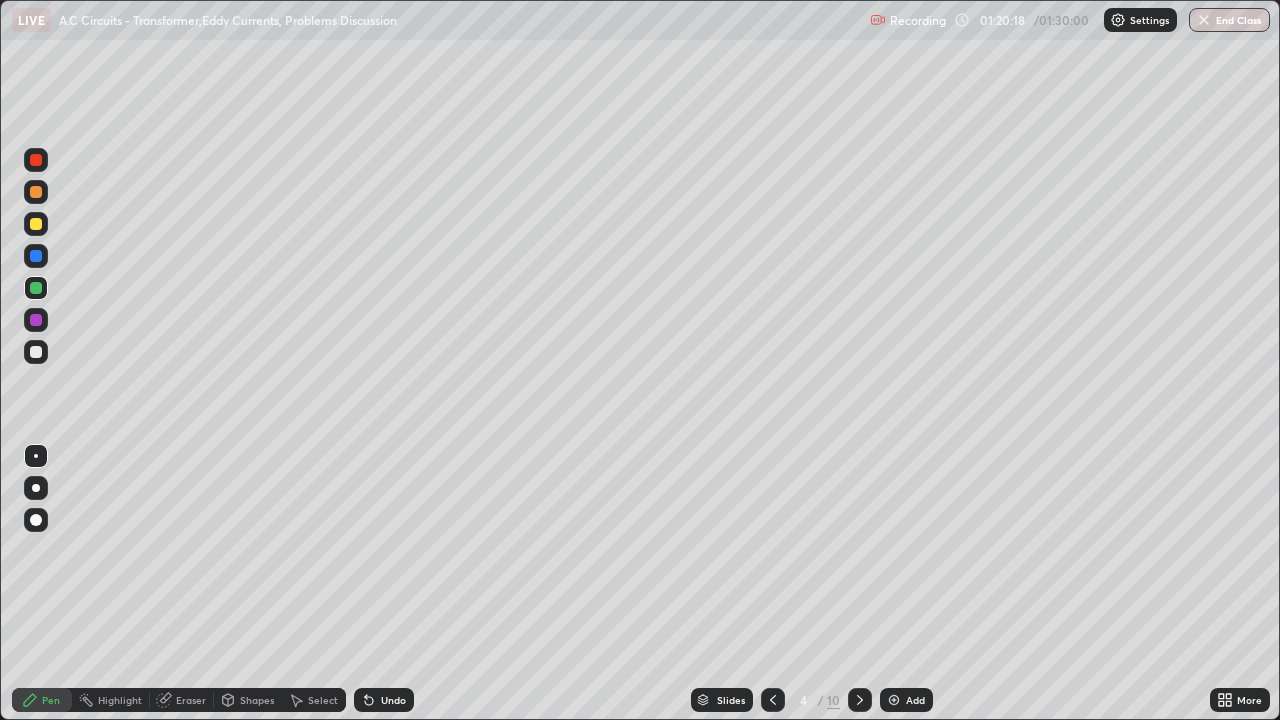 click at bounding box center [894, 700] 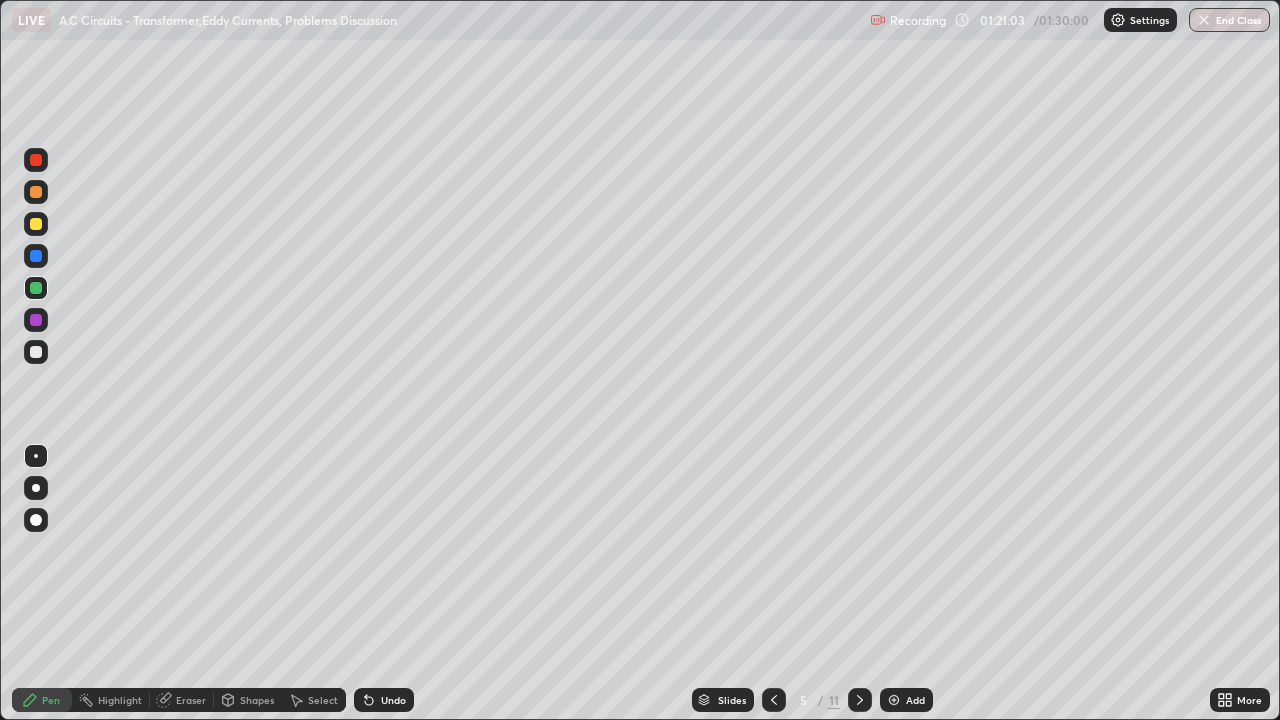 click at bounding box center [36, 224] 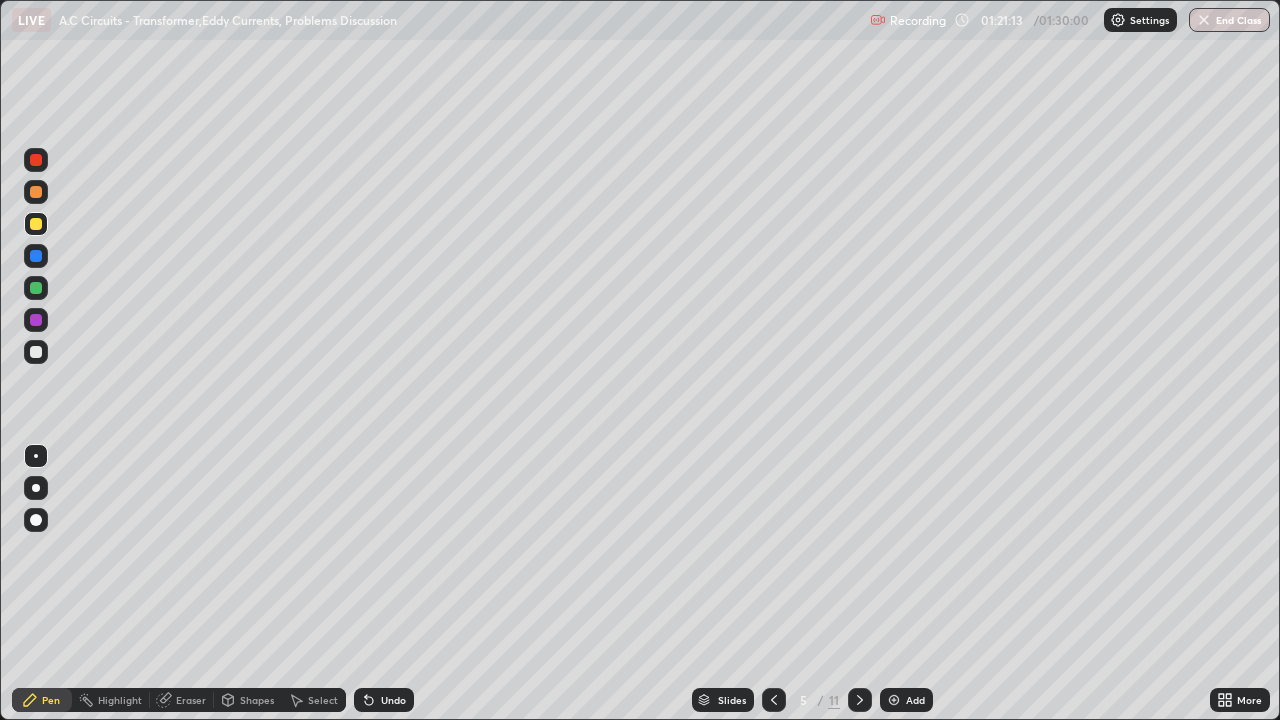 click on "Undo" at bounding box center (393, 700) 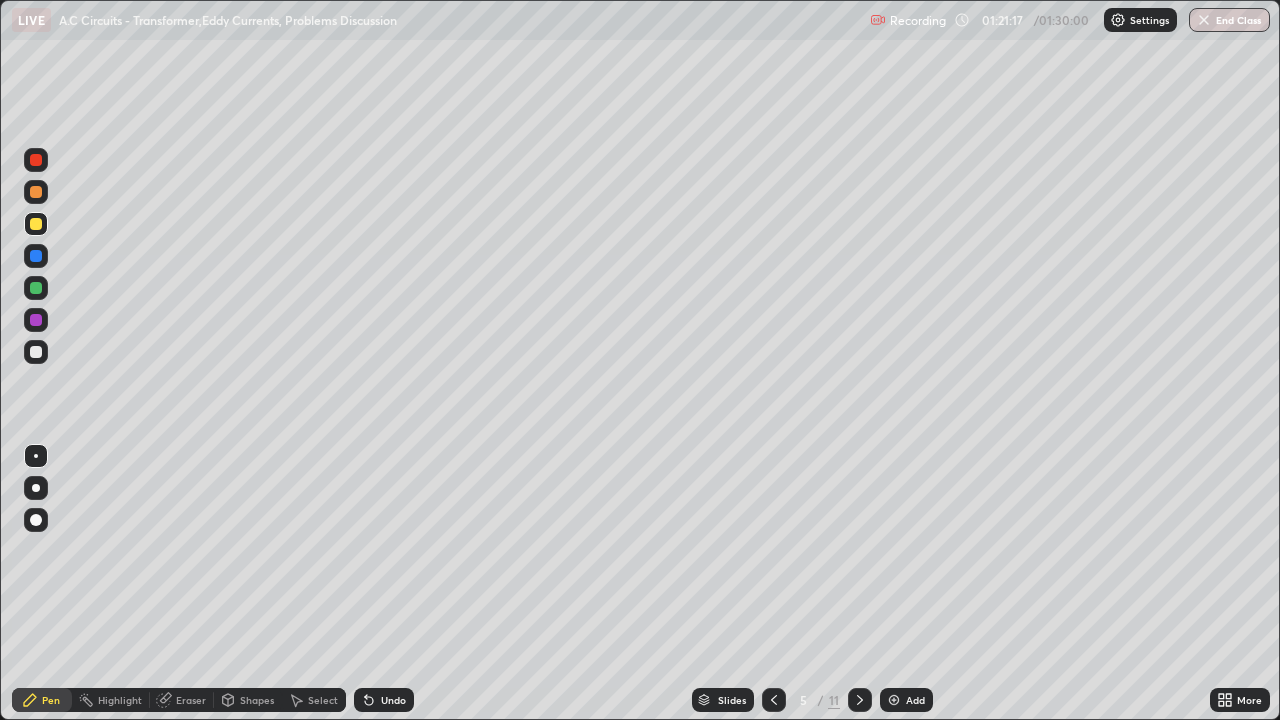 click at bounding box center (36, 352) 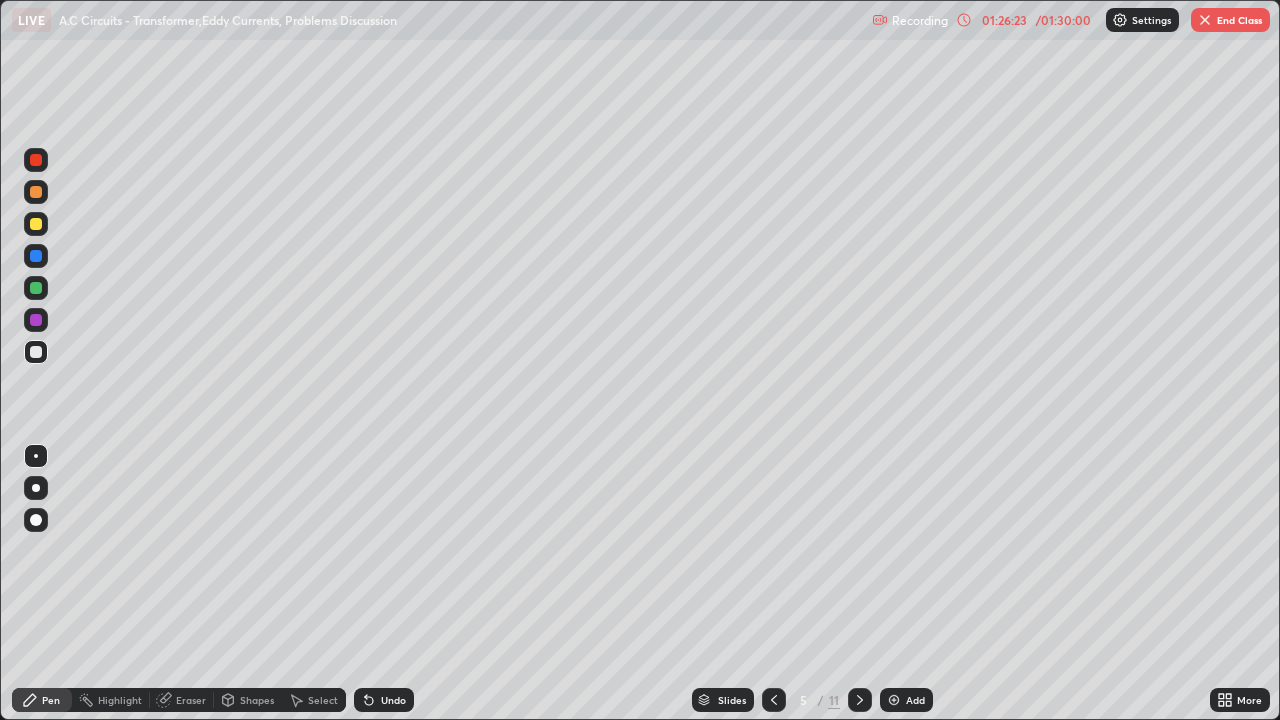 click at bounding box center (36, 352) 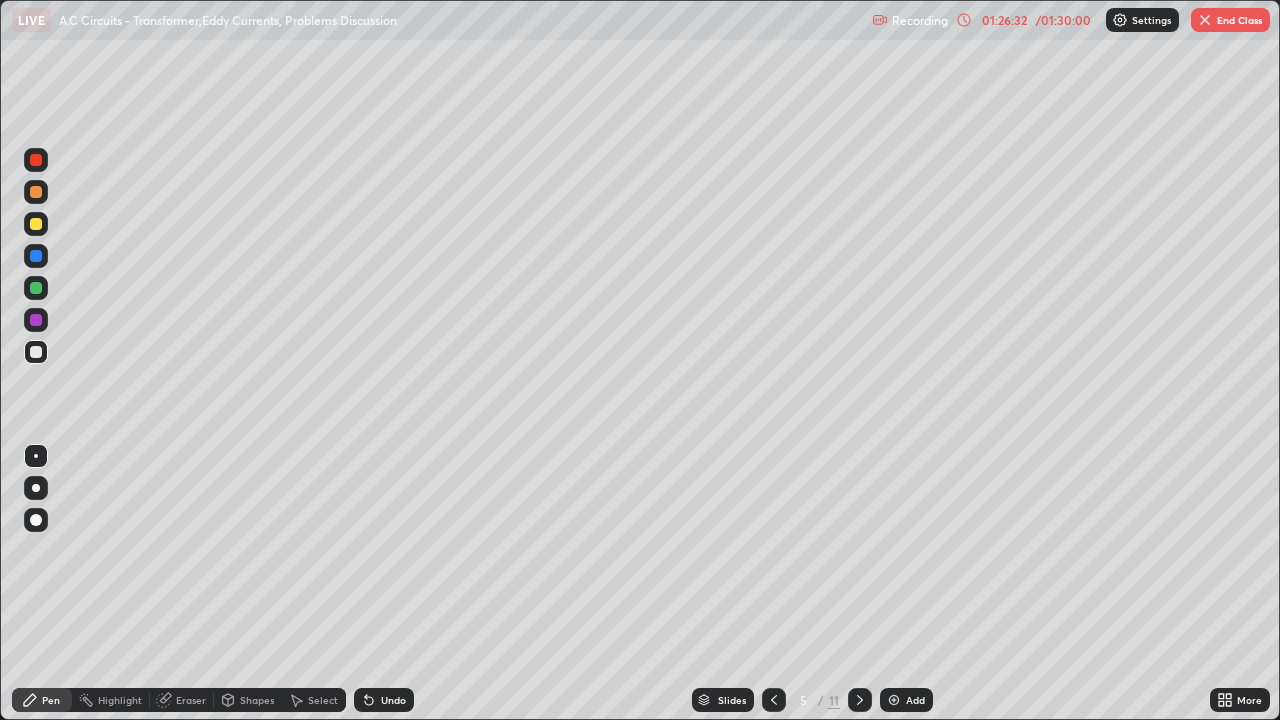 click at bounding box center (36, 288) 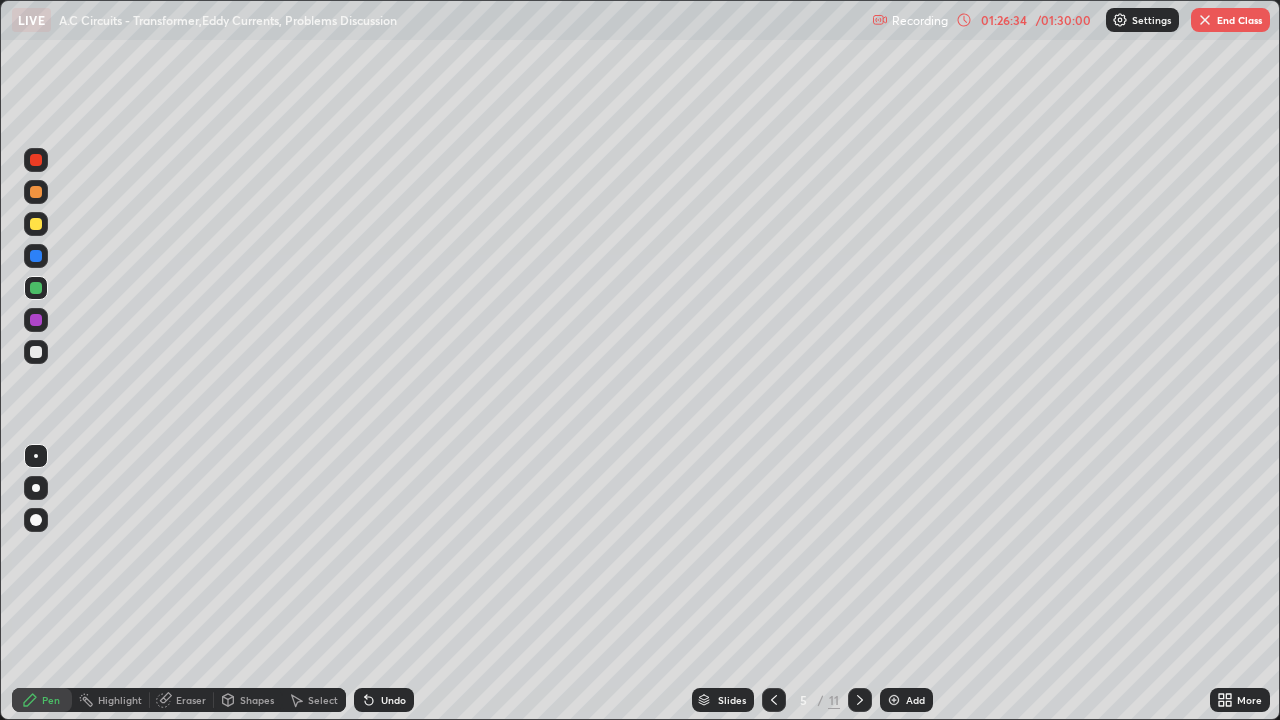 click at bounding box center [36, 352] 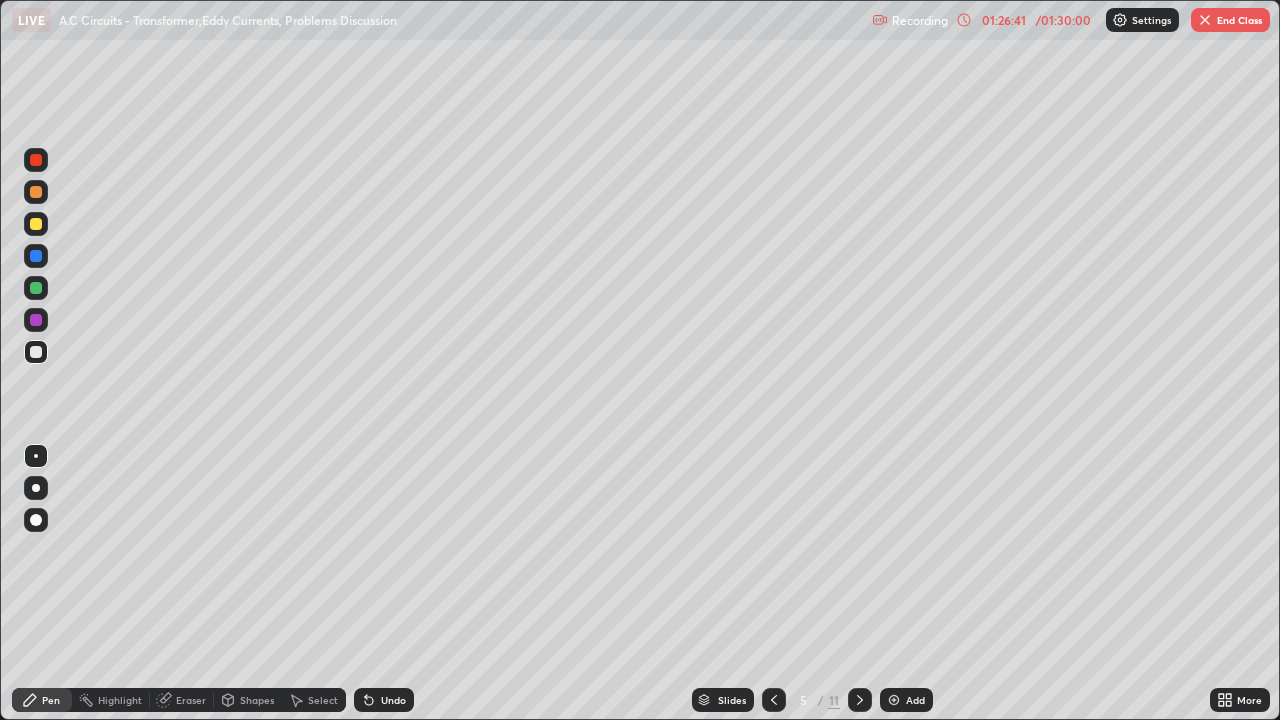 click at bounding box center [36, 288] 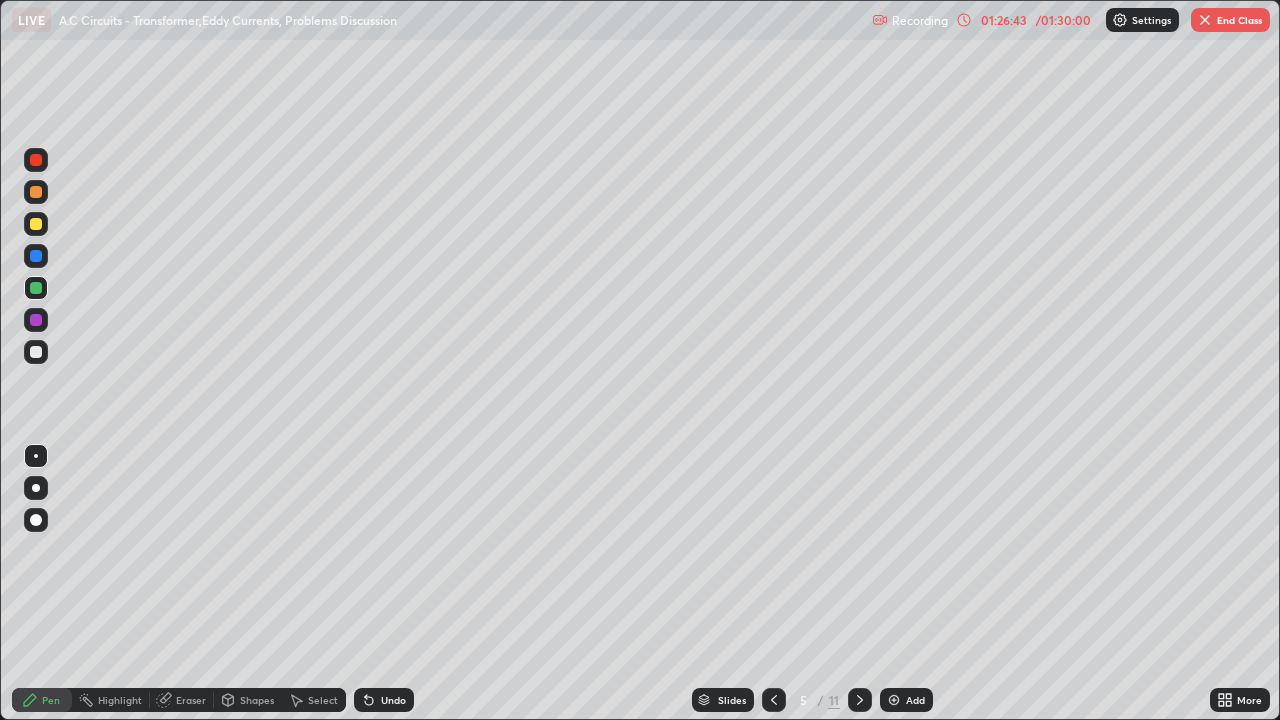 click at bounding box center (36, 256) 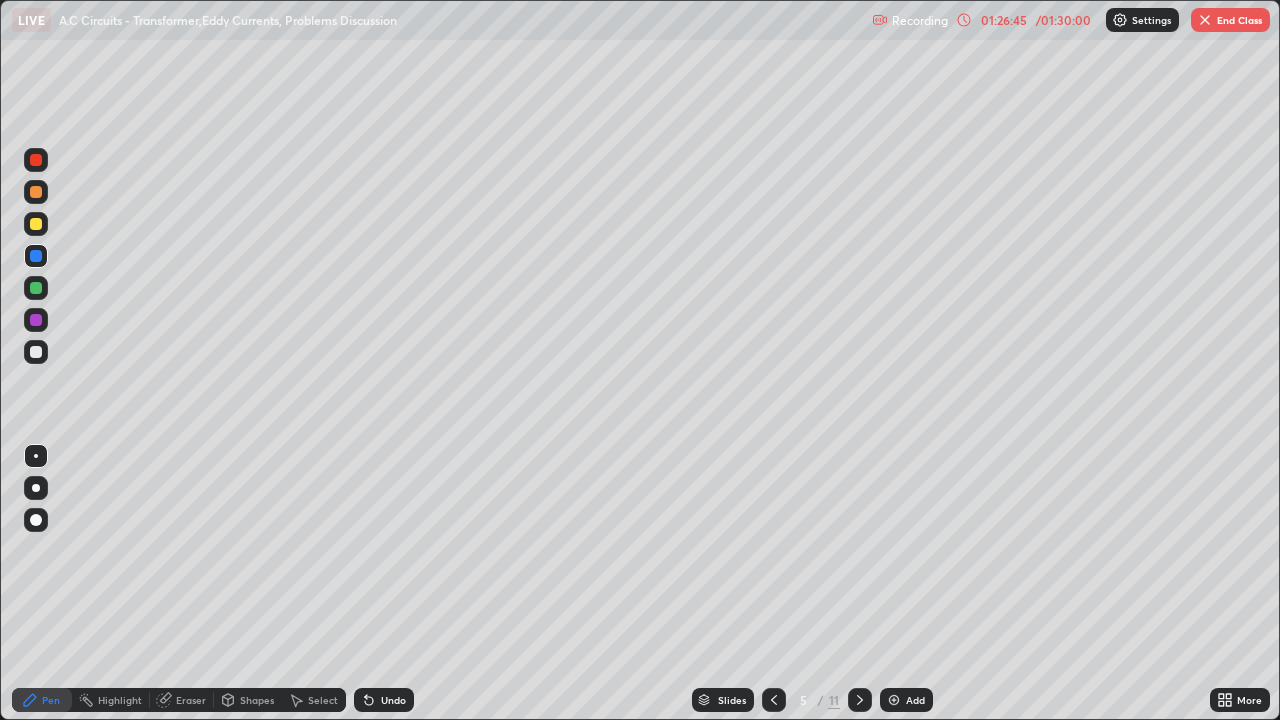 click at bounding box center (36, 352) 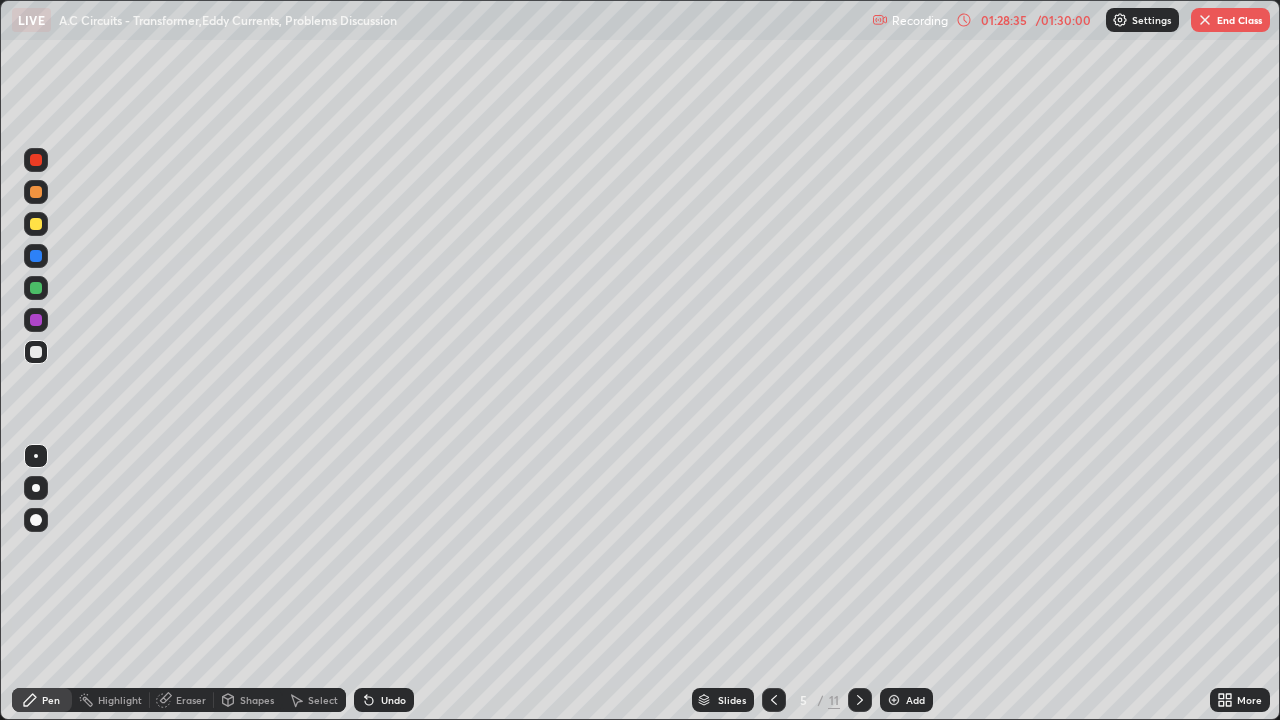 click on "Shapes" at bounding box center [257, 700] 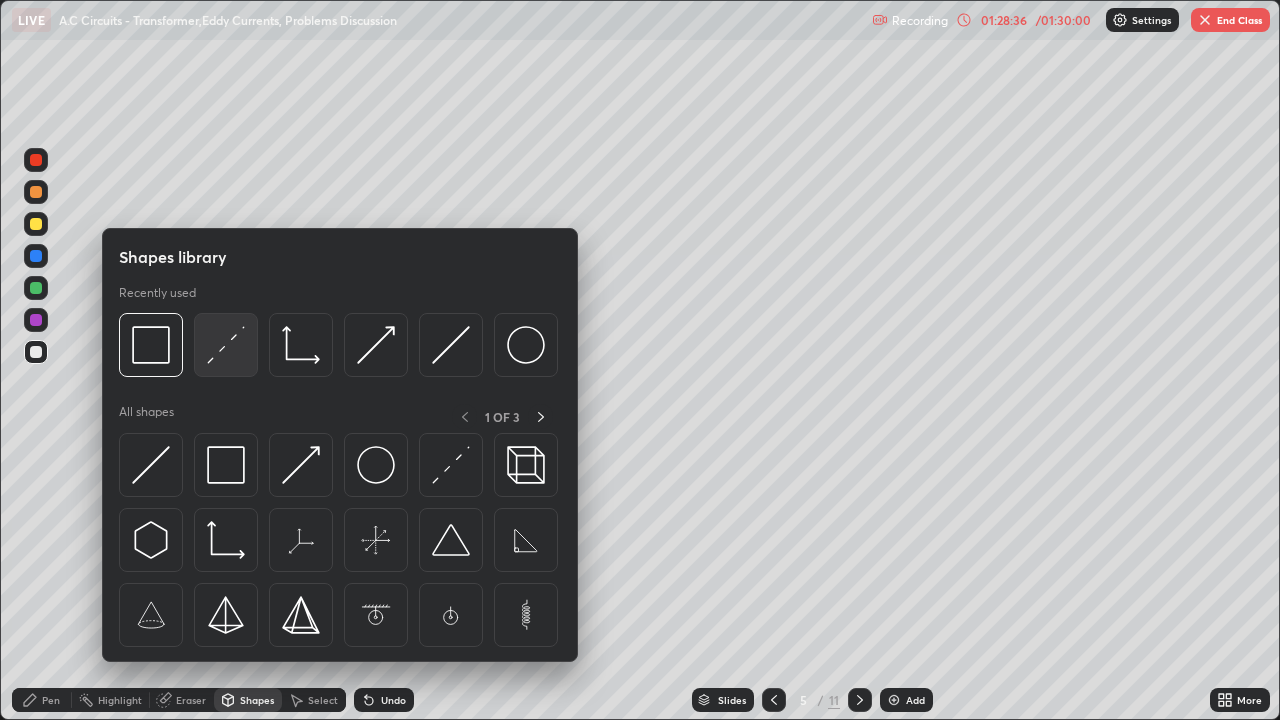 click at bounding box center [226, 345] 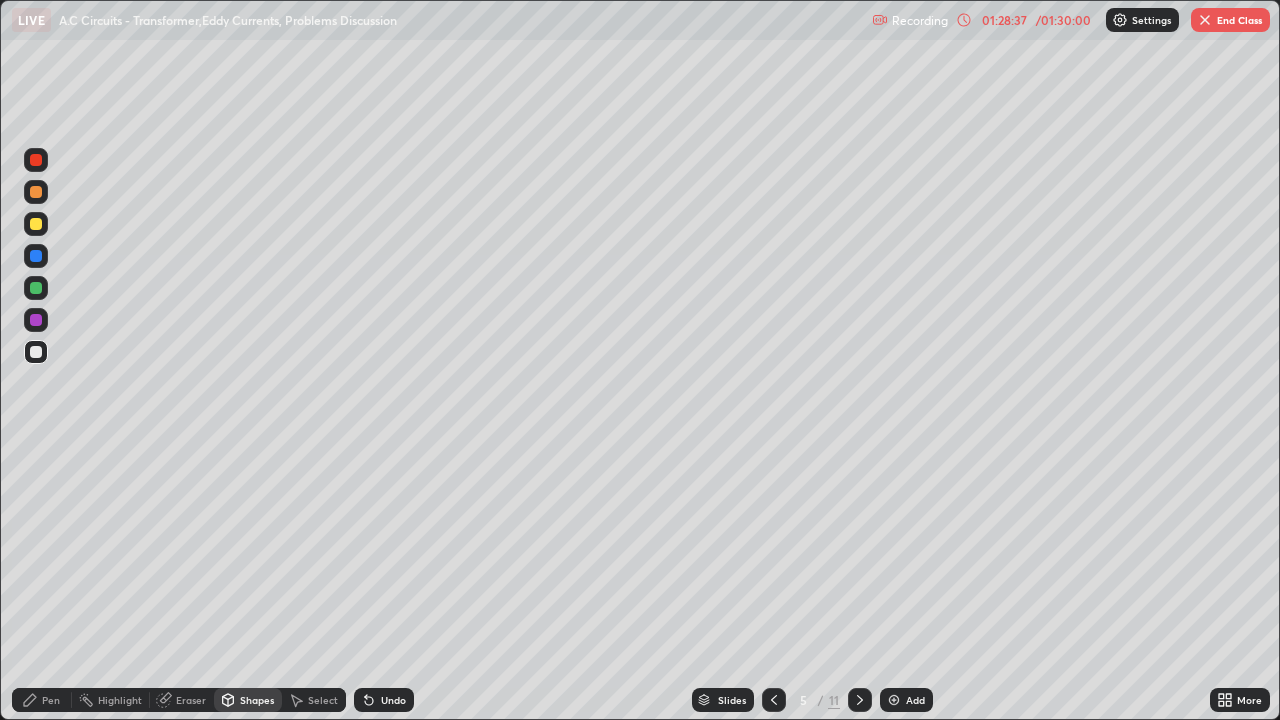 click at bounding box center [36, 192] 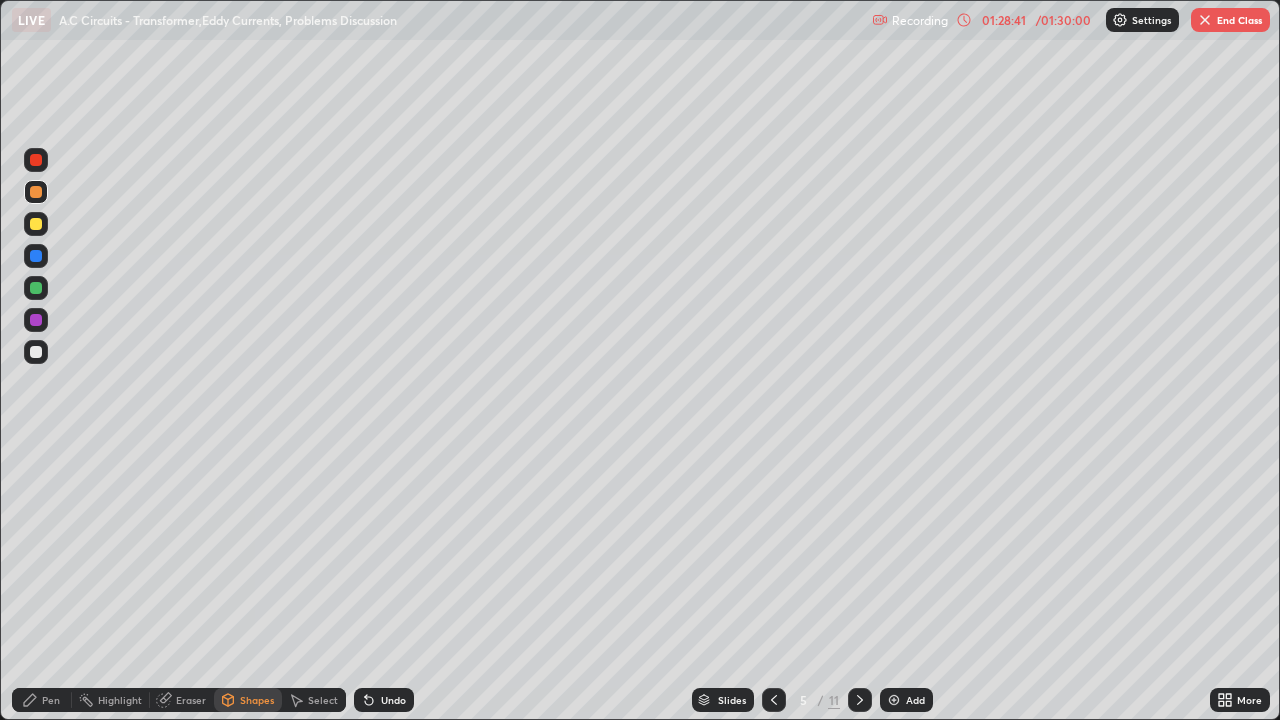 click on "Select" at bounding box center [314, 700] 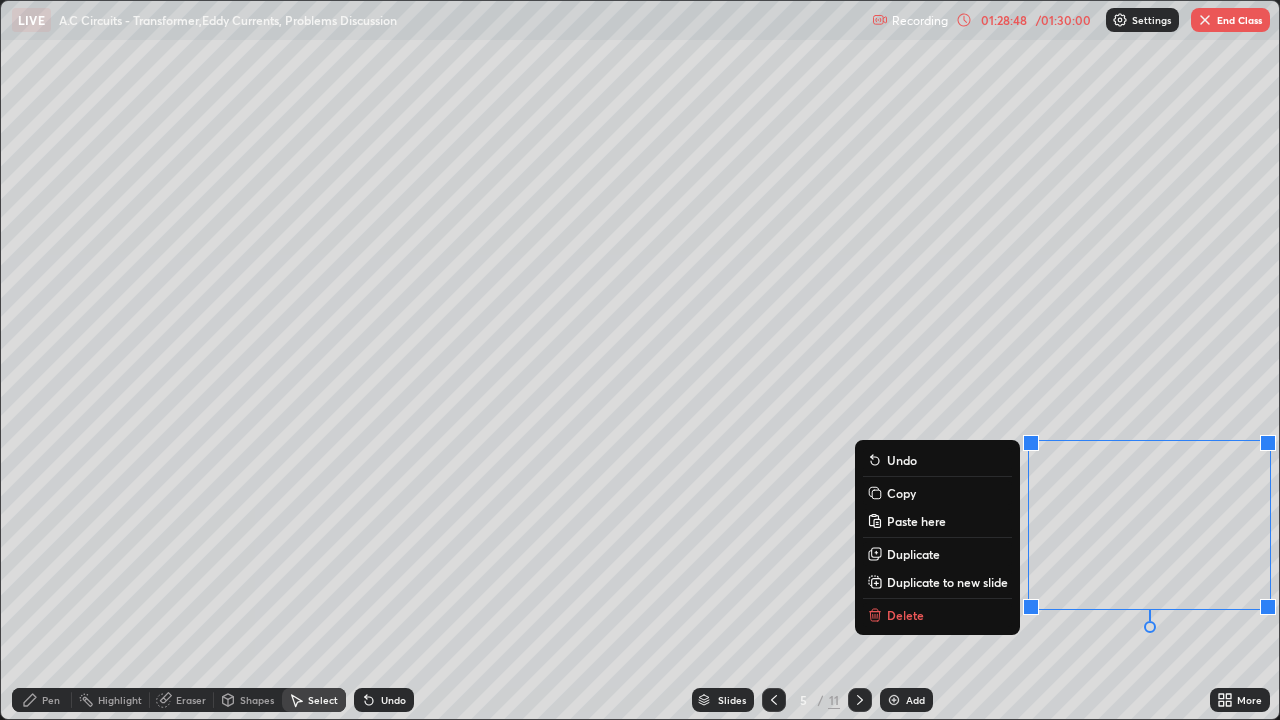click on "Pen" at bounding box center [51, 700] 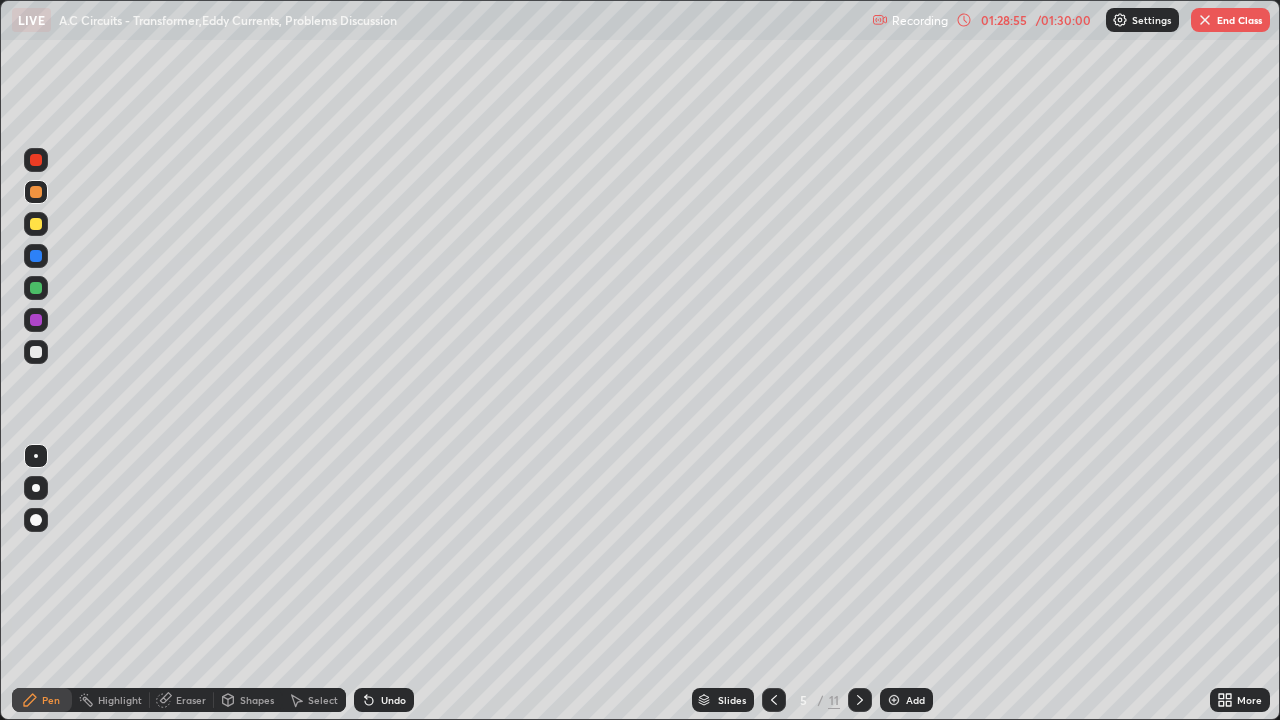 click at bounding box center (36, 352) 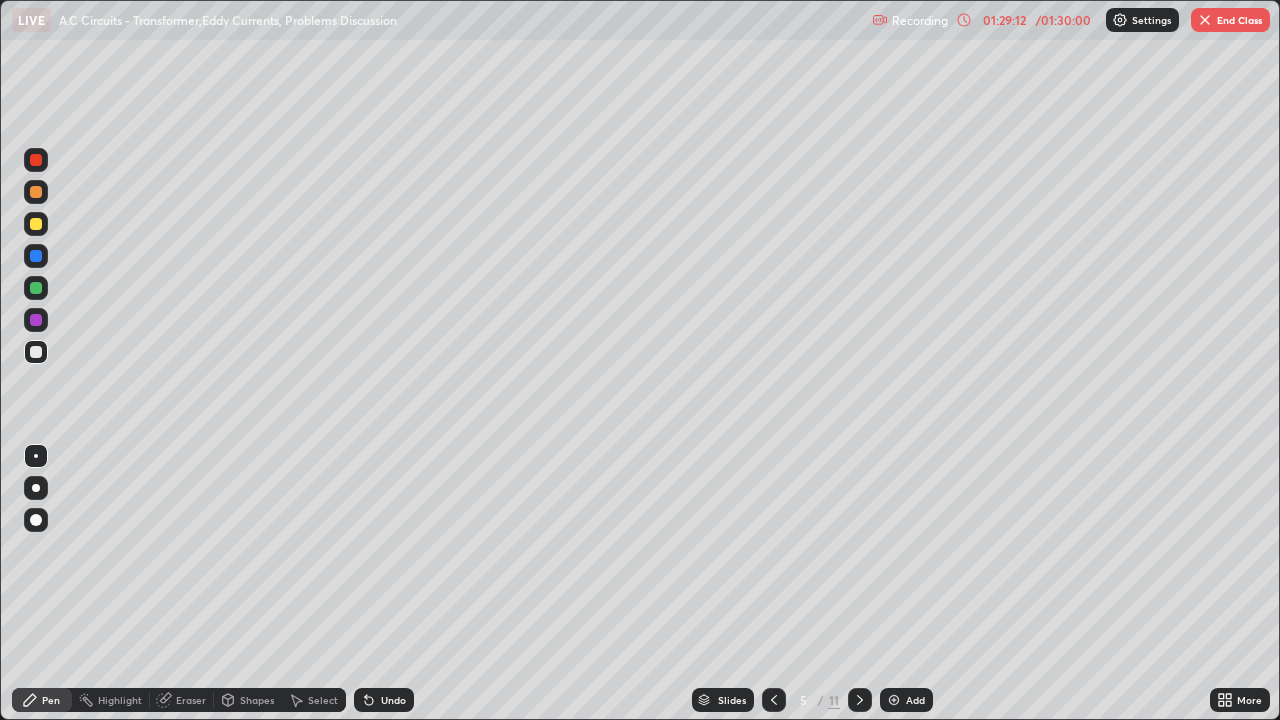 click on "Undo" at bounding box center (393, 700) 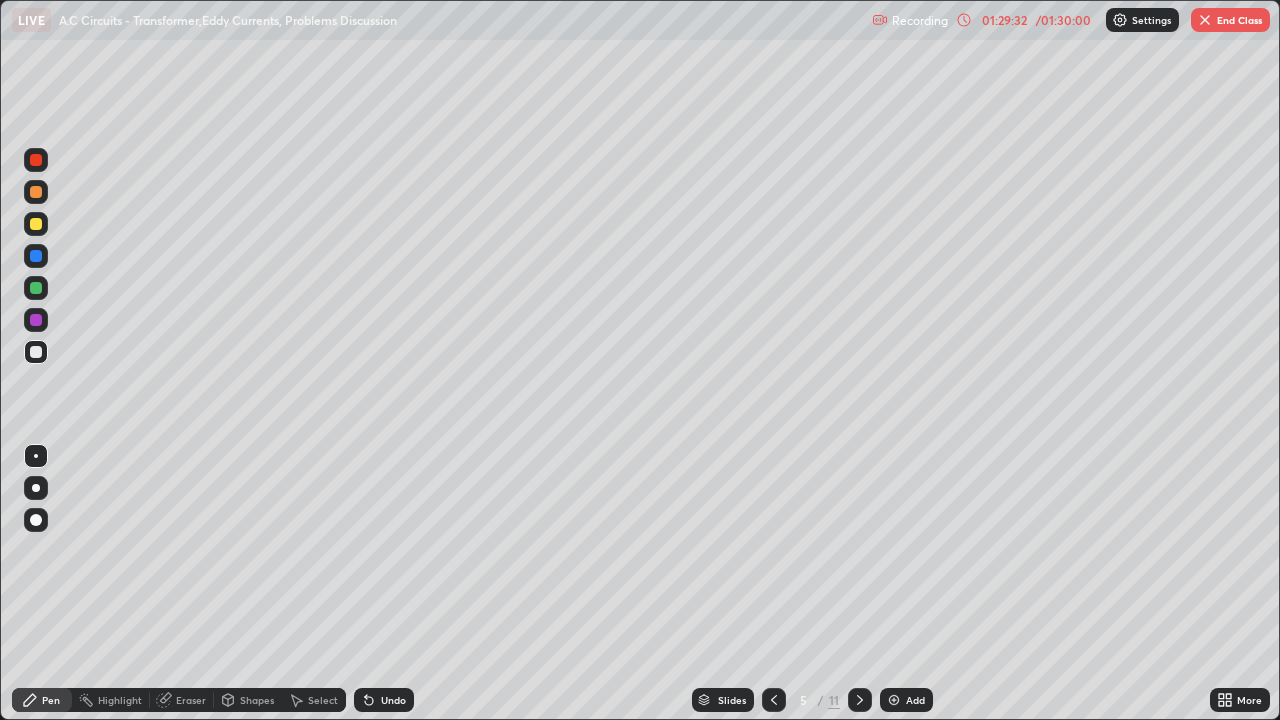 click at bounding box center (36, 288) 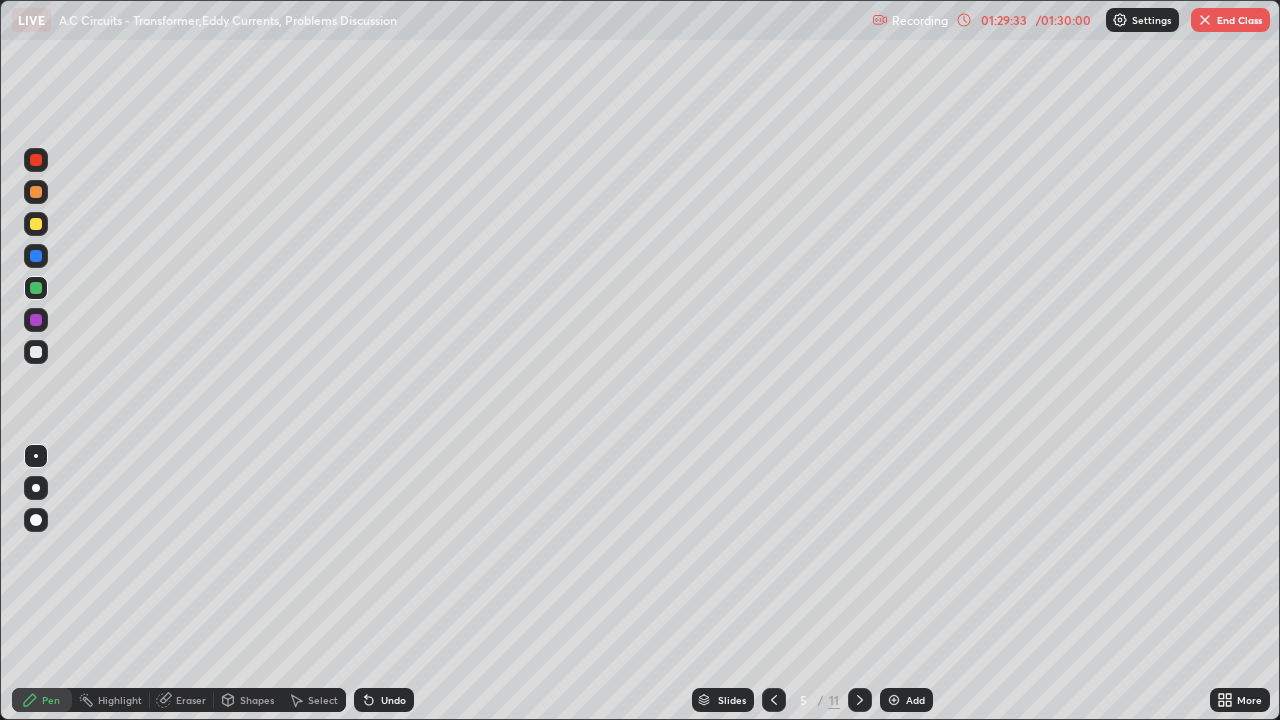 click at bounding box center (36, 352) 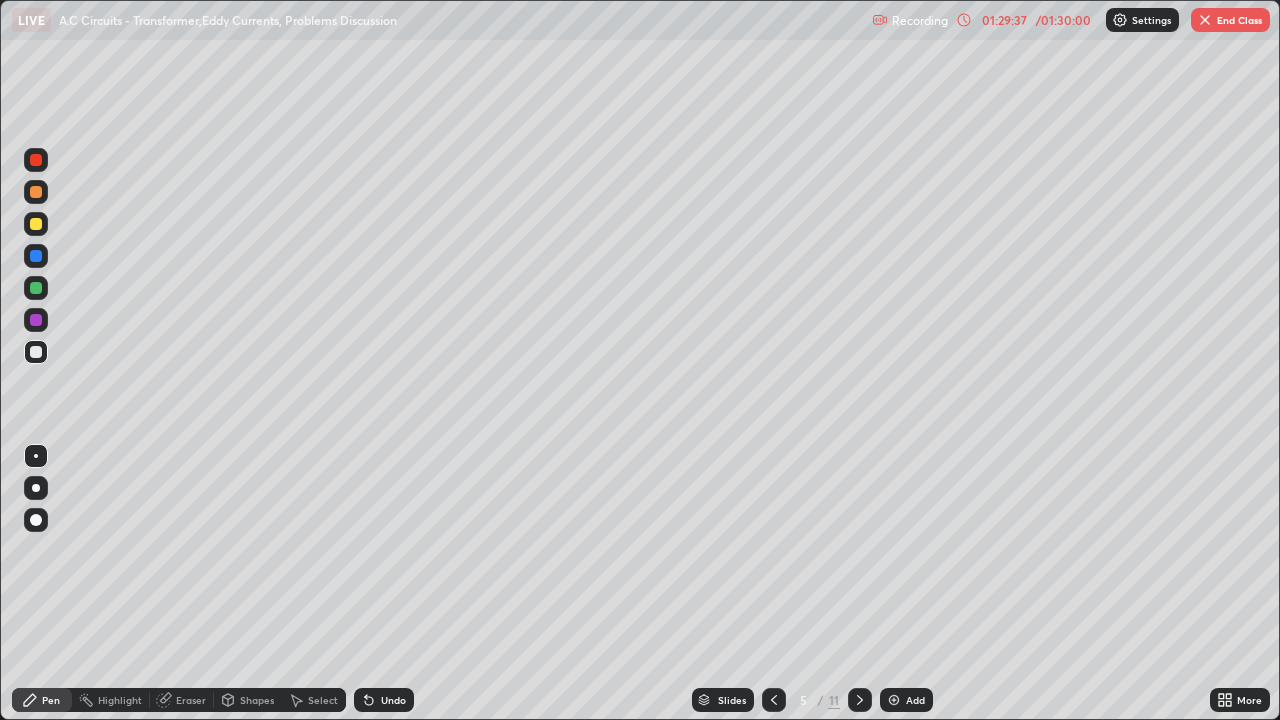 click at bounding box center (36, 288) 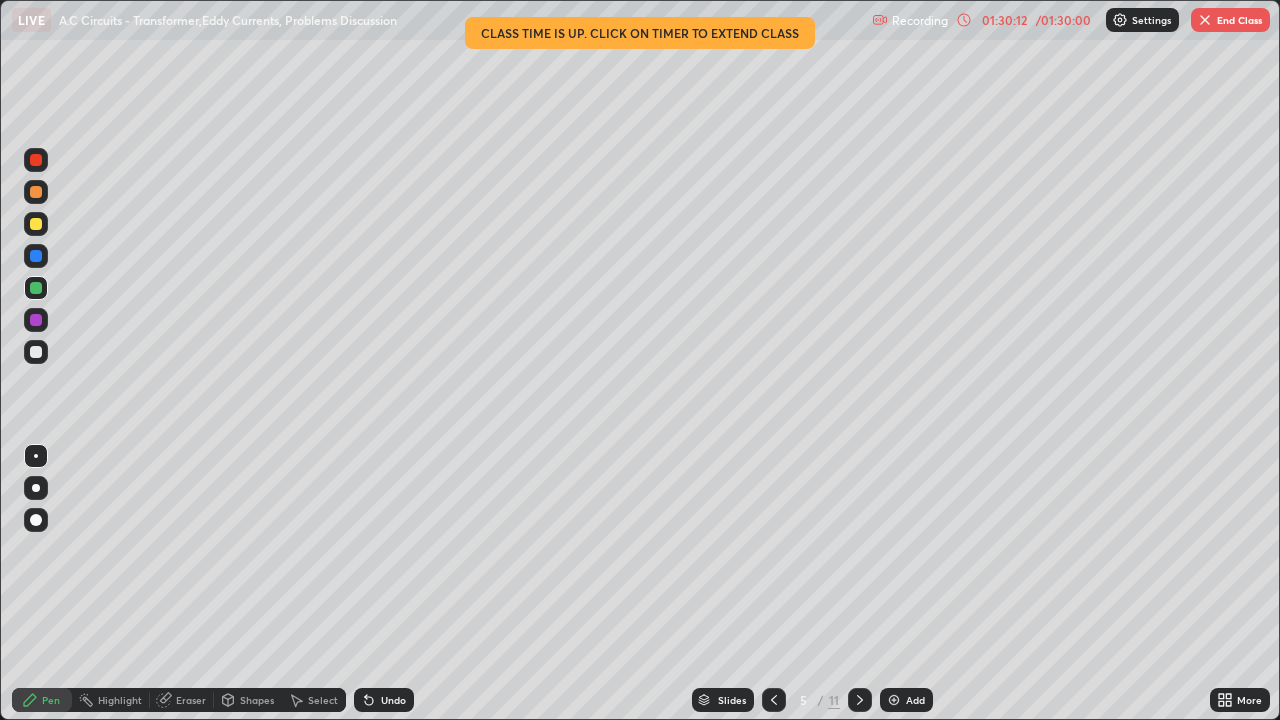 click on "/  01:30:00" at bounding box center [1063, 20] 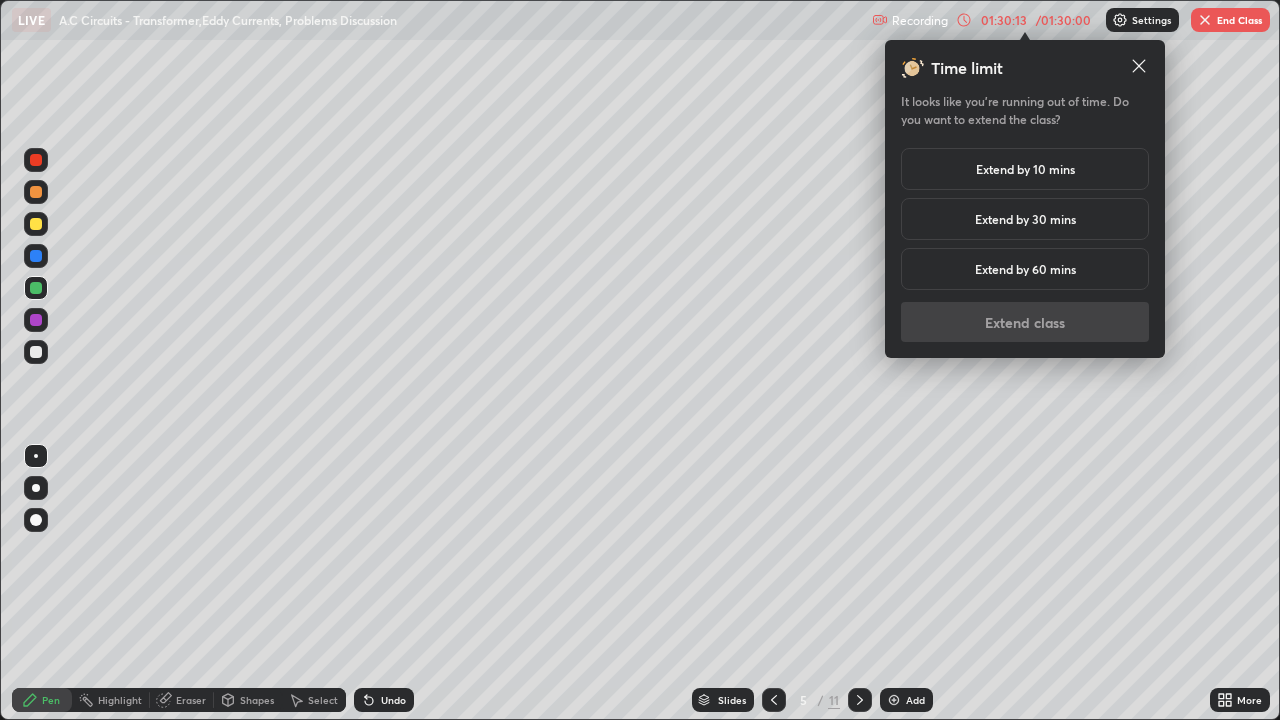 click on "Extend by 30 mins" at bounding box center (1025, 219) 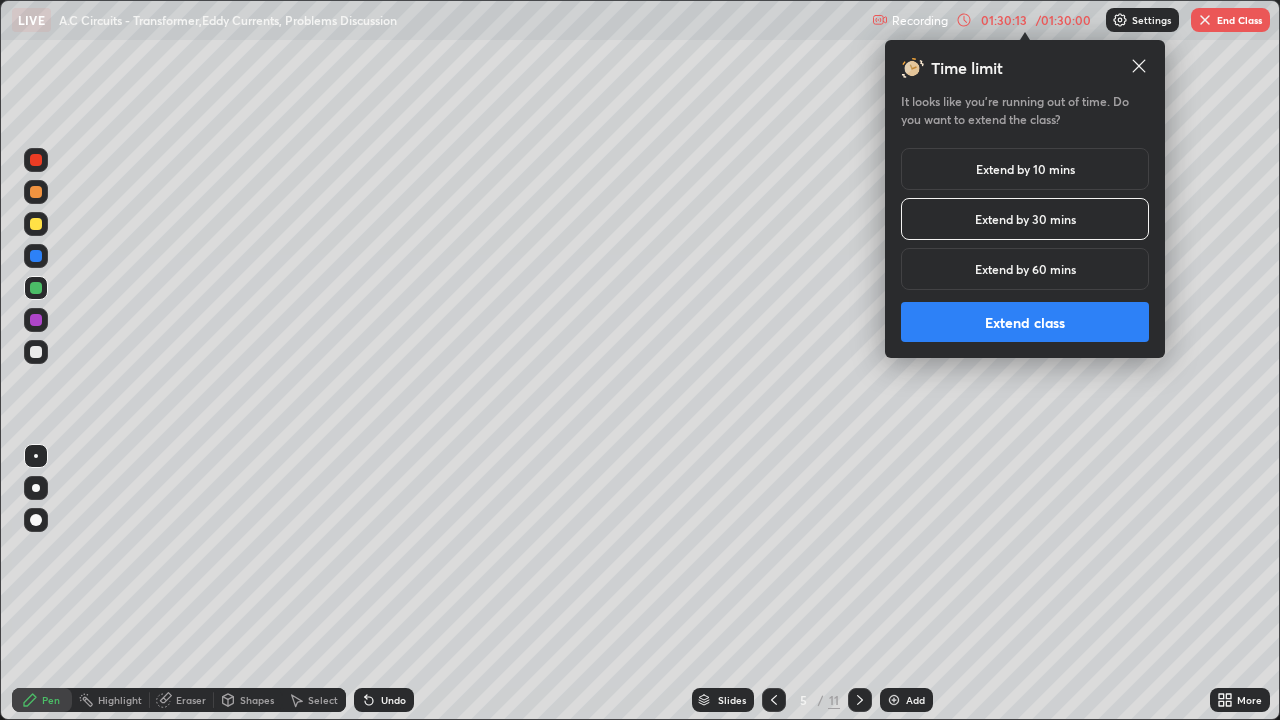 click on "Extend class" at bounding box center (1025, 322) 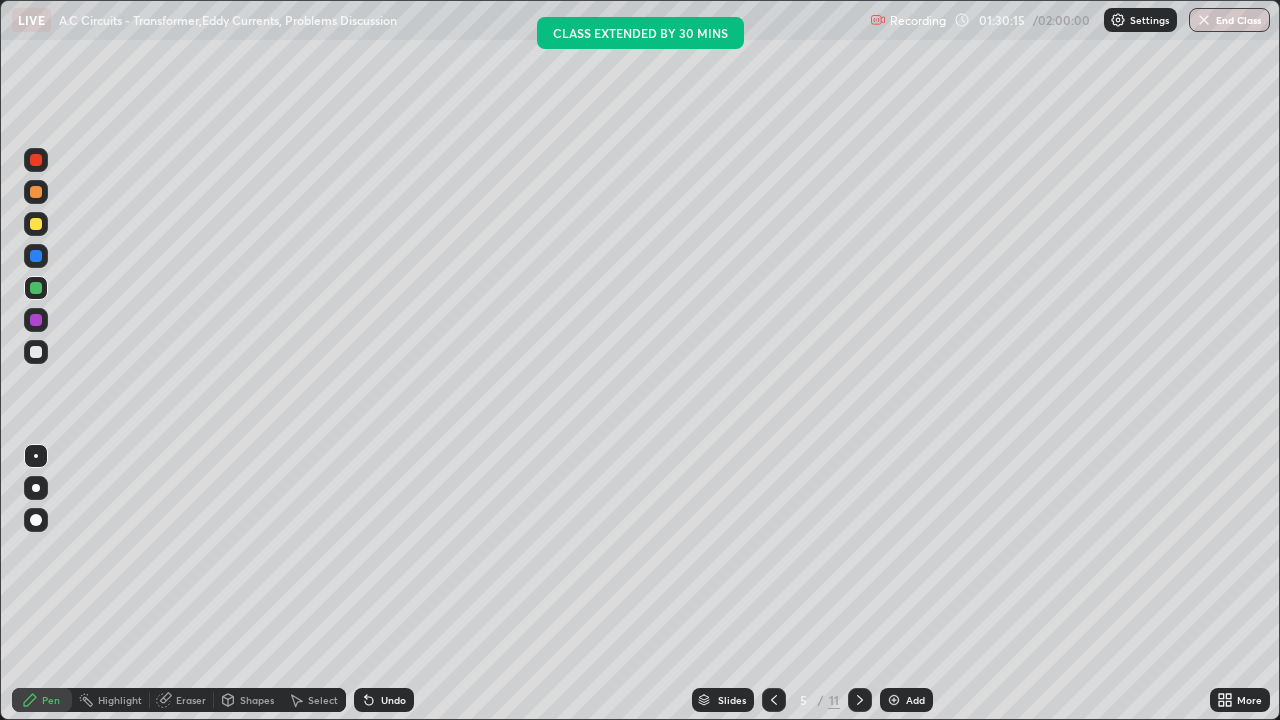 click at bounding box center [36, 352] 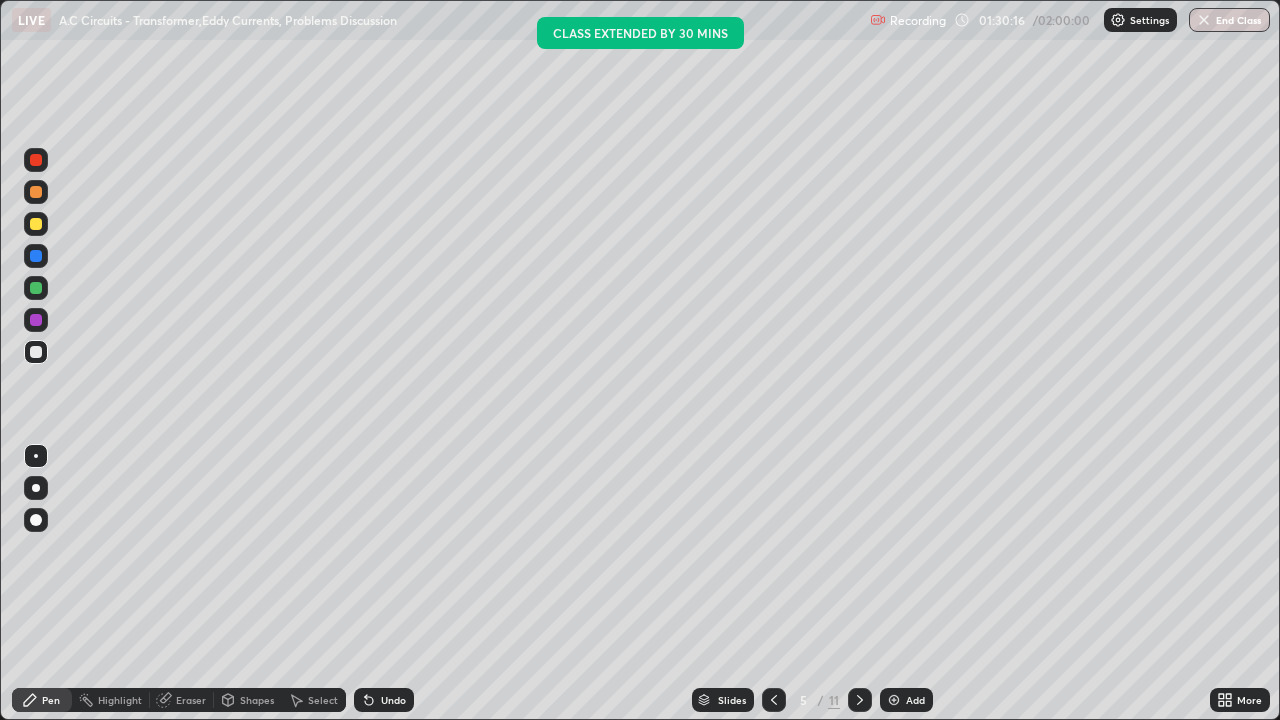 click at bounding box center [36, 288] 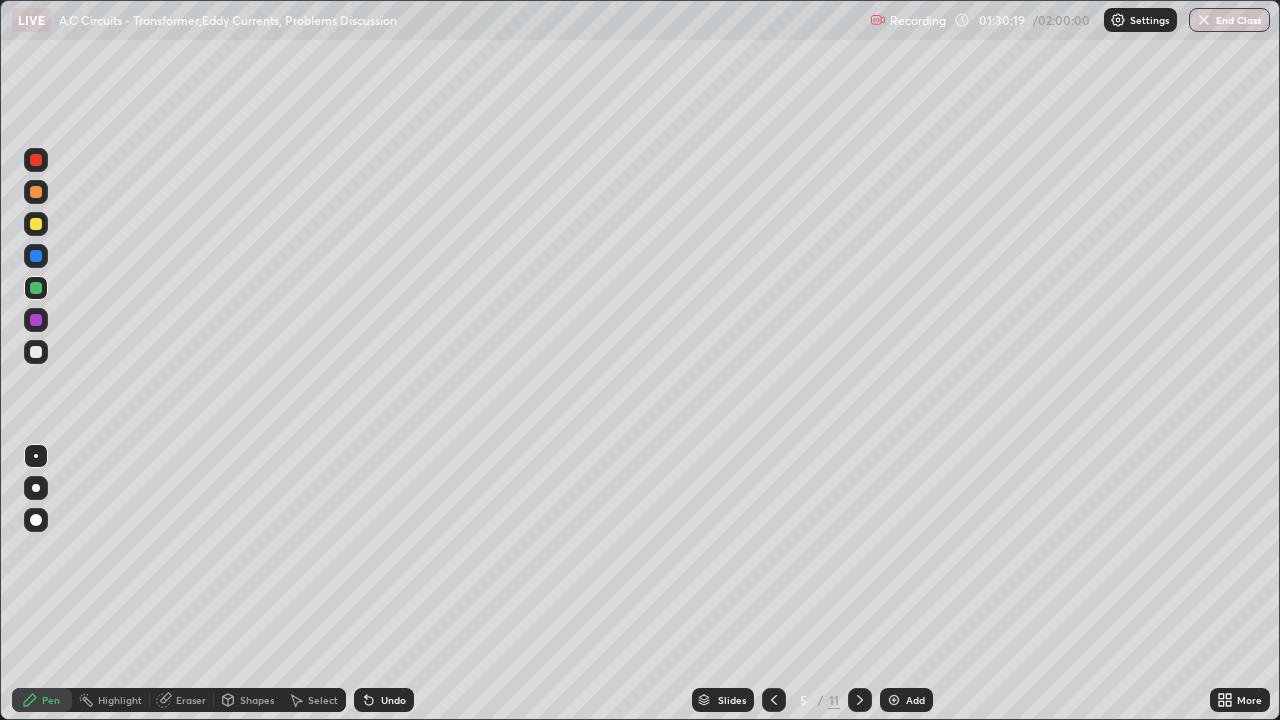 click at bounding box center [36, 224] 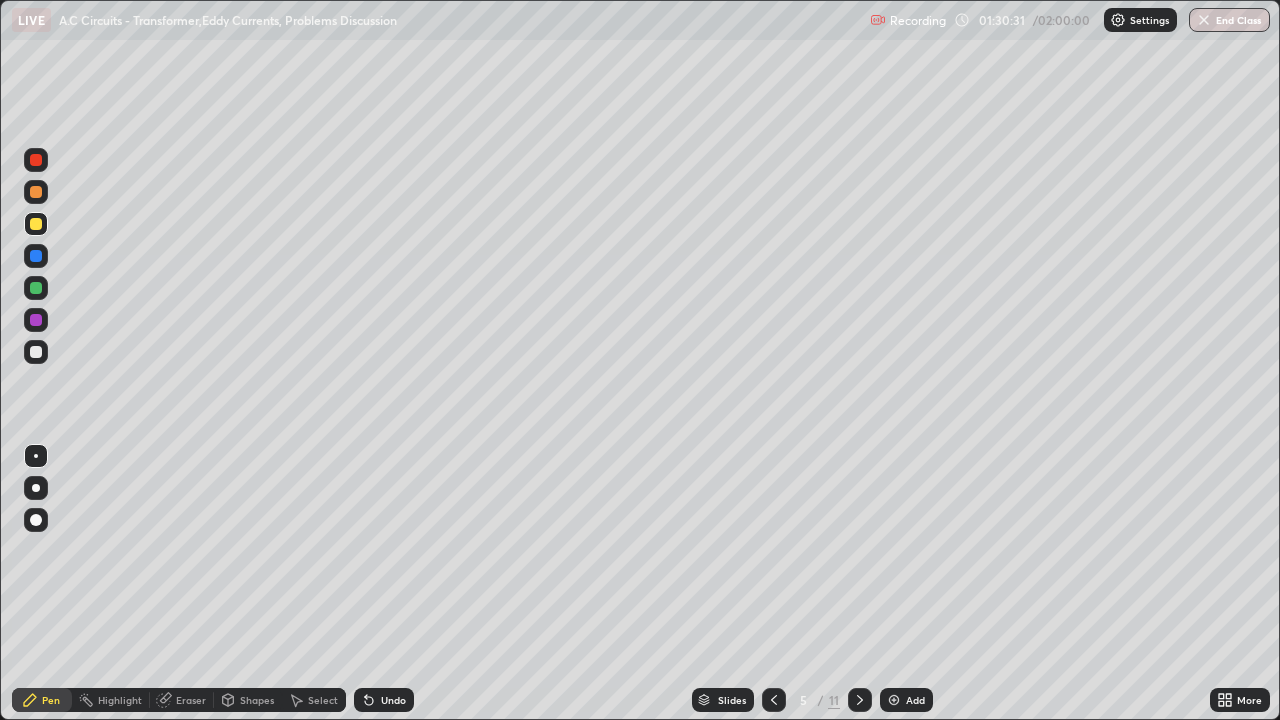 click at bounding box center [36, 352] 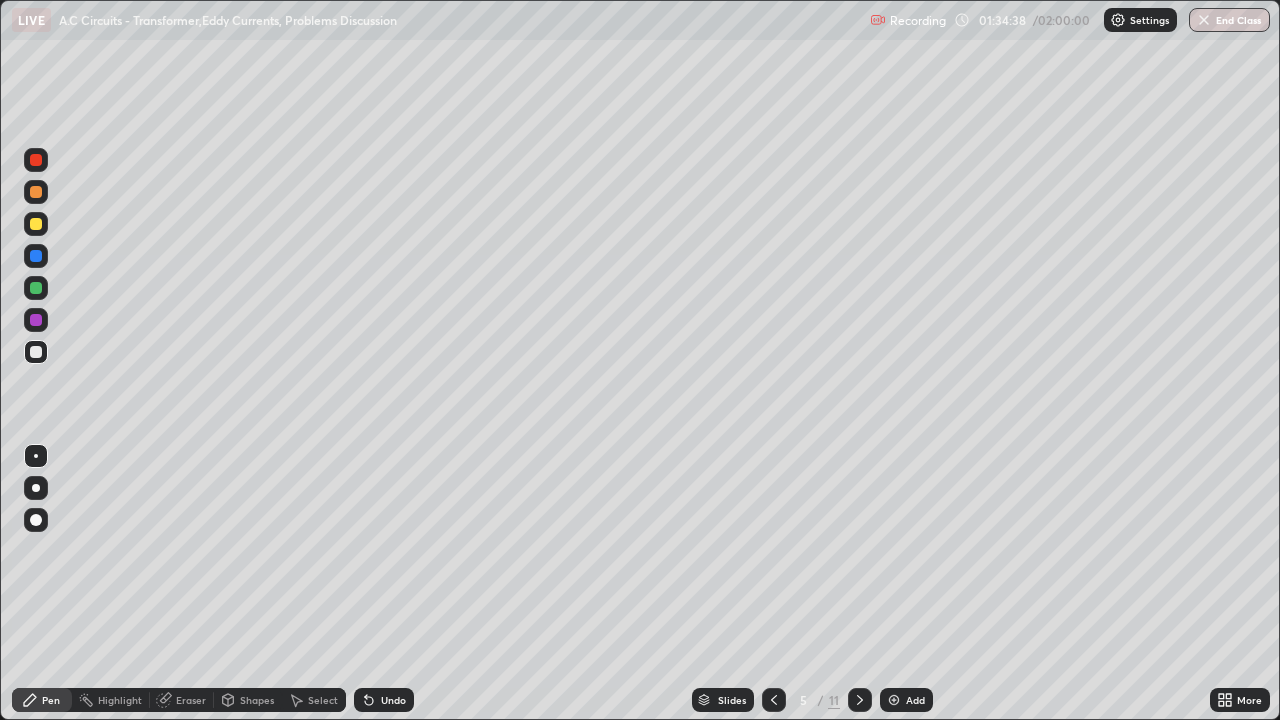 click on "Select" at bounding box center [323, 700] 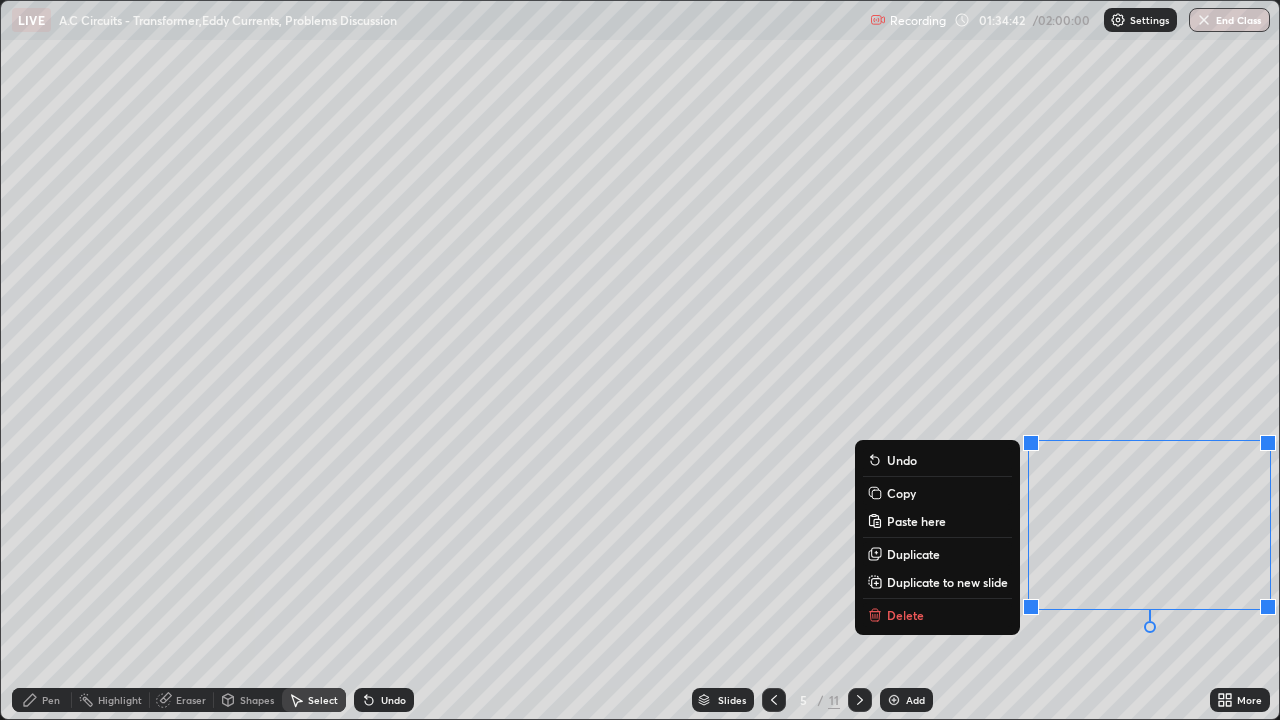 click on "Delete" at bounding box center (905, 615) 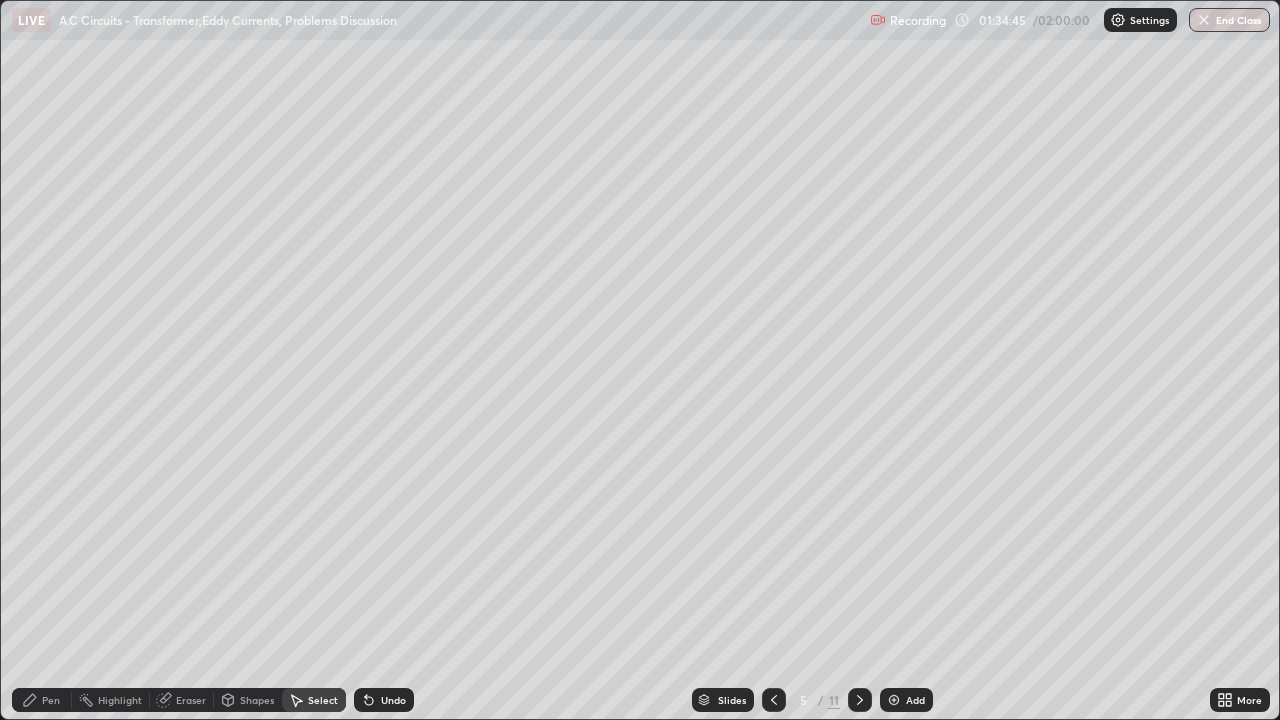 click on "Pen" at bounding box center [51, 700] 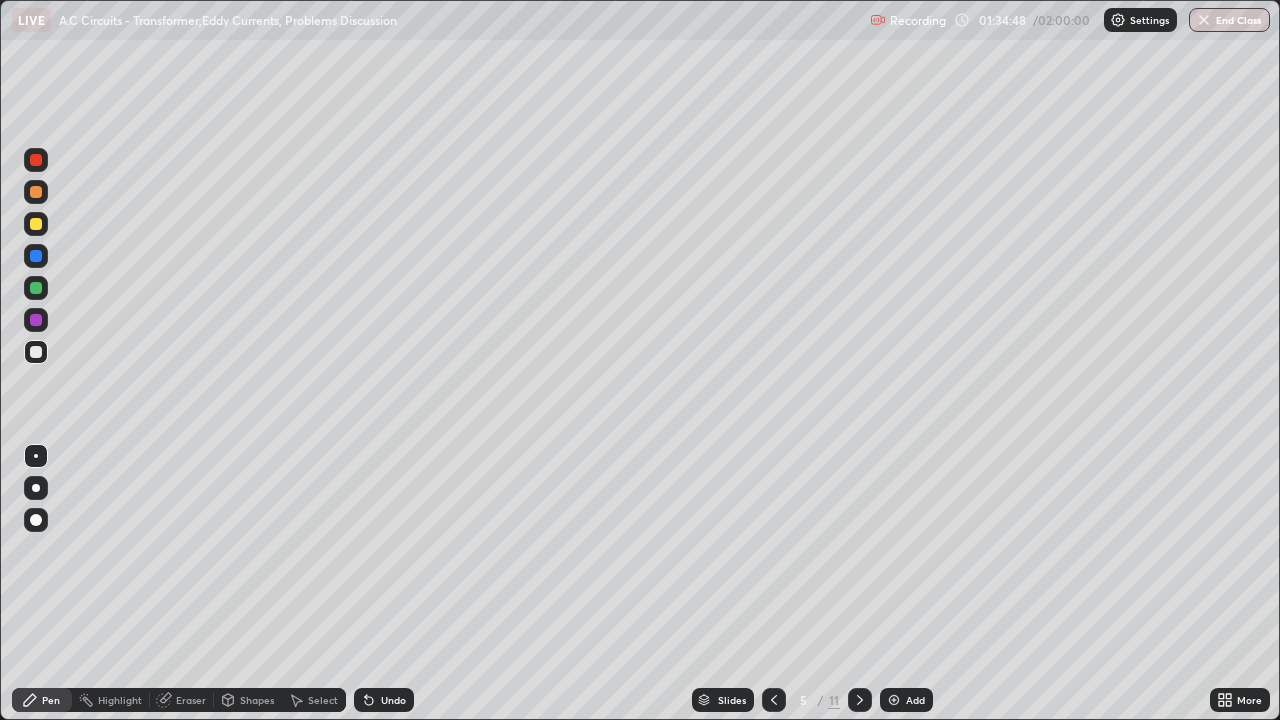 click on "Select" at bounding box center (323, 700) 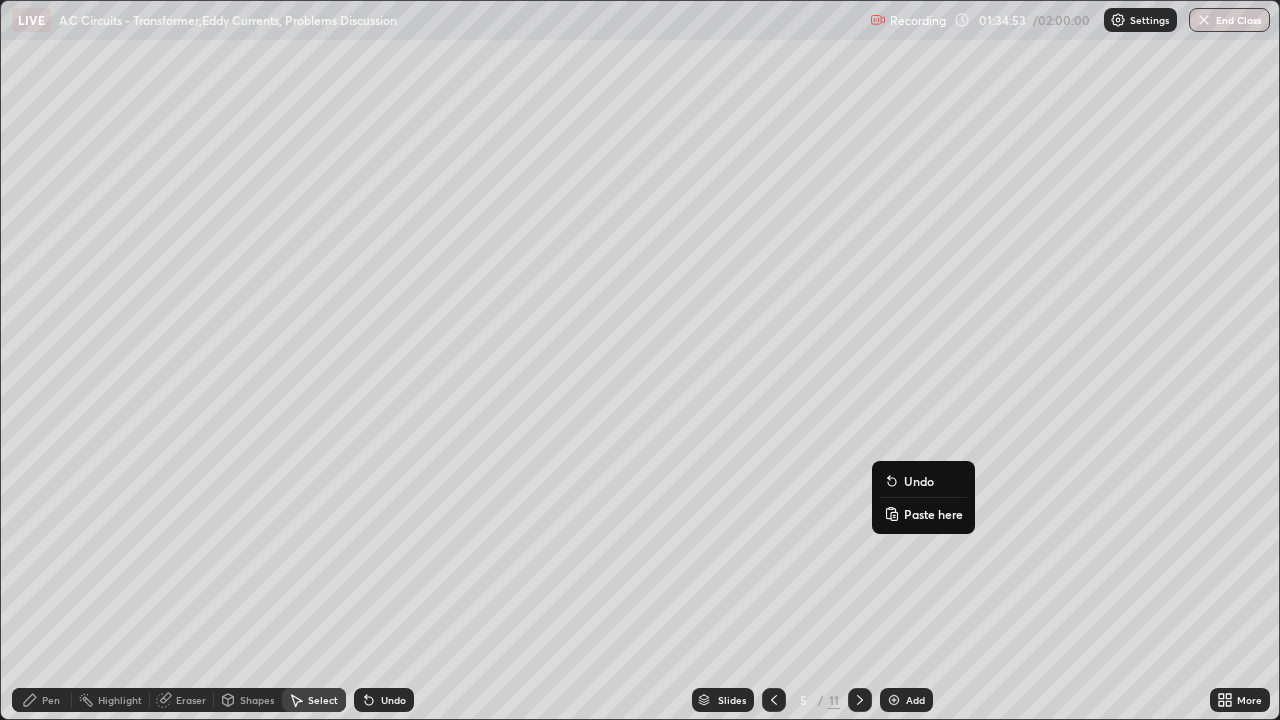 click on "Pen" at bounding box center [51, 700] 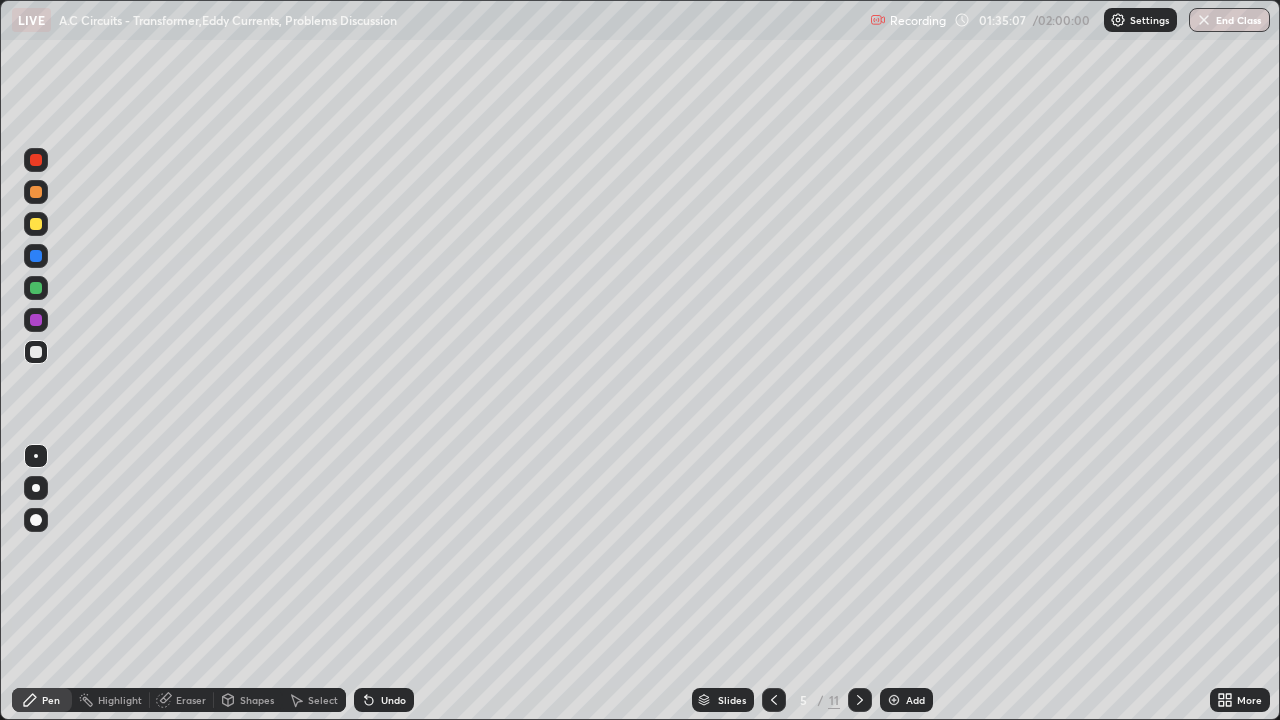 click at bounding box center (36, 352) 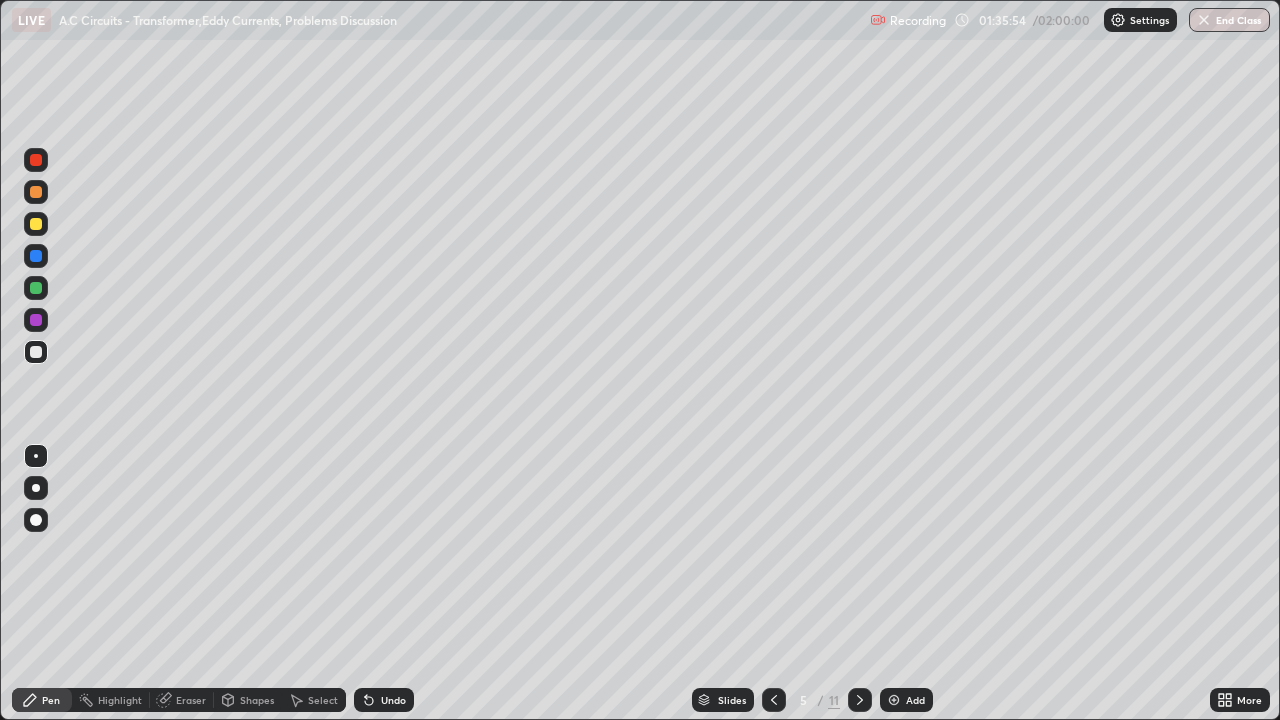 click at bounding box center (36, 224) 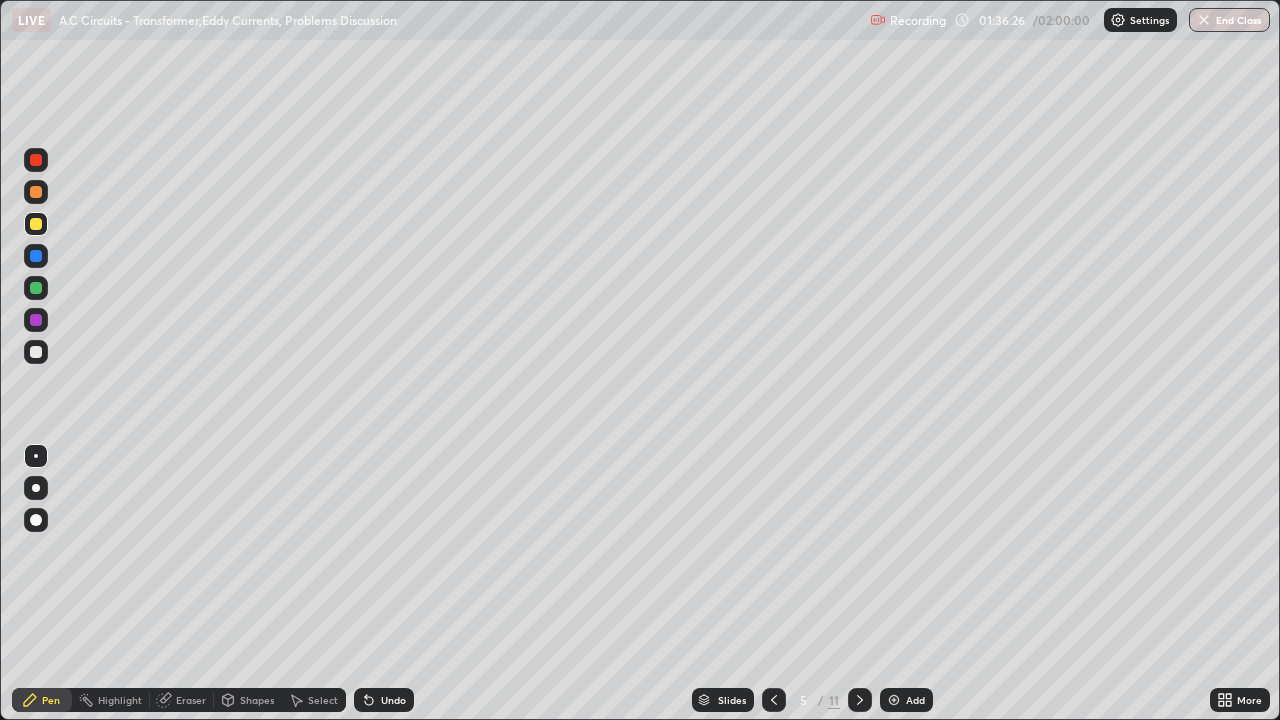 click at bounding box center [36, 352] 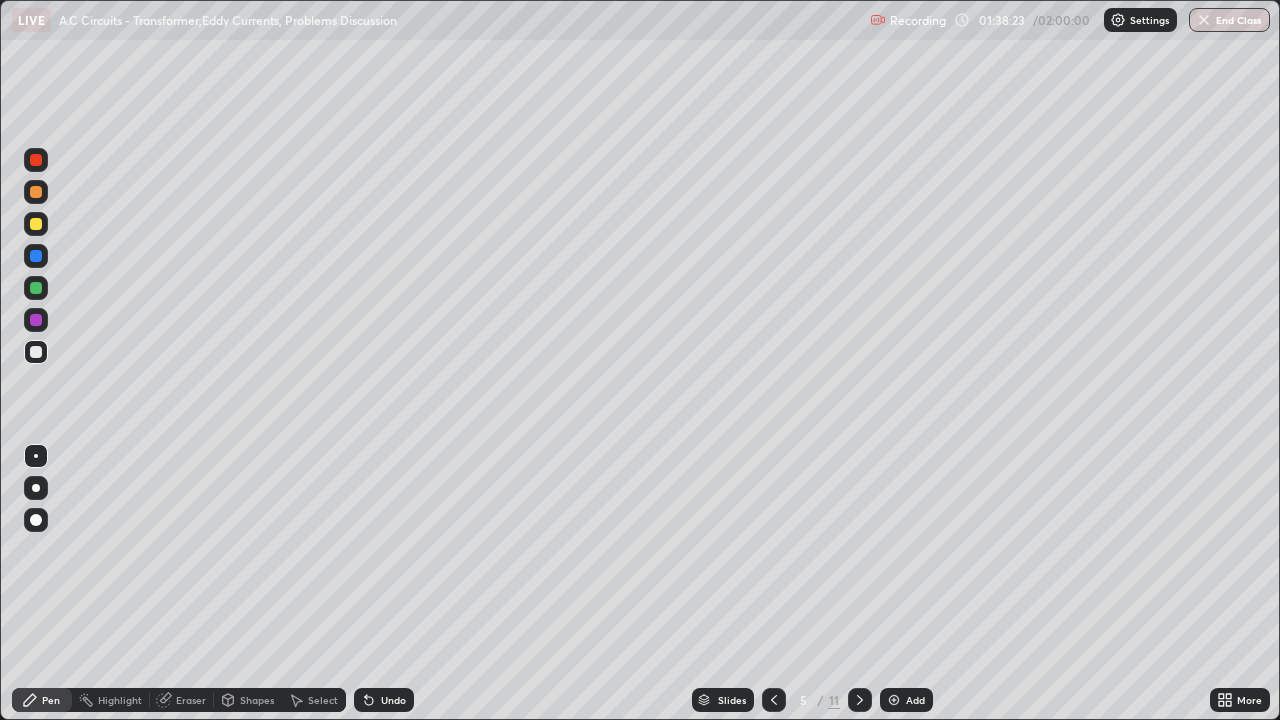click at bounding box center [894, 700] 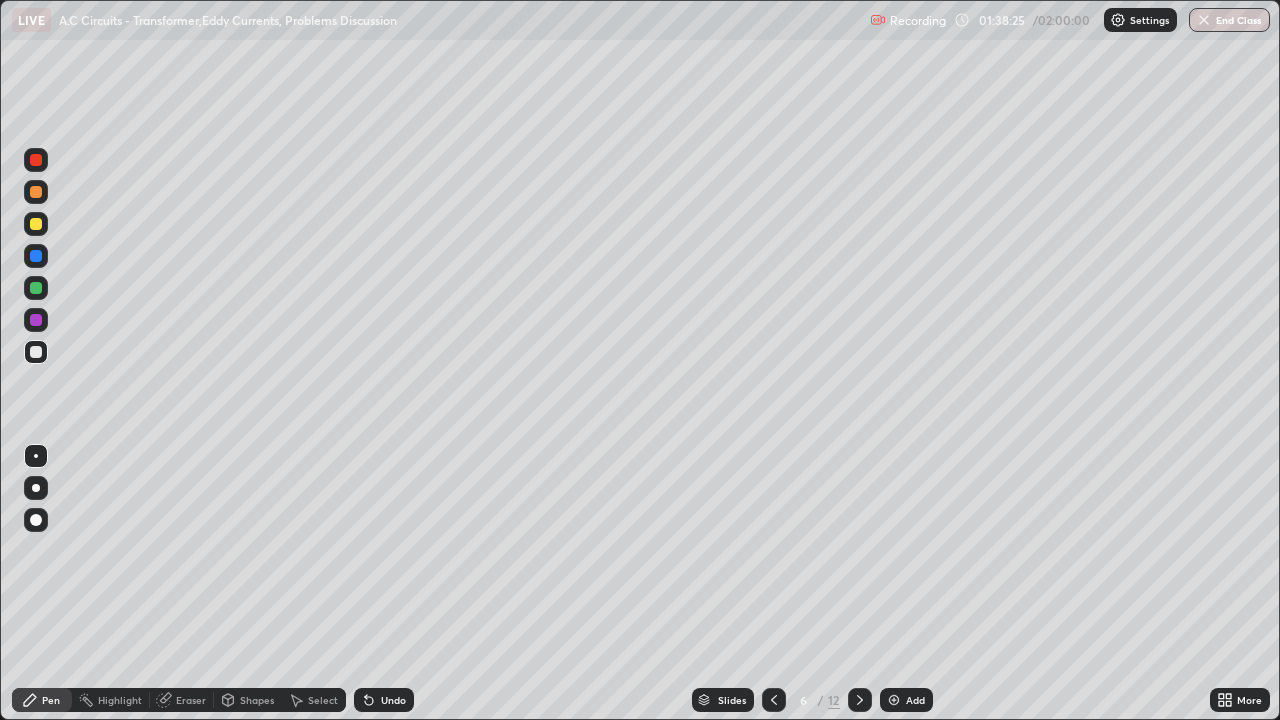 click at bounding box center (36, 224) 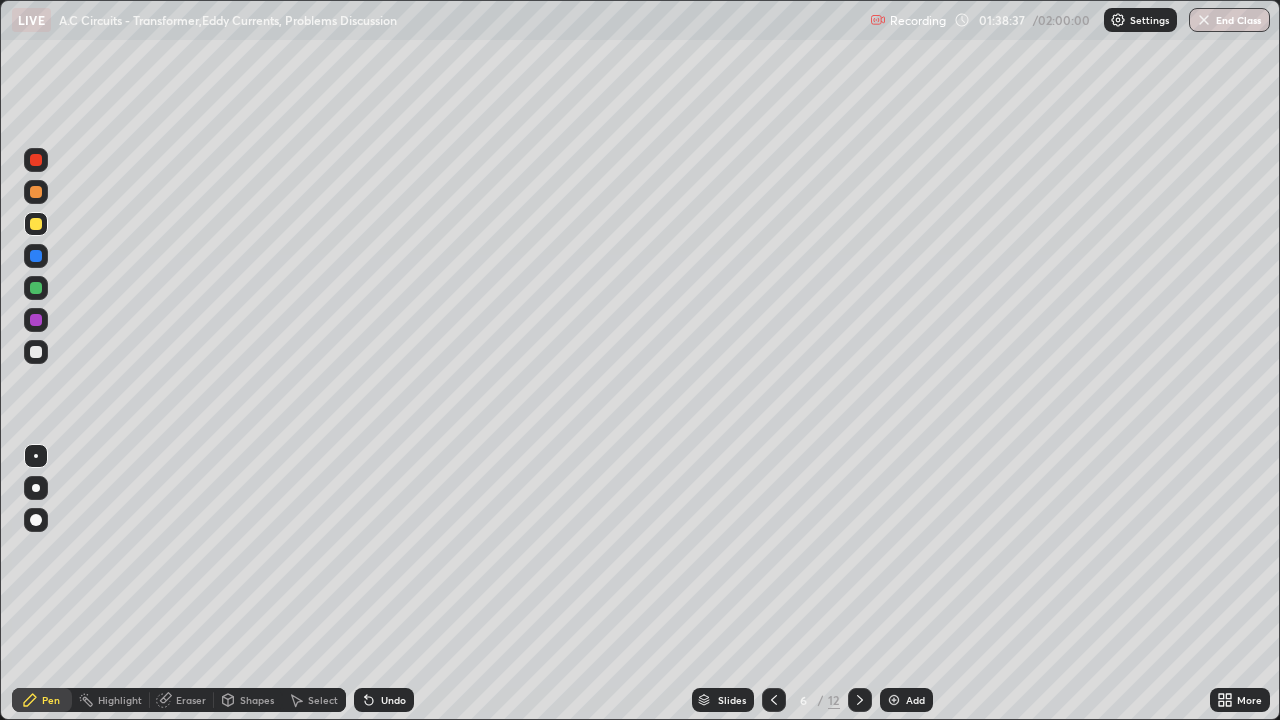 click at bounding box center [36, 288] 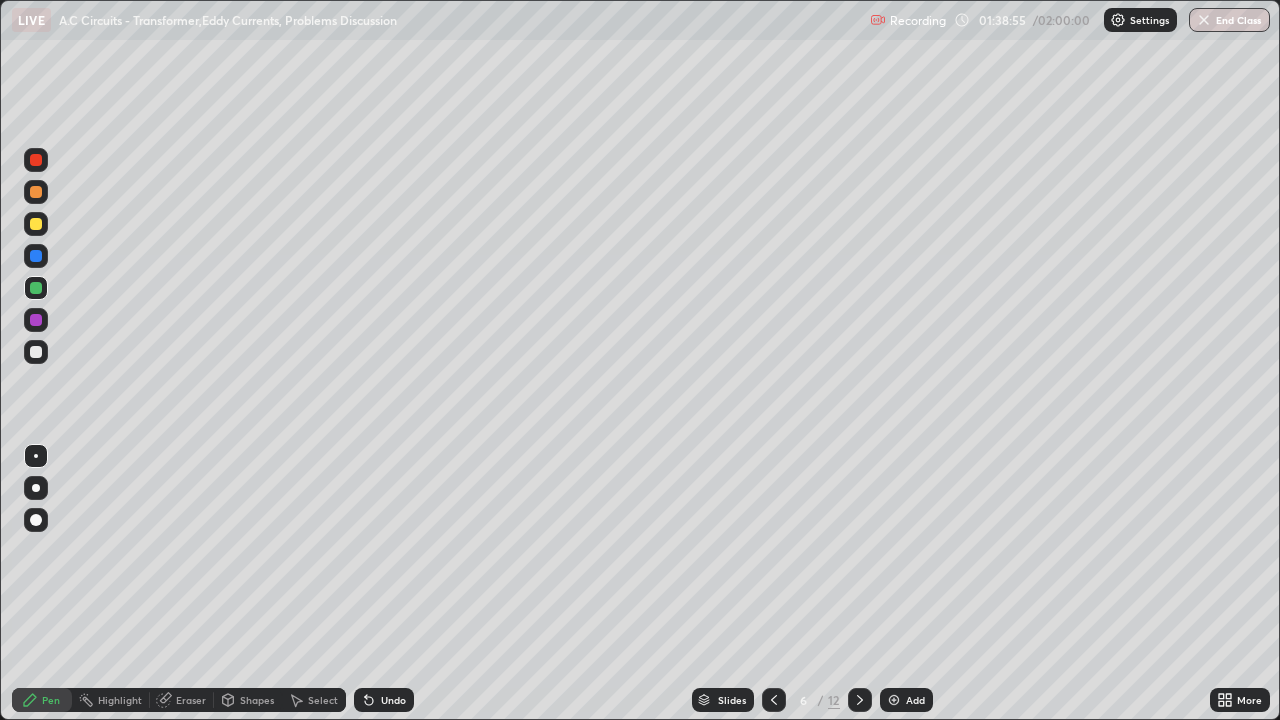 click at bounding box center (36, 352) 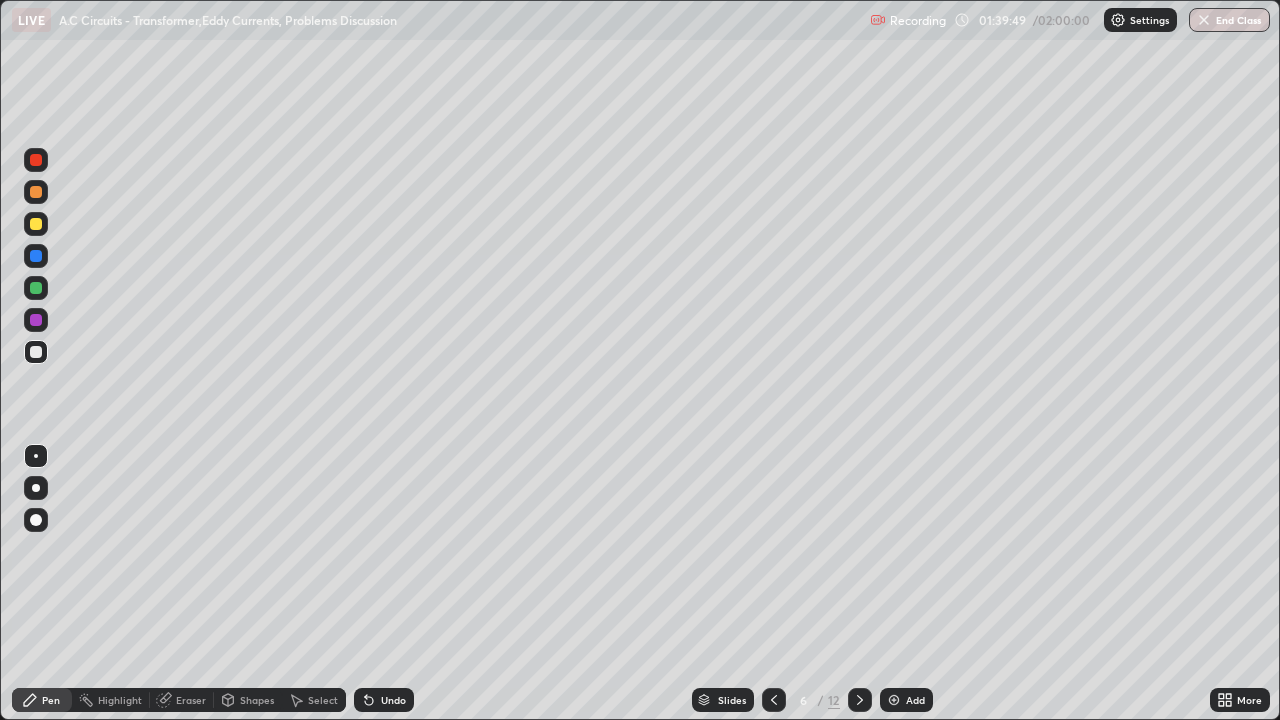 click on "Undo" at bounding box center (384, 700) 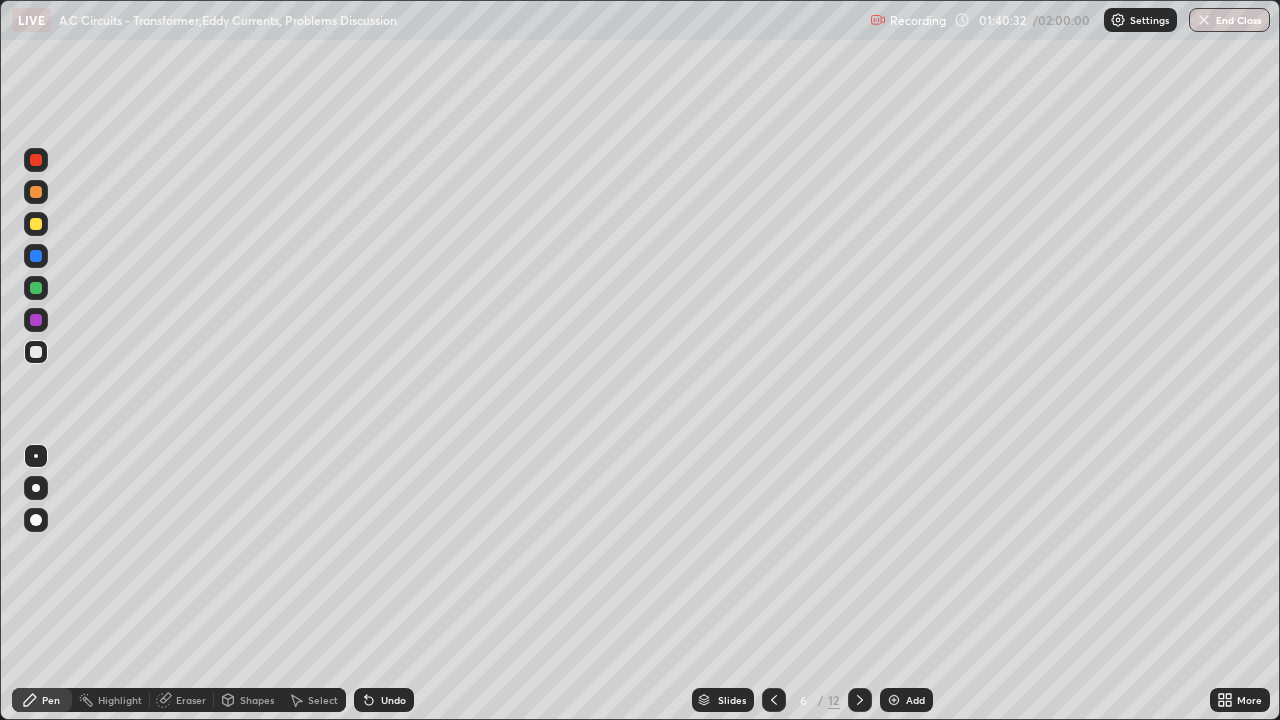 click on "Select" at bounding box center [323, 700] 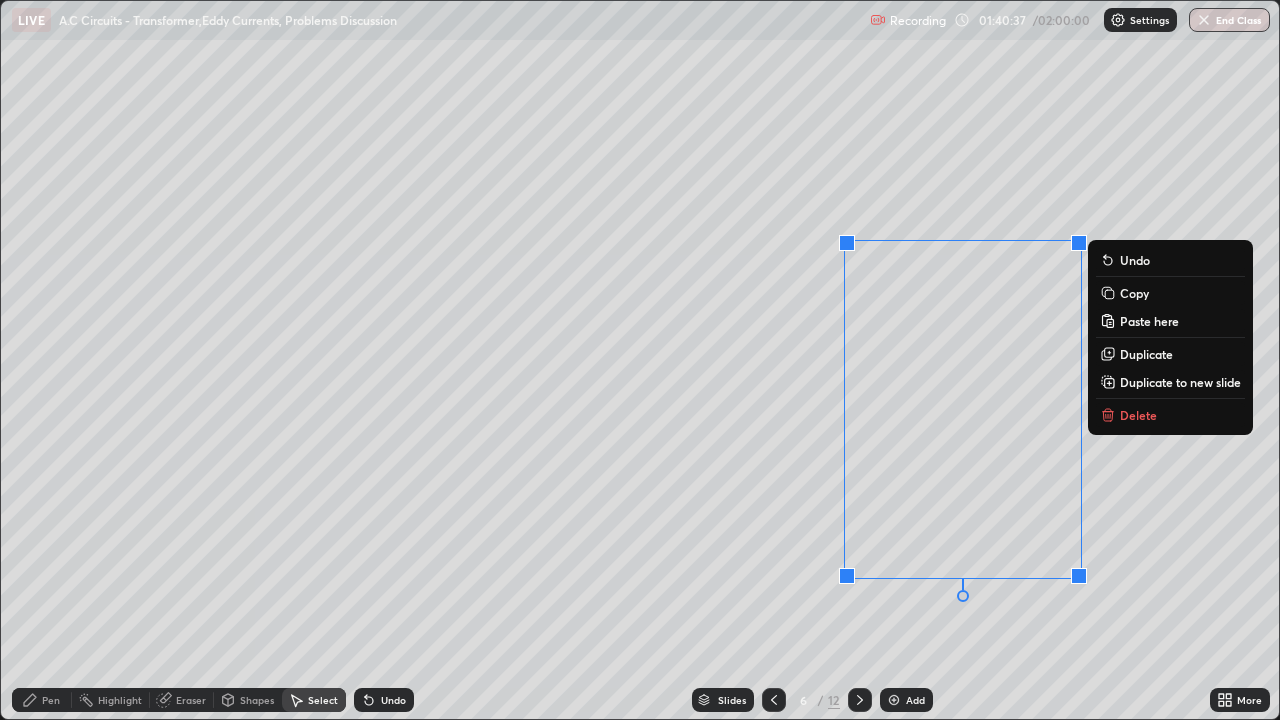 click on "Pen" at bounding box center [42, 700] 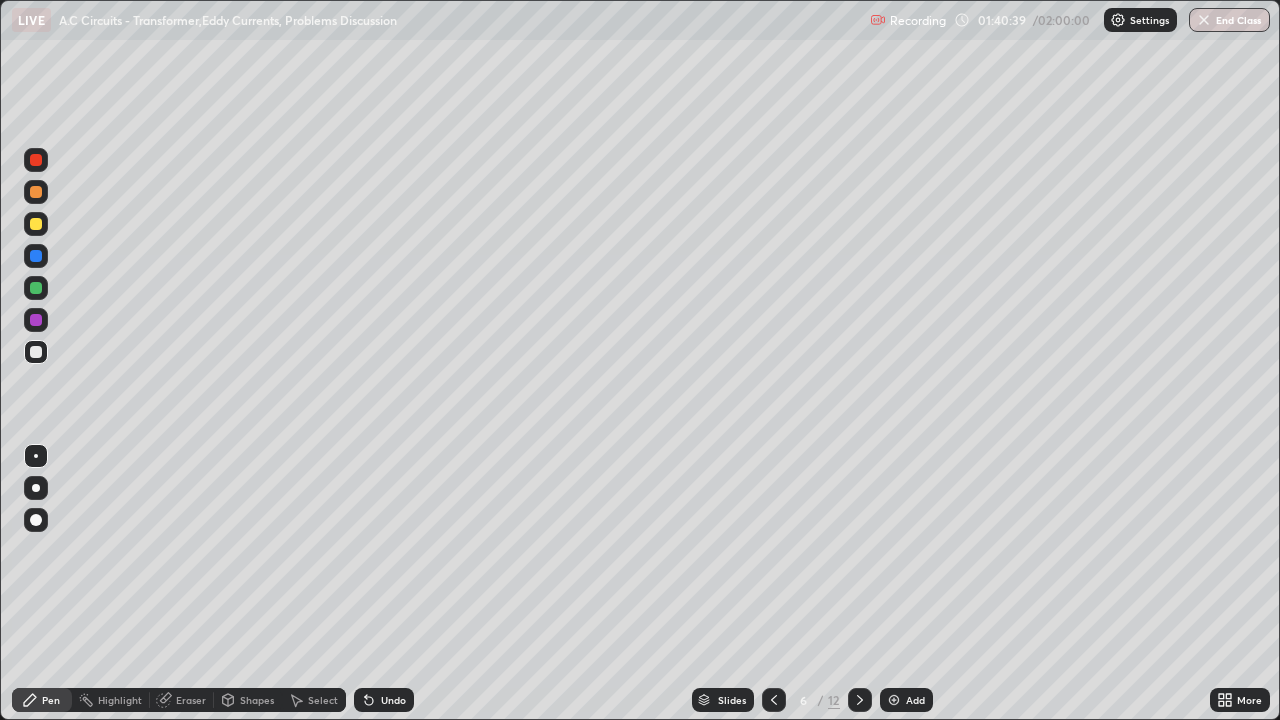 click on "Eraser" at bounding box center [191, 700] 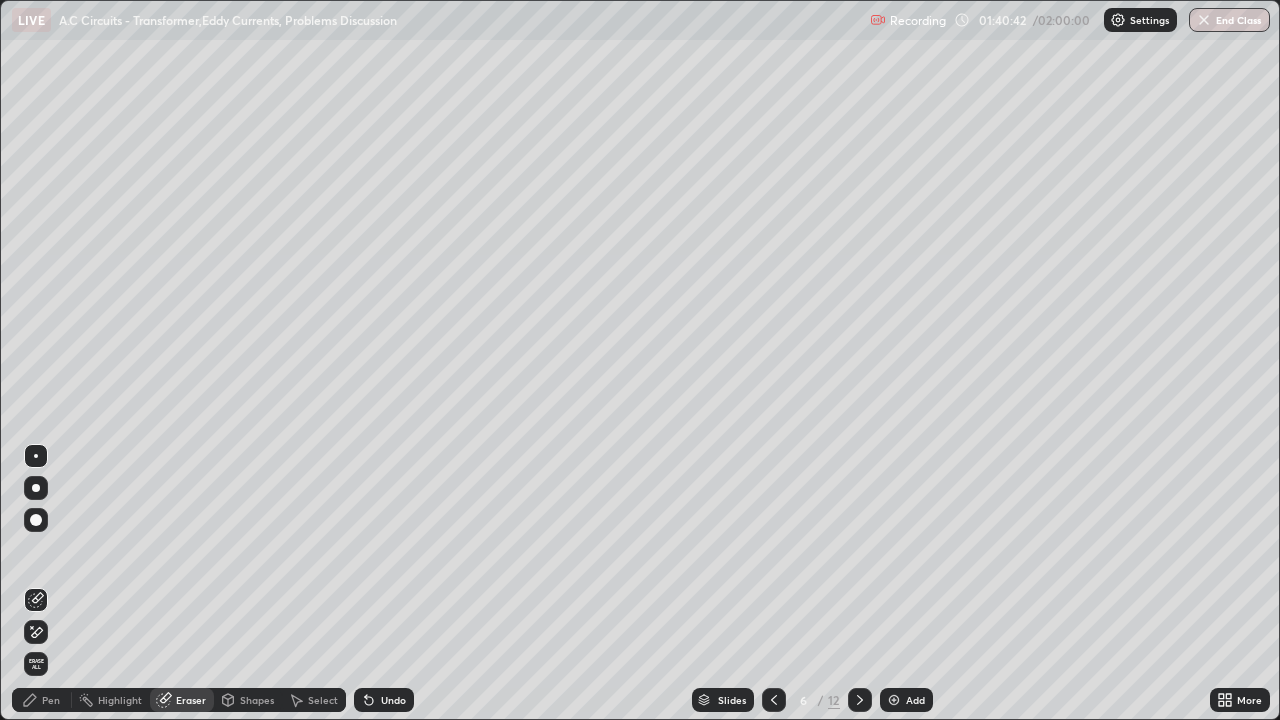 click on "Pen" at bounding box center (42, 700) 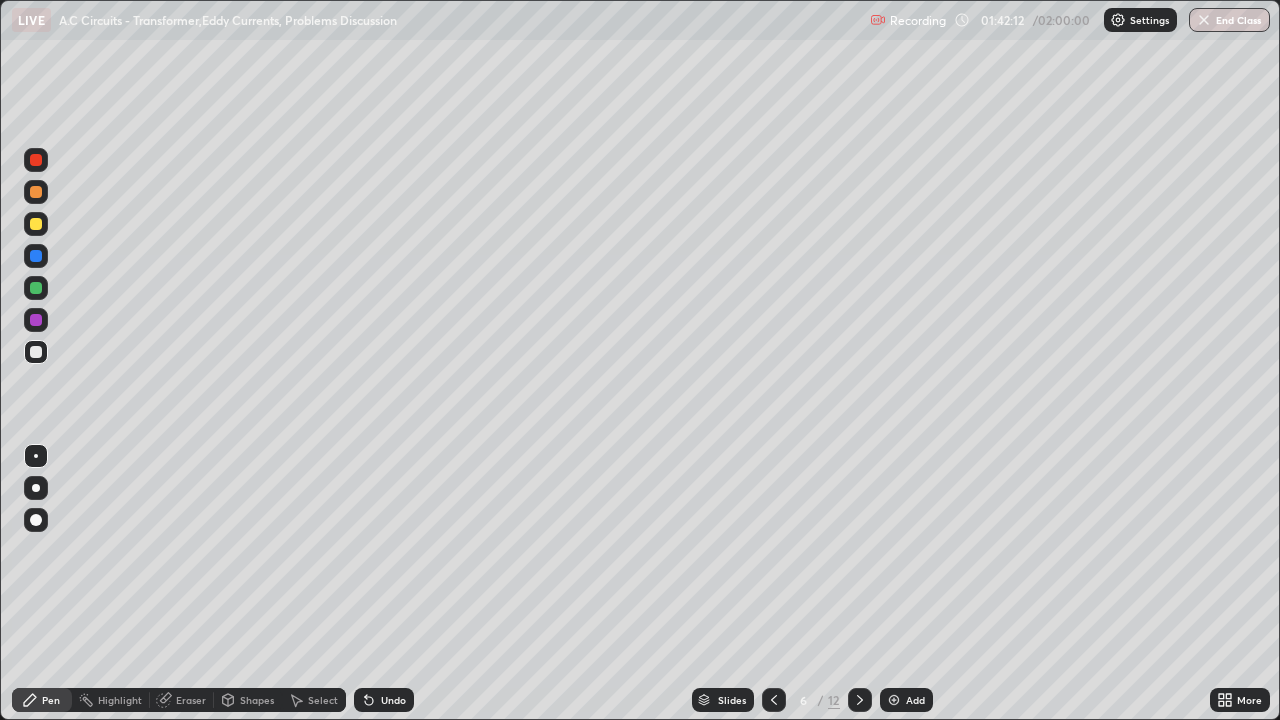 click at bounding box center (36, 224) 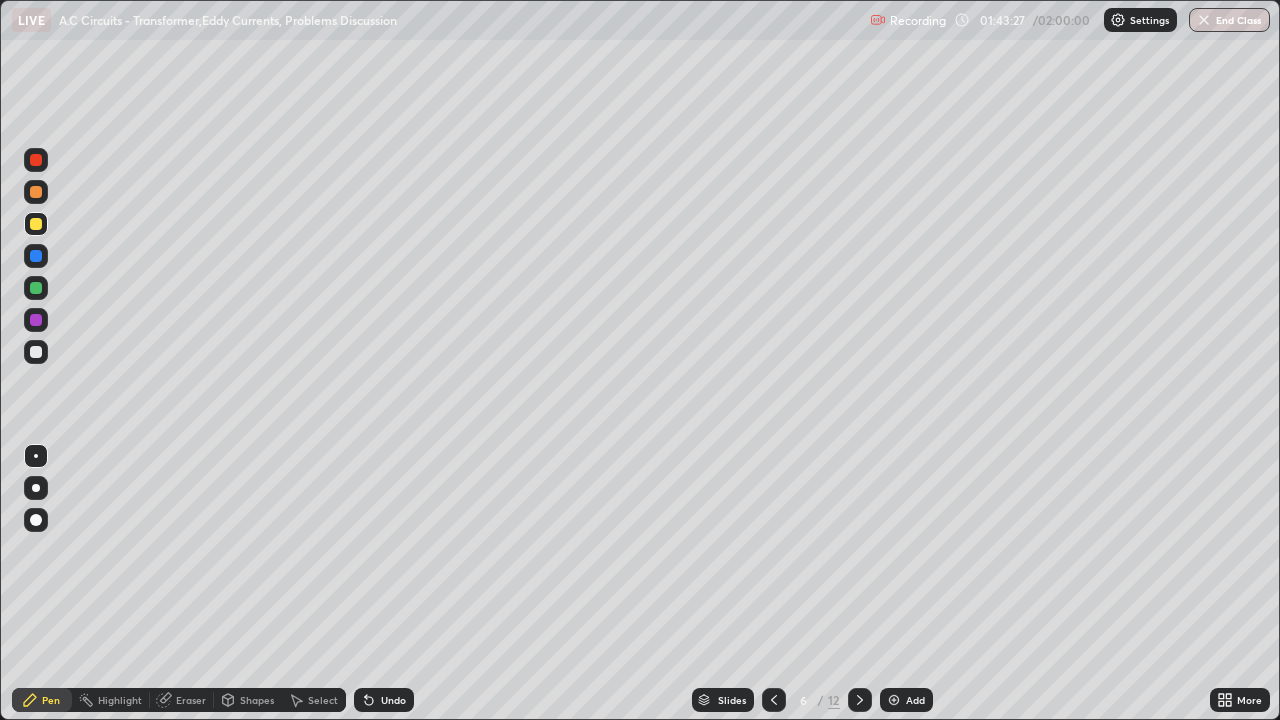 click at bounding box center [36, 352] 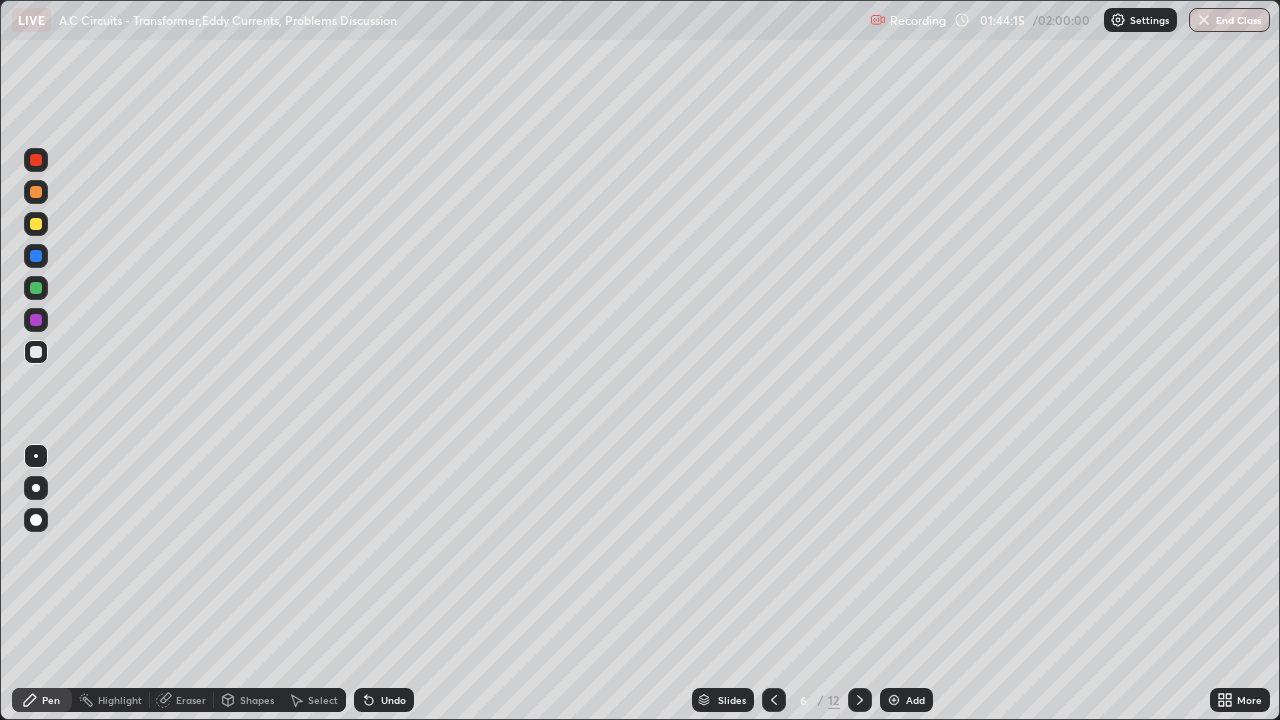 click at bounding box center [36, 224] 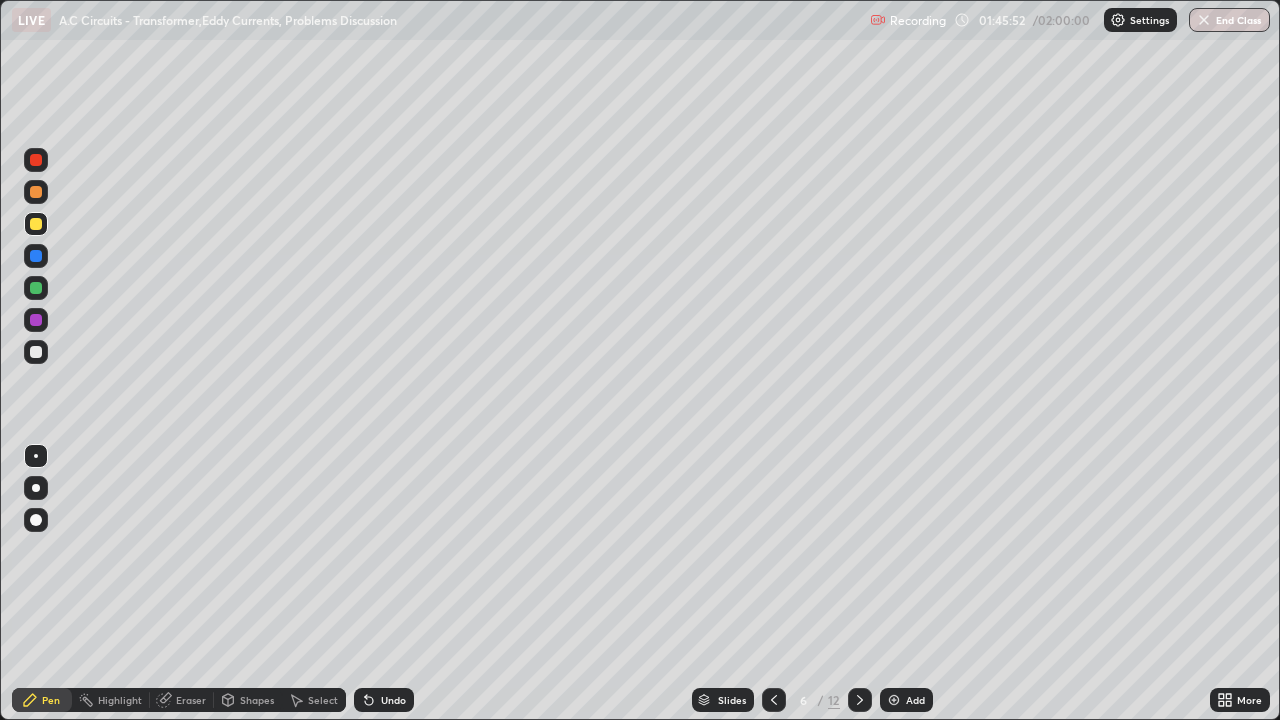 click at bounding box center [36, 352] 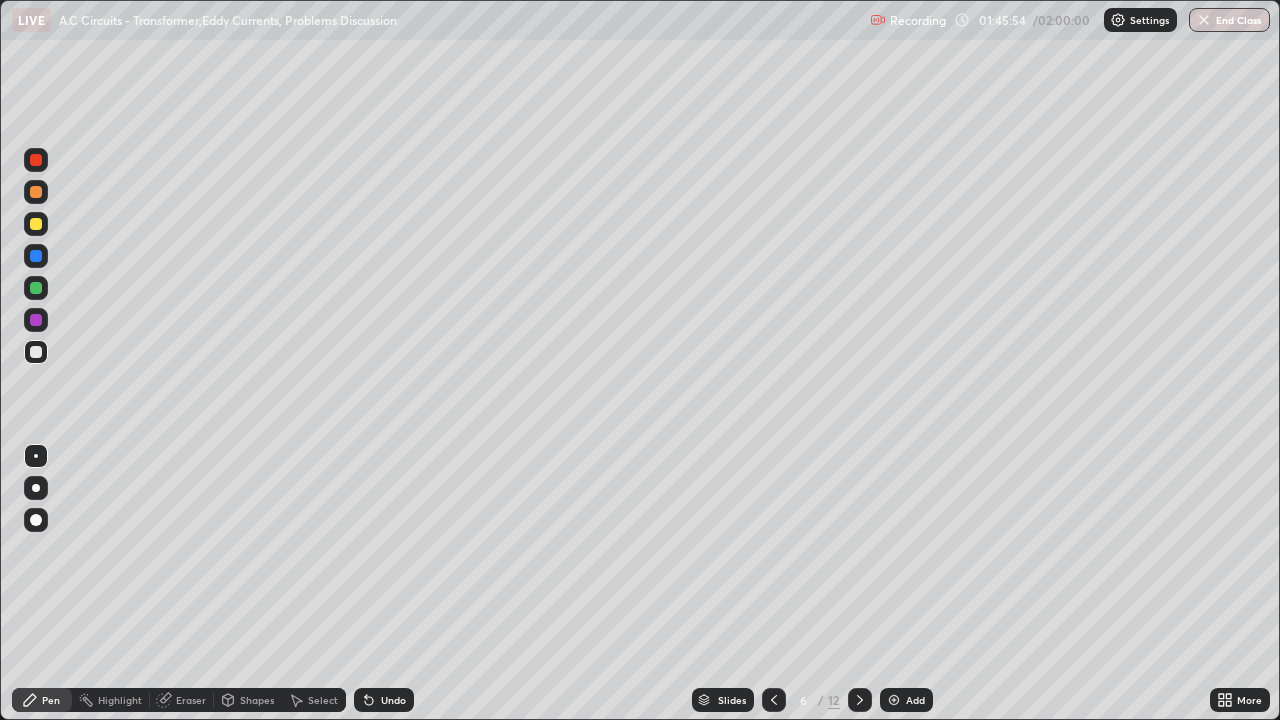 click at bounding box center [36, 288] 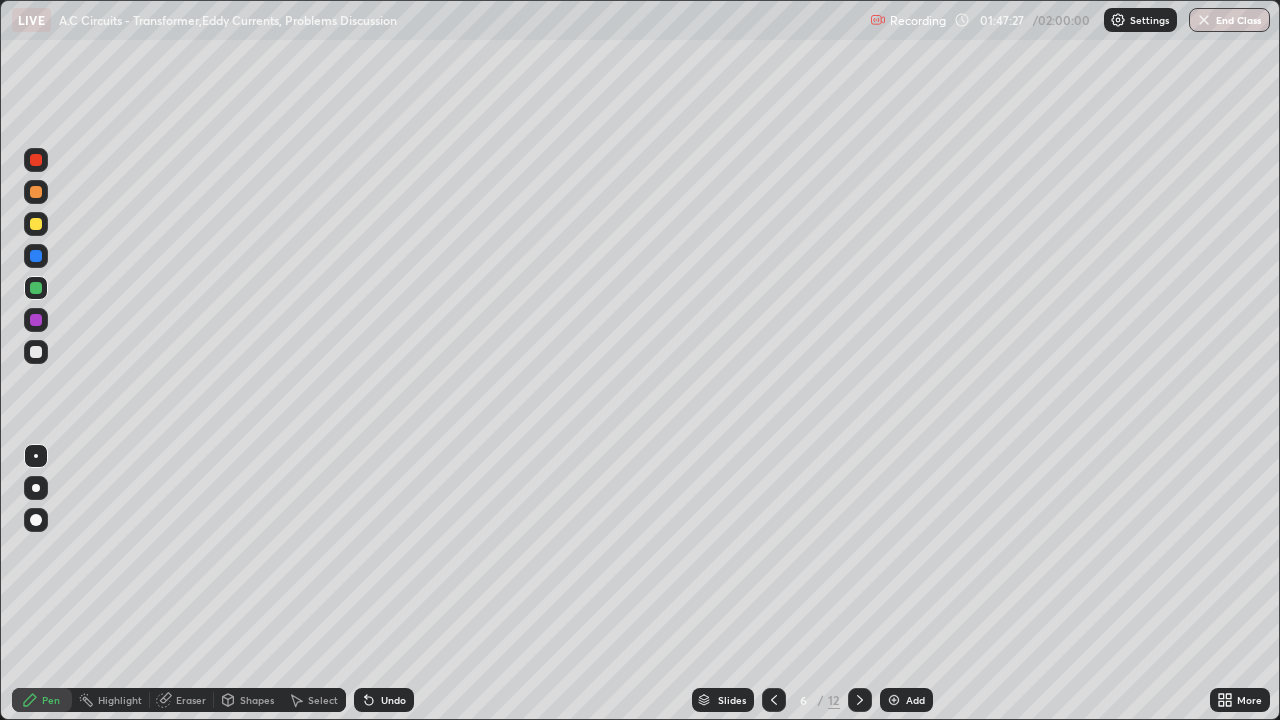 click on "End Class" at bounding box center [1229, 20] 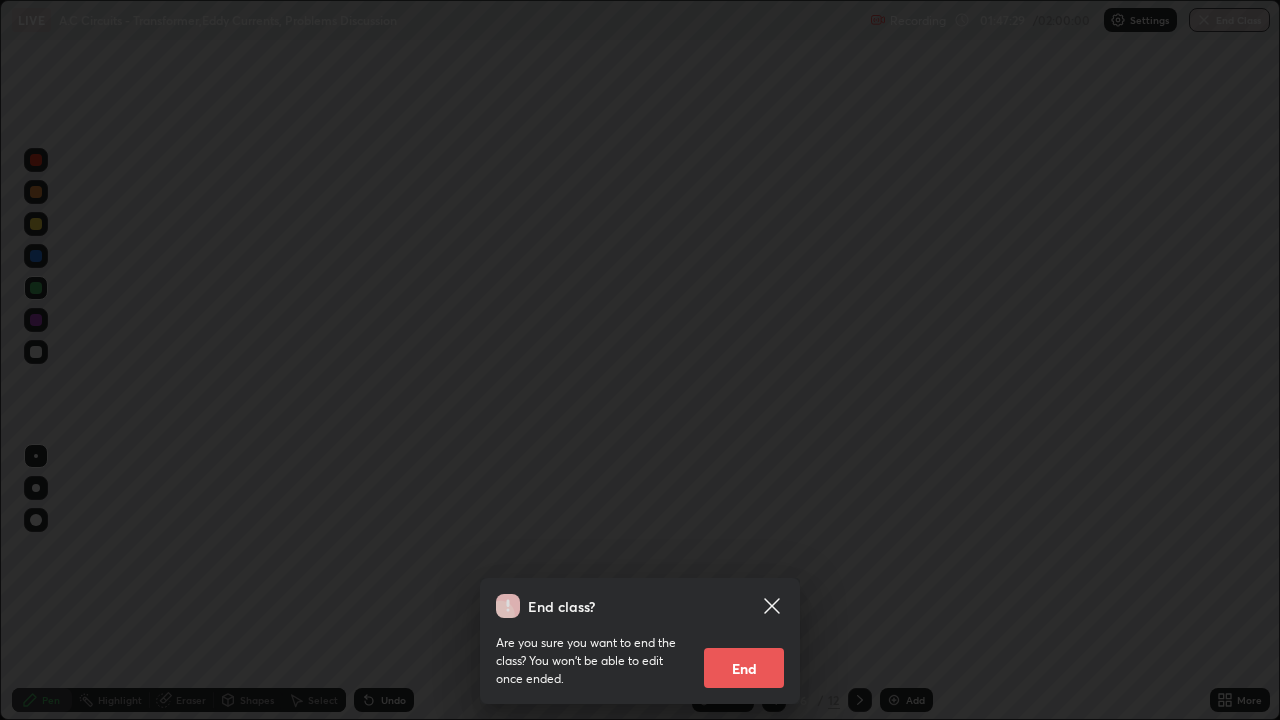 click on "End" at bounding box center [744, 668] 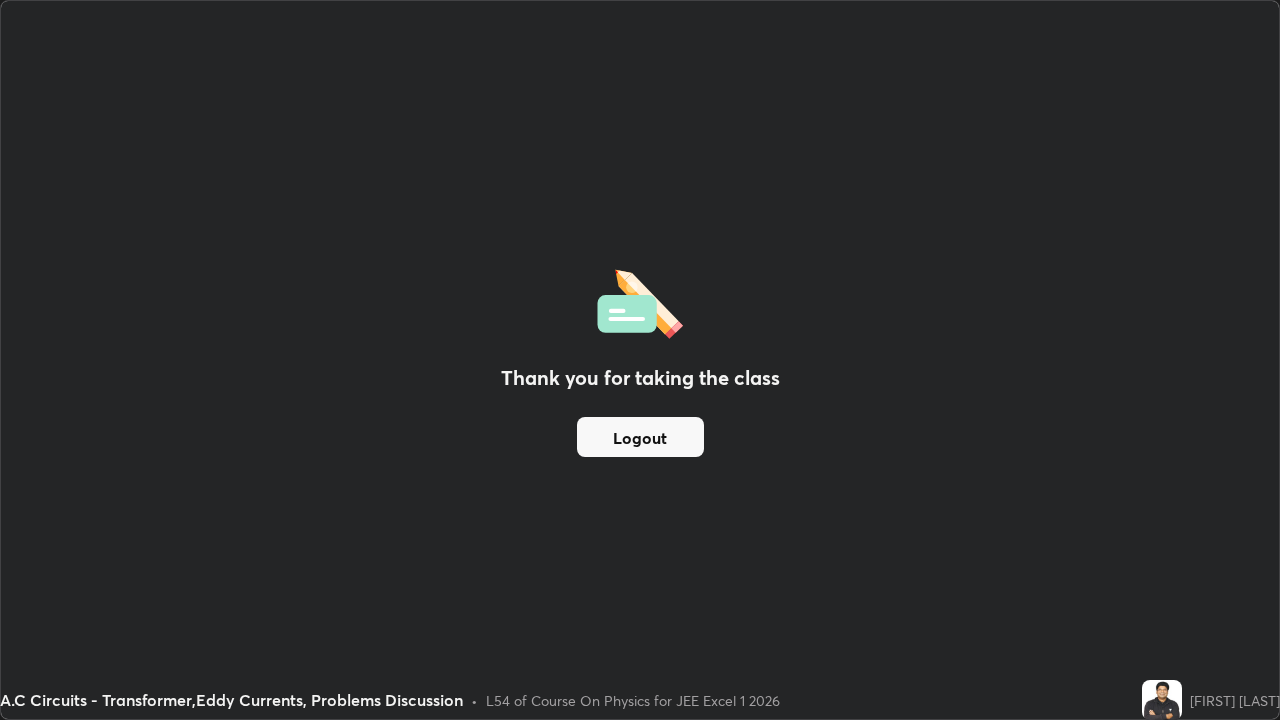 click on "Logout" at bounding box center (640, 437) 